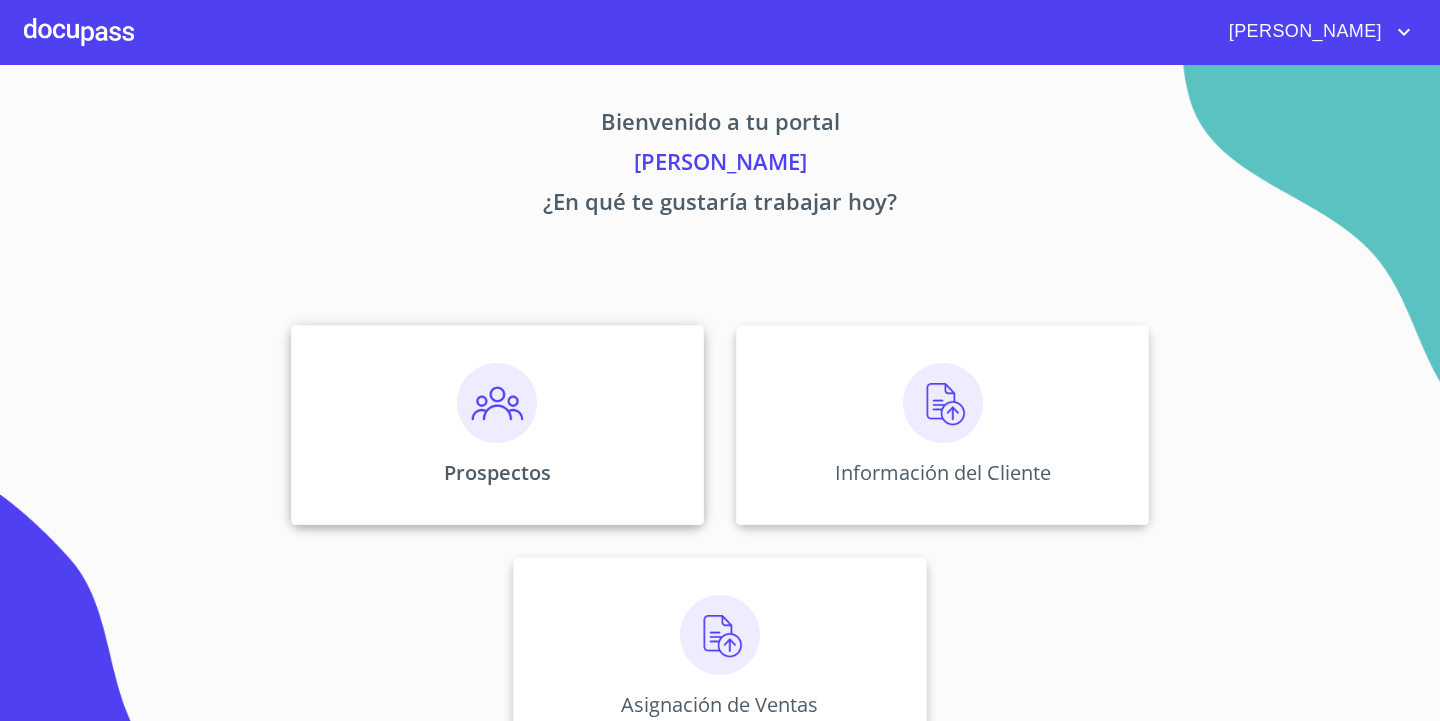 scroll, scrollTop: 0, scrollLeft: 0, axis: both 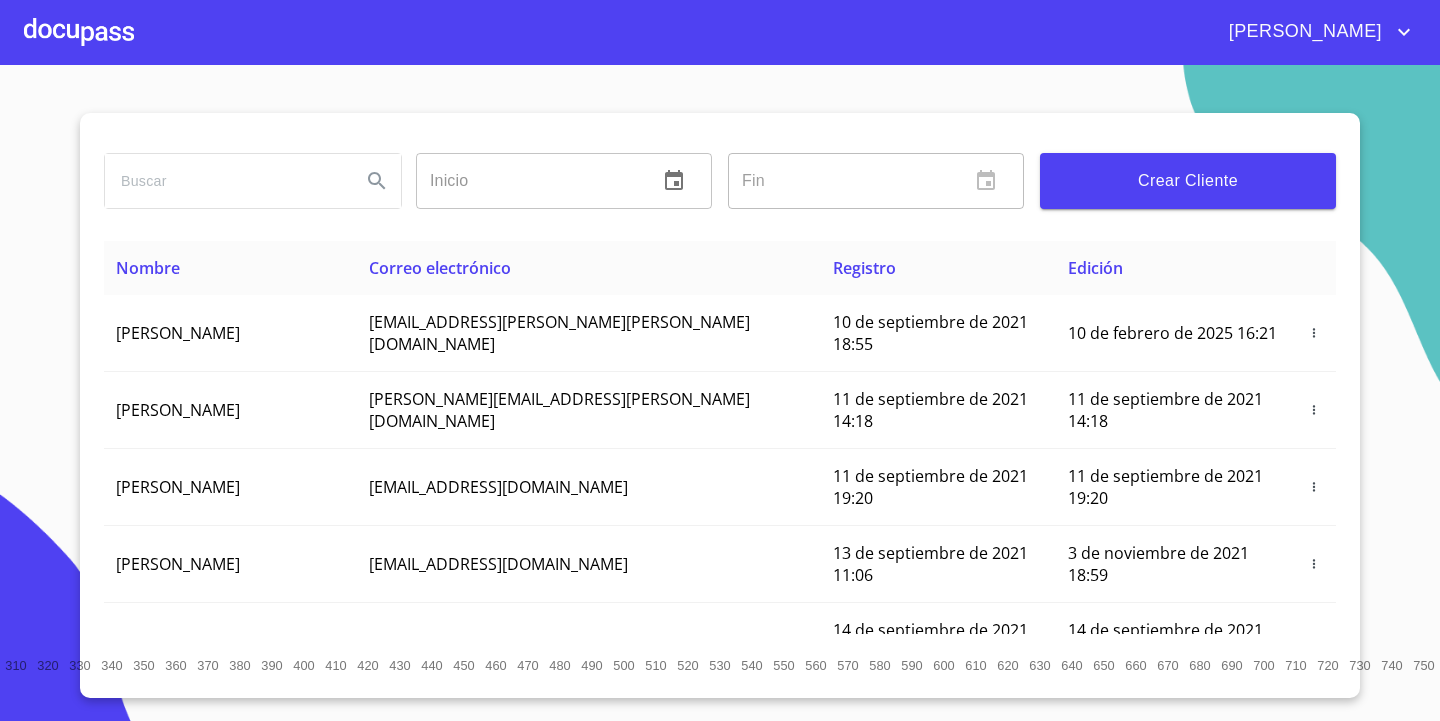 click at bounding box center [225, 181] 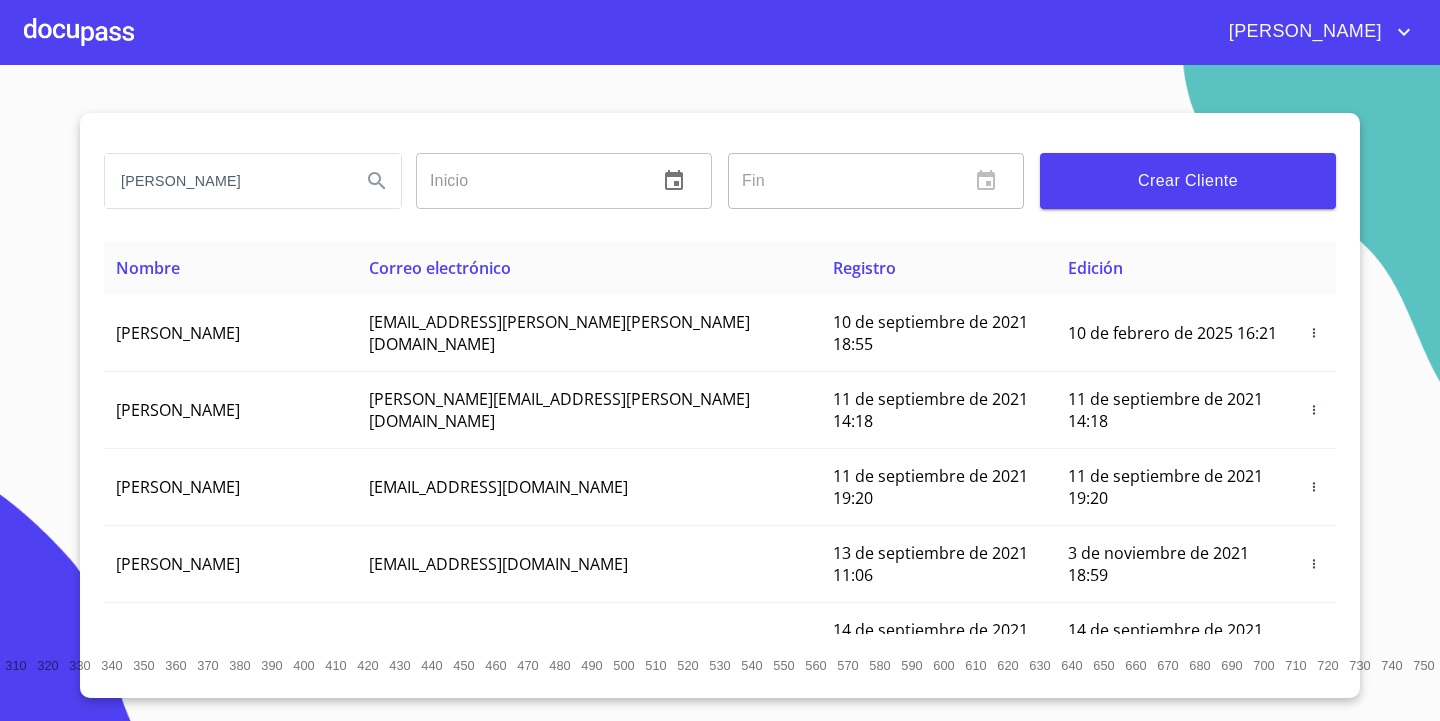 type on "[PERSON_NAME]" 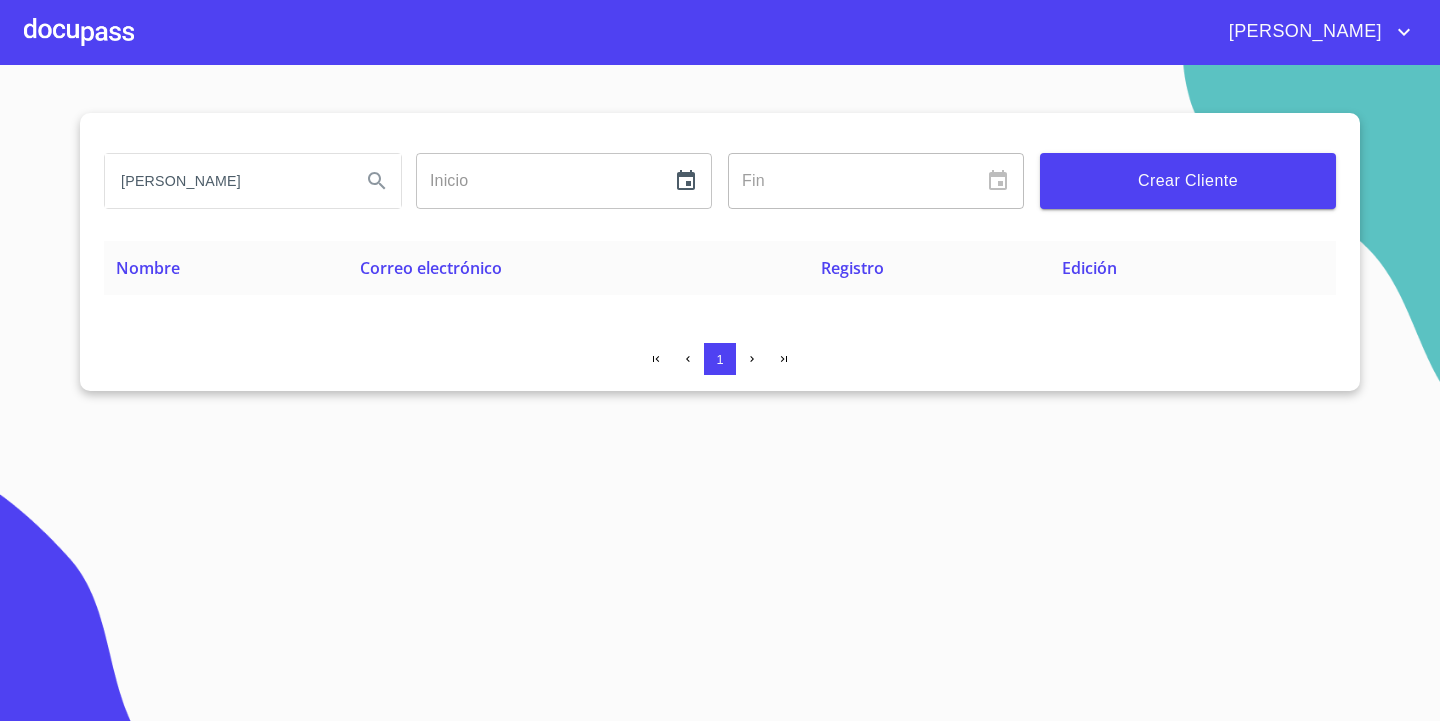 click on "Crear Cliente" at bounding box center [1188, 181] 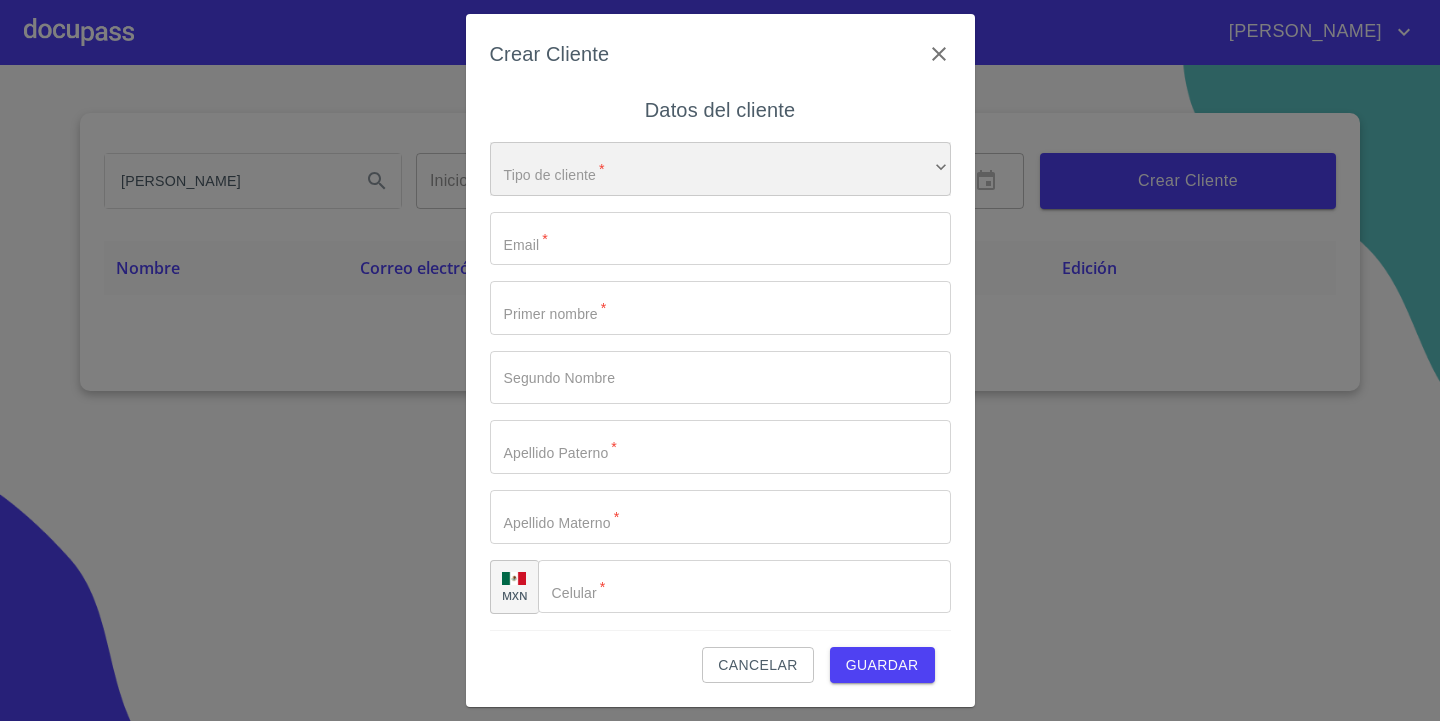click on "​" at bounding box center [720, 169] 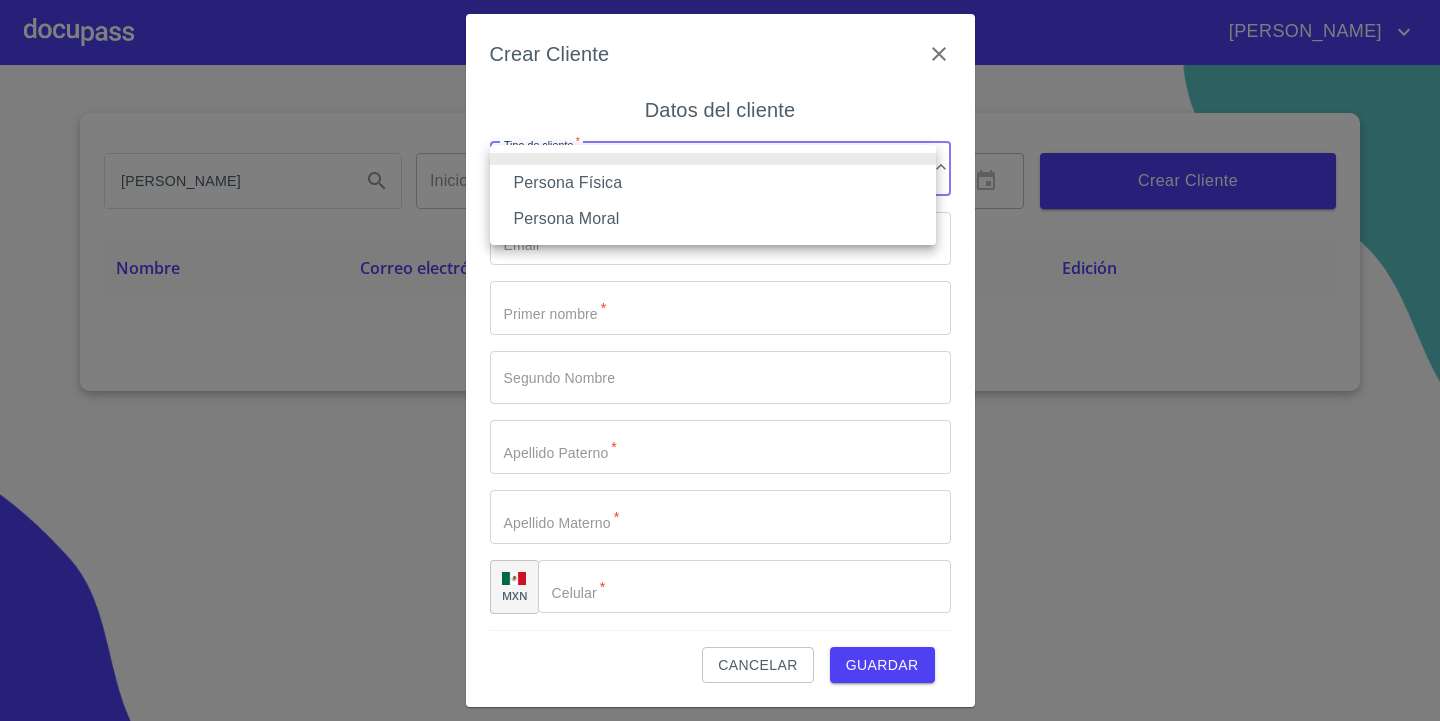 click on "Persona Física" at bounding box center (713, 183) 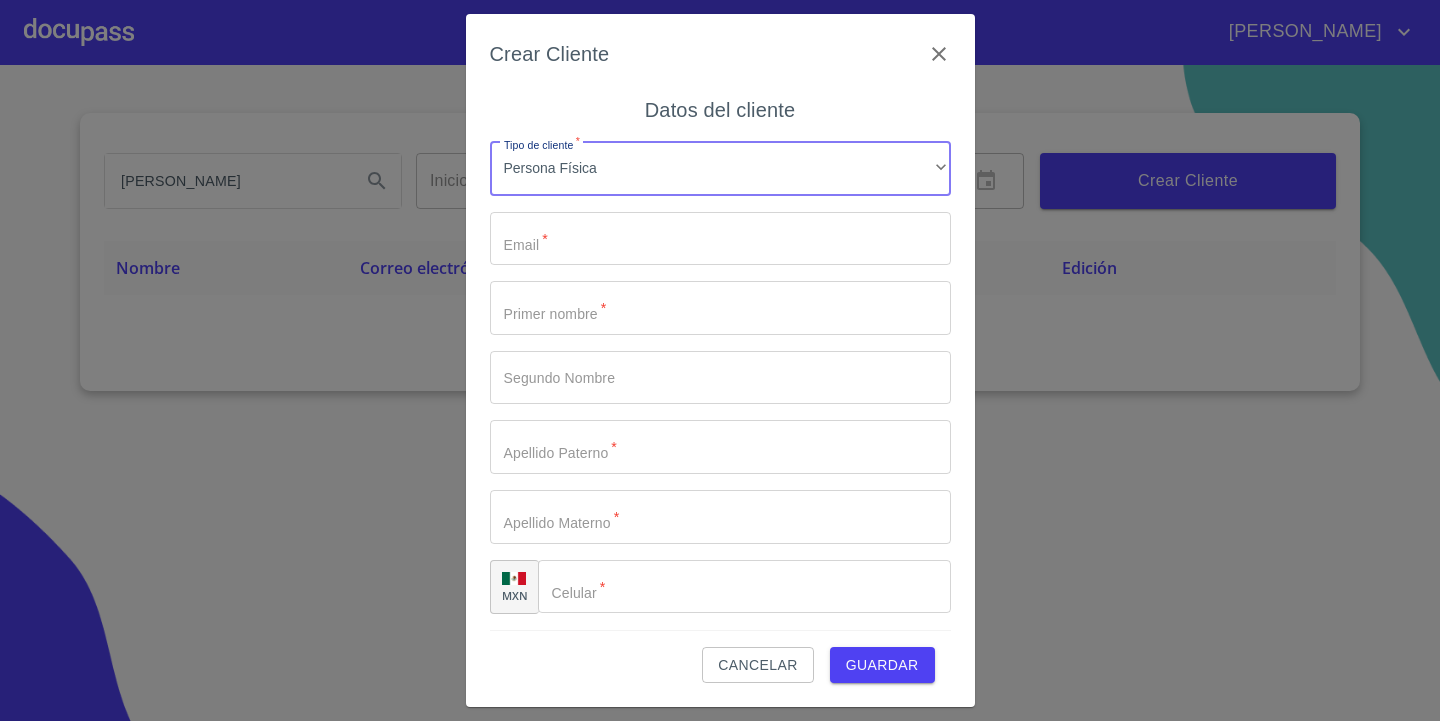 click on "Tipo de cliente   *" at bounding box center [720, 239] 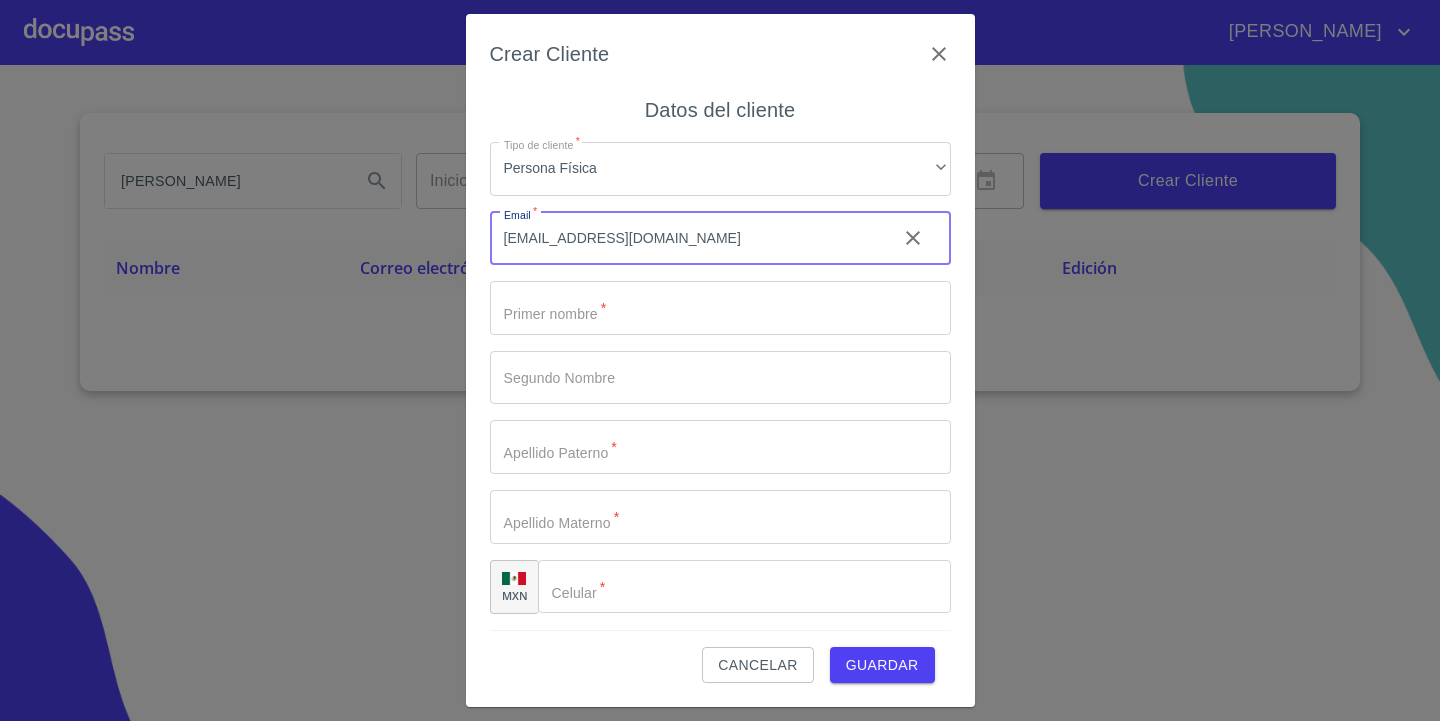 type on "[EMAIL_ADDRESS][DOMAIN_NAME]" 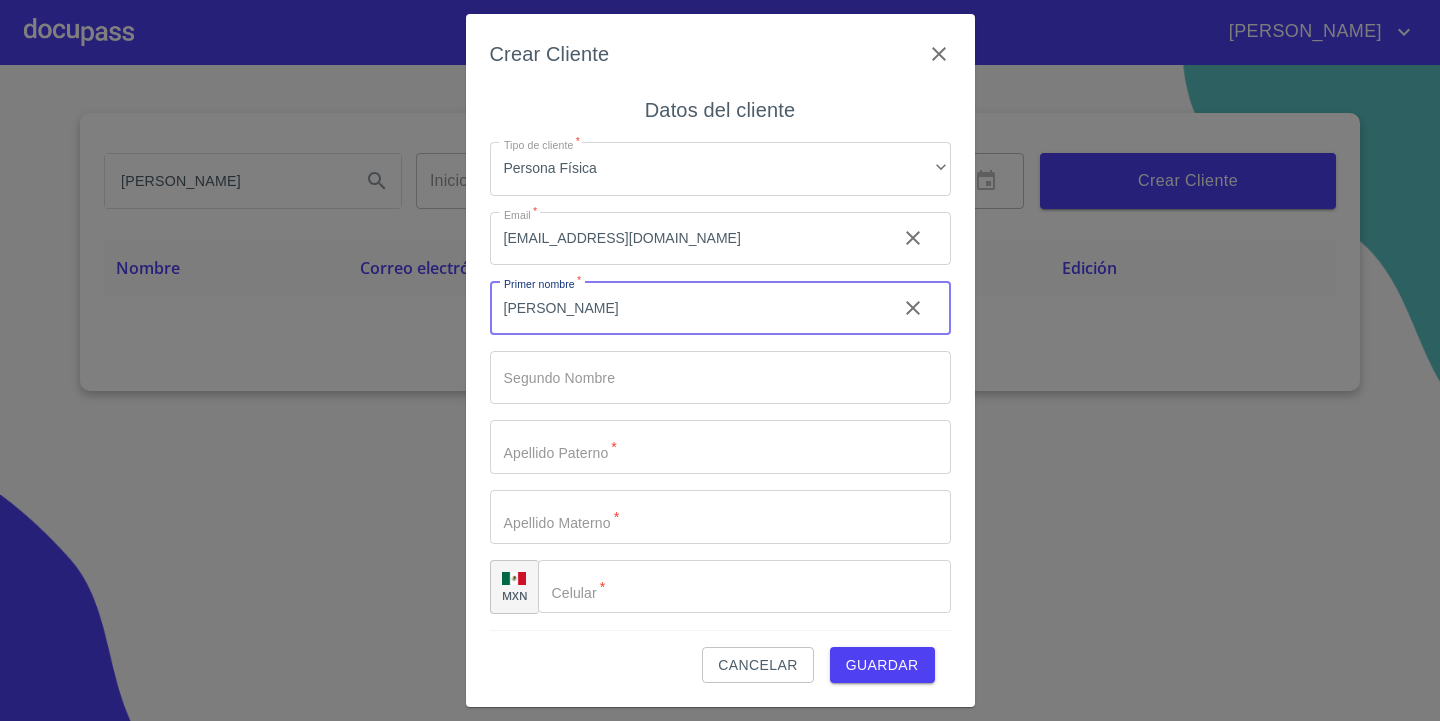 type on "[PERSON_NAME]" 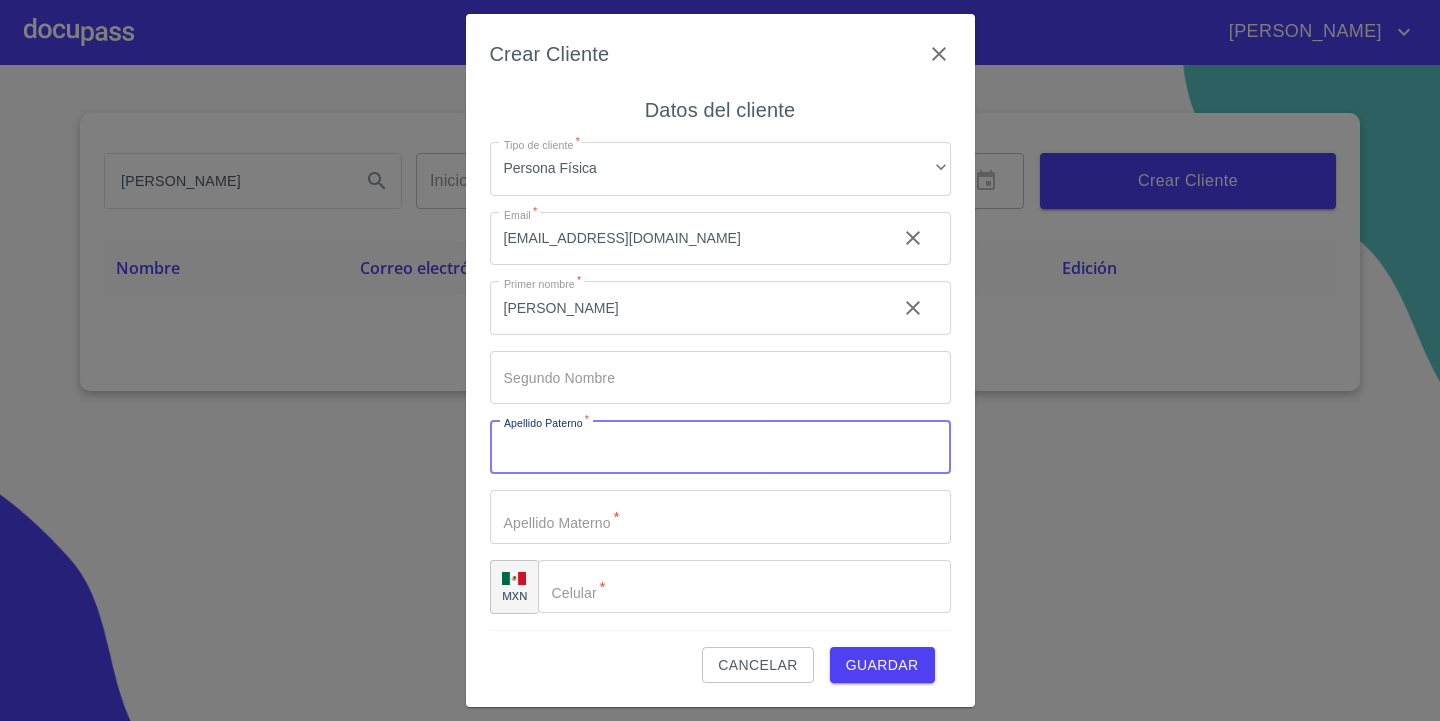 type on "C" 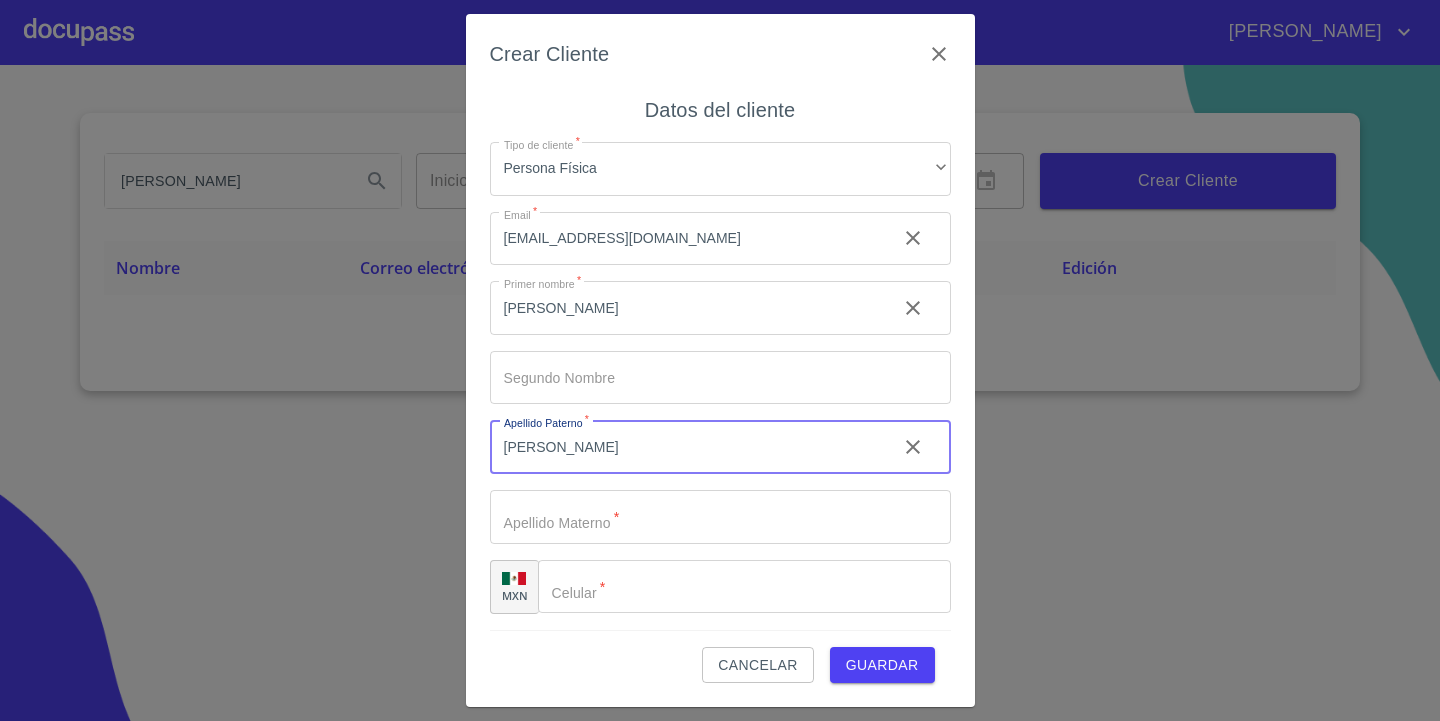 type on "[PERSON_NAME]" 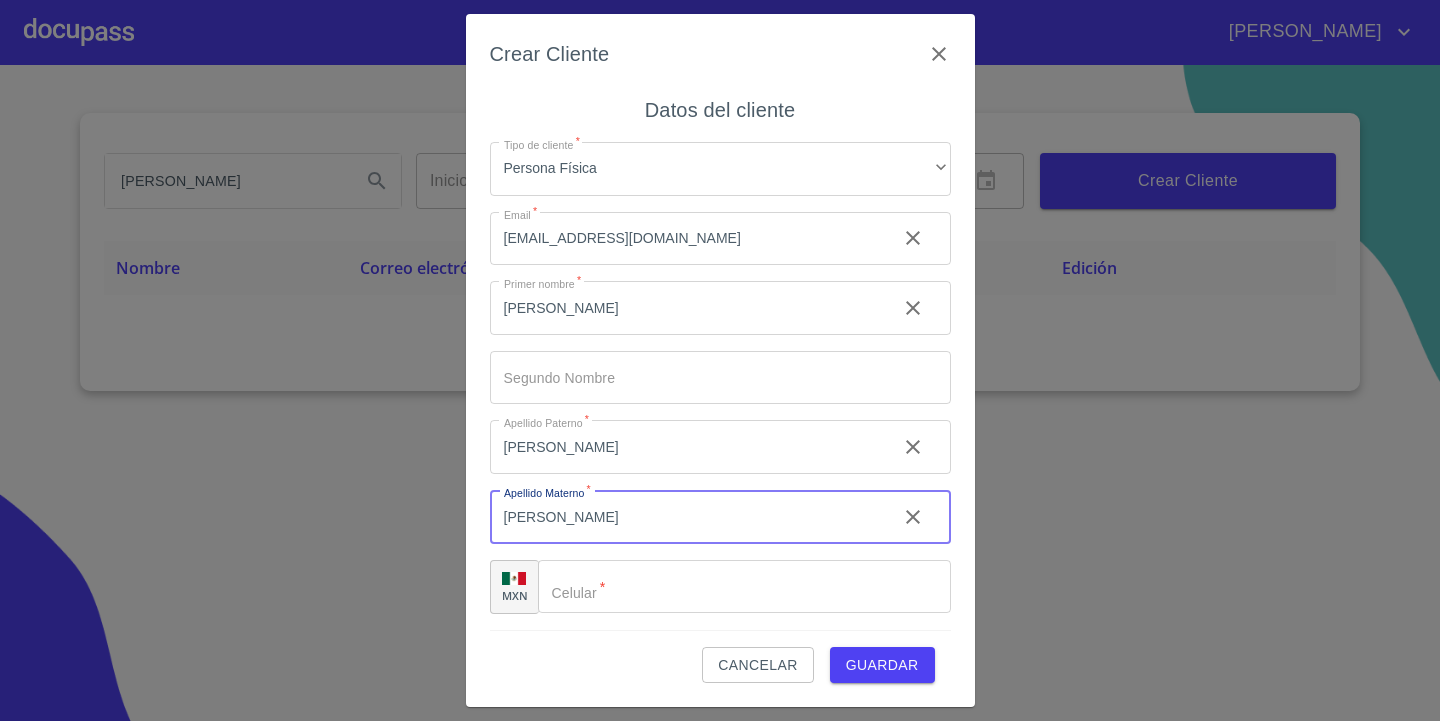 type on "[PERSON_NAME]" 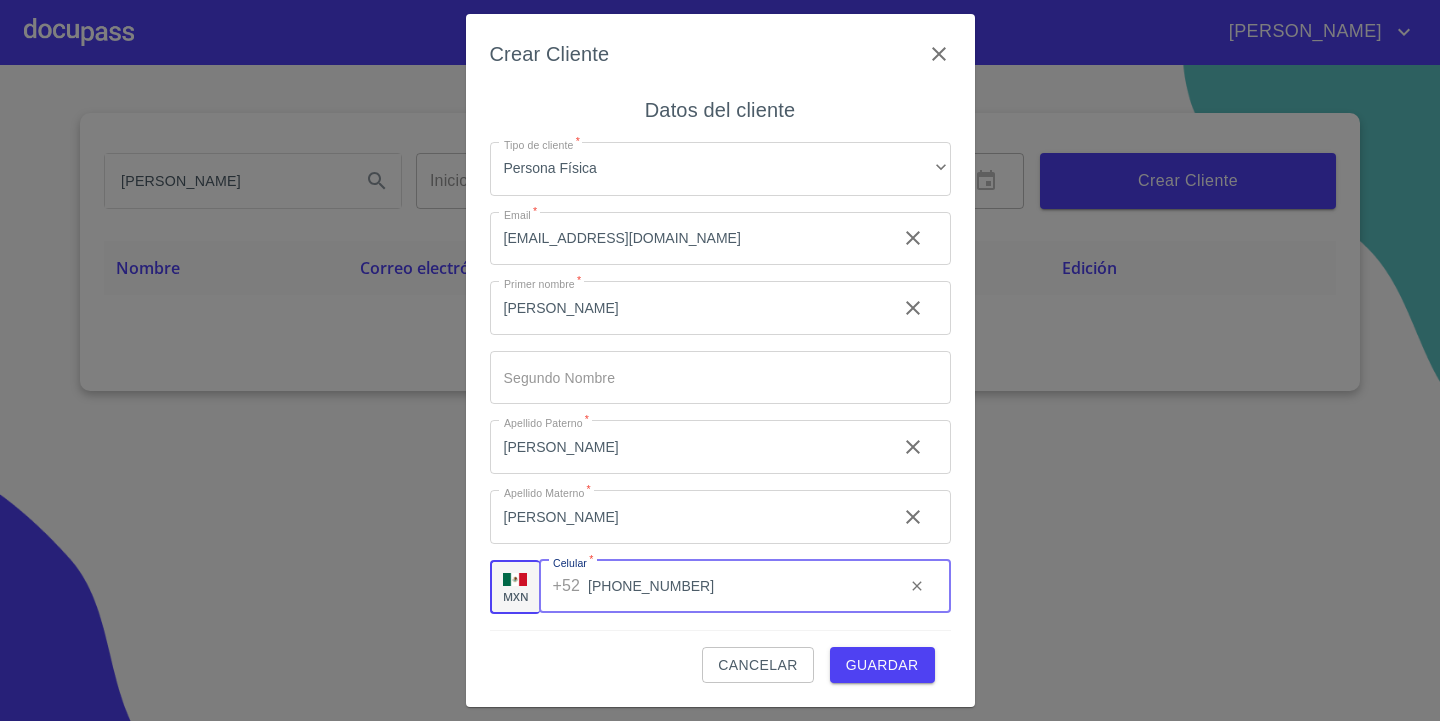 type on "[PHONE_NUMBER]" 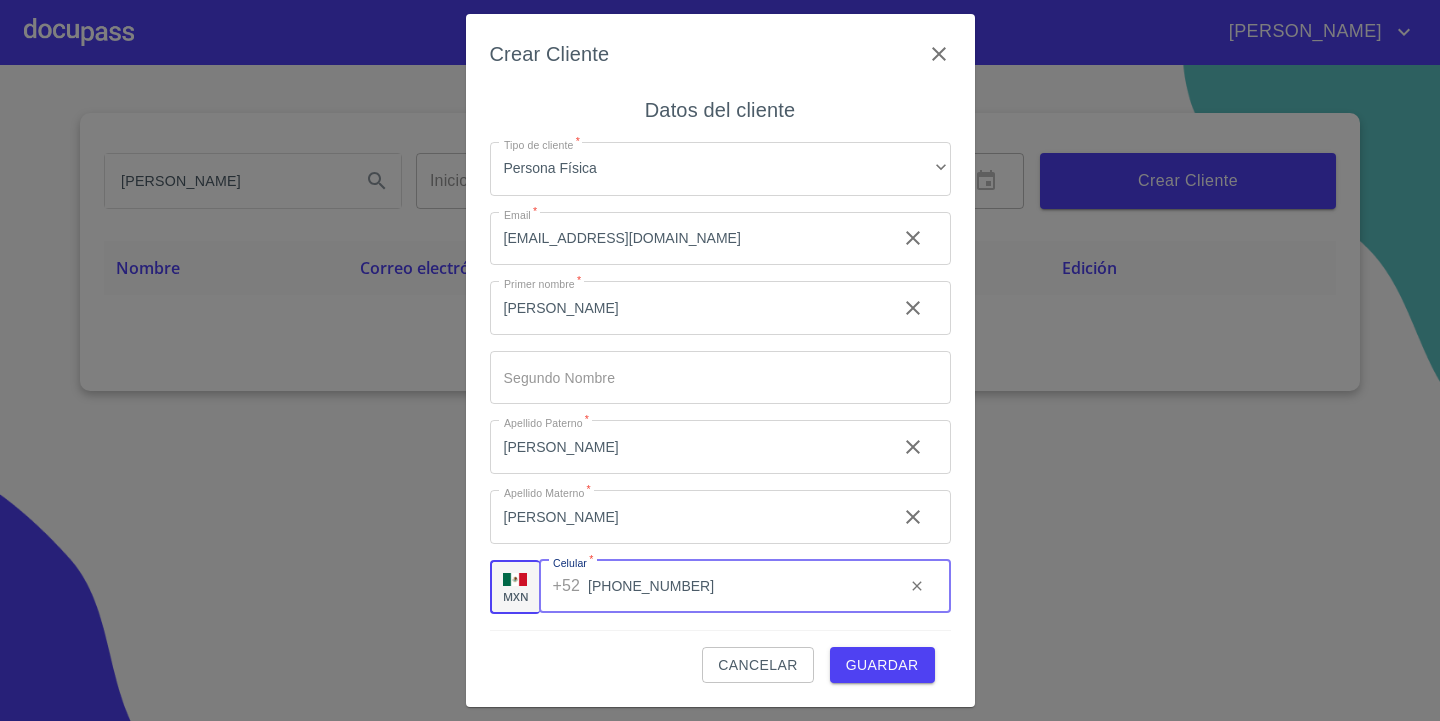 type 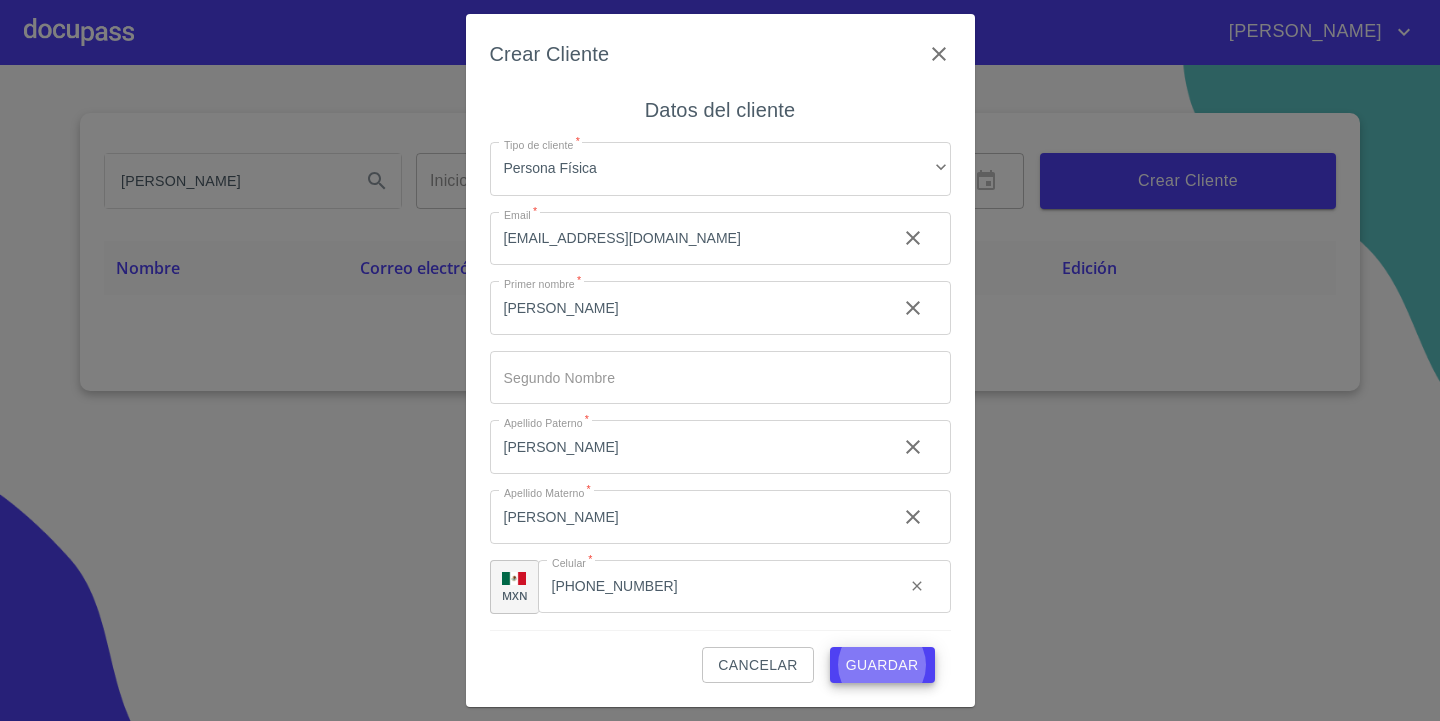 type 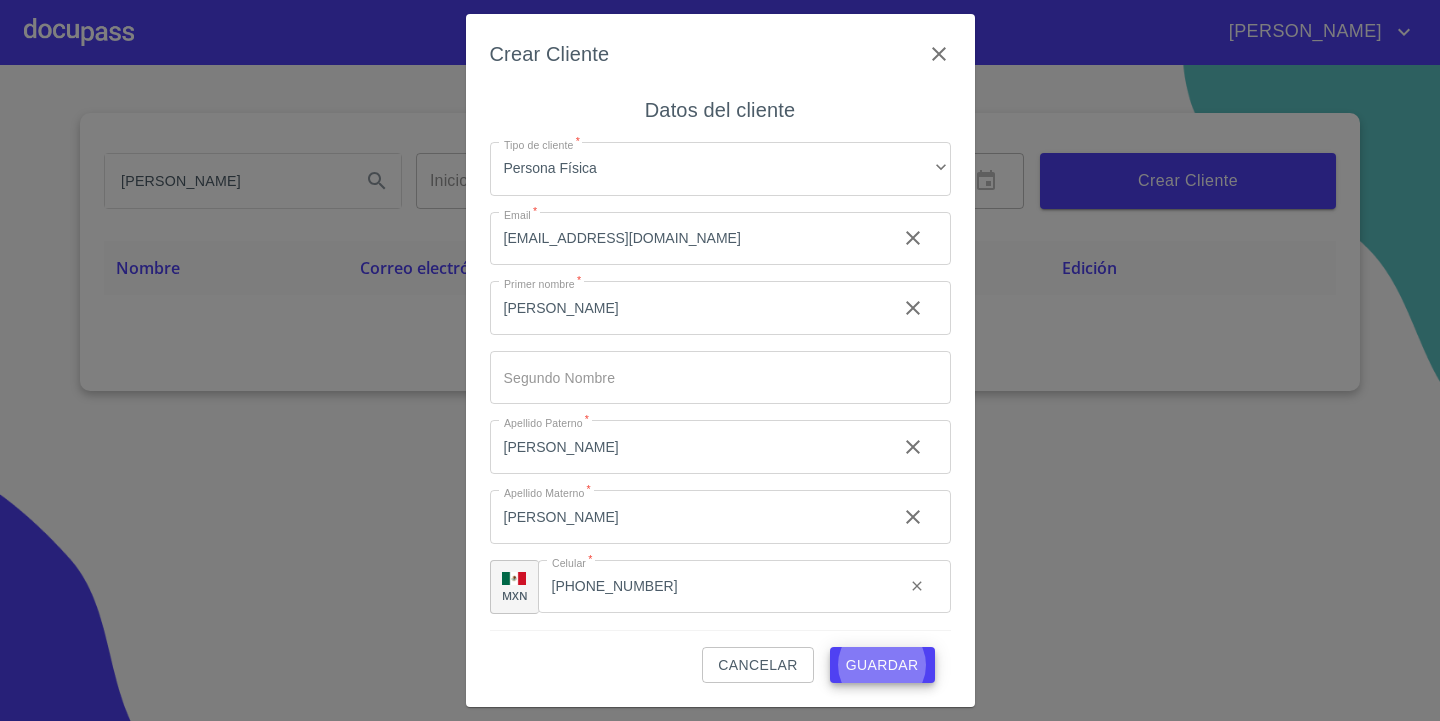 click on "Guardar" at bounding box center [882, 665] 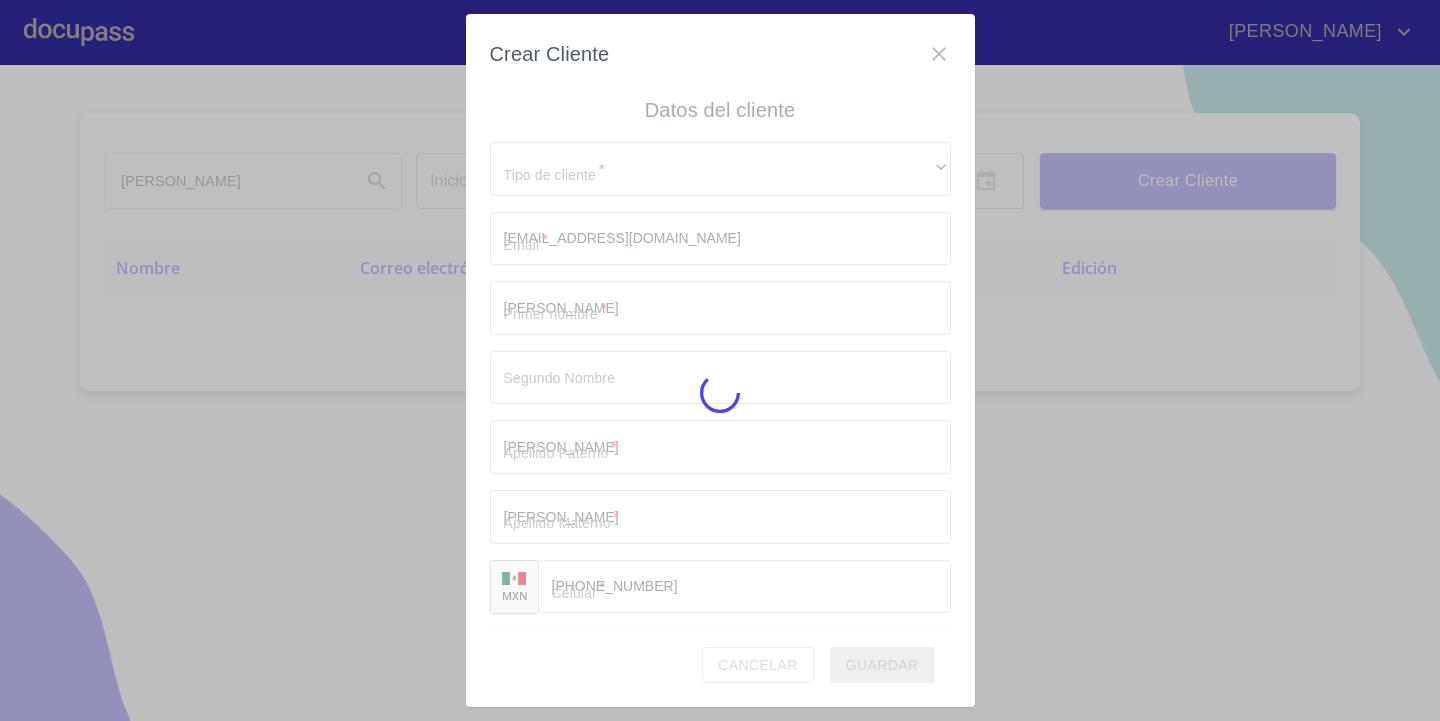 type 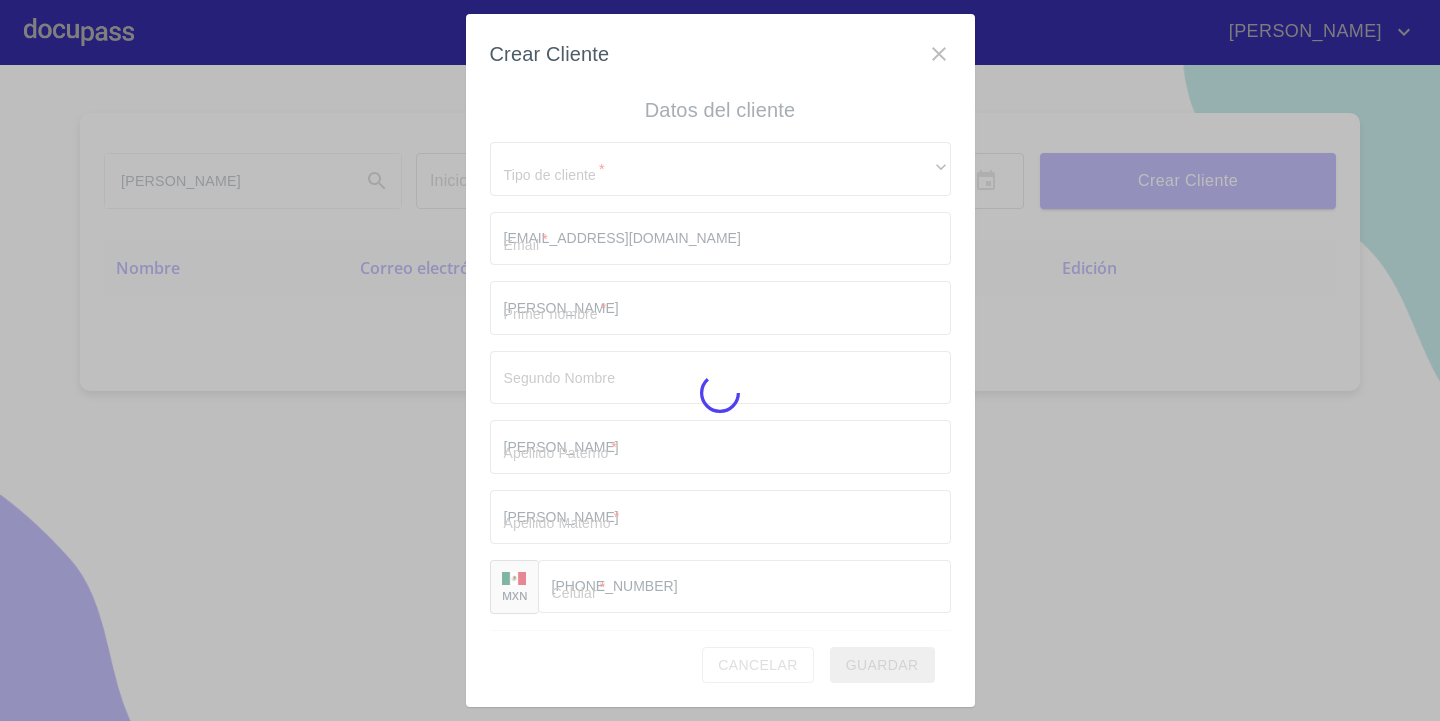 type 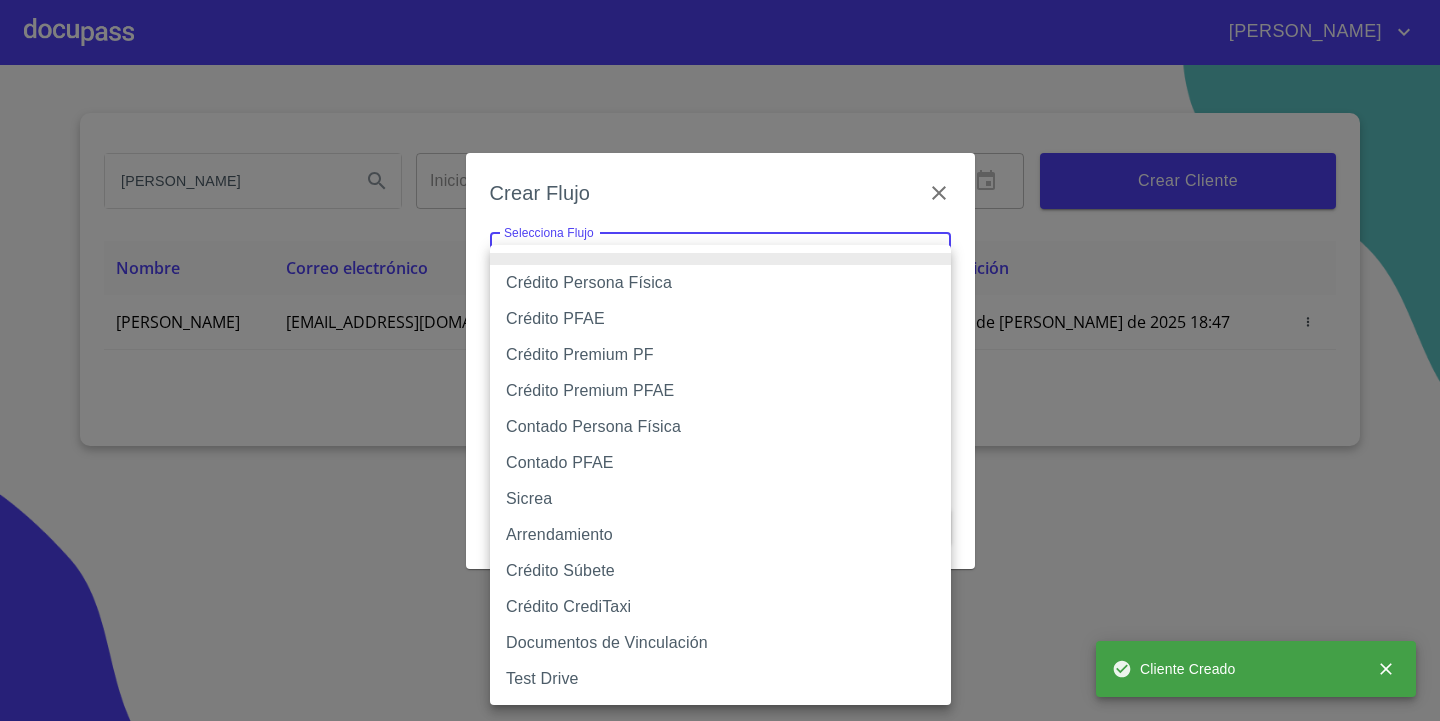 click on "[PERSON_NAME] [PERSON_NAME] Inicio ​ Fin ​ Crear Cliente Nombre   Correo electrónico   Registro   Edición     [PERSON_NAME] [EMAIL_ADDRESS][DOMAIN_NAME] 16 de [PERSON_NAME] de 2025 18:47 16 de [PERSON_NAME] de 2025 18:47 1 Cliente Creado
Salir Crear Flujo Selecciona Flujo ​ Selecciona Flujo Cancelar Guardar Crédito Persona Física Crédito PFAE Crédito Premium PF Crédito Premium PFAE Contado Persona Física Contado PFAE Sicrea Arrendamiento Crédito Súbete Crédito CrediTaxi Documentos de Vinculación Test Drive" at bounding box center [720, 360] 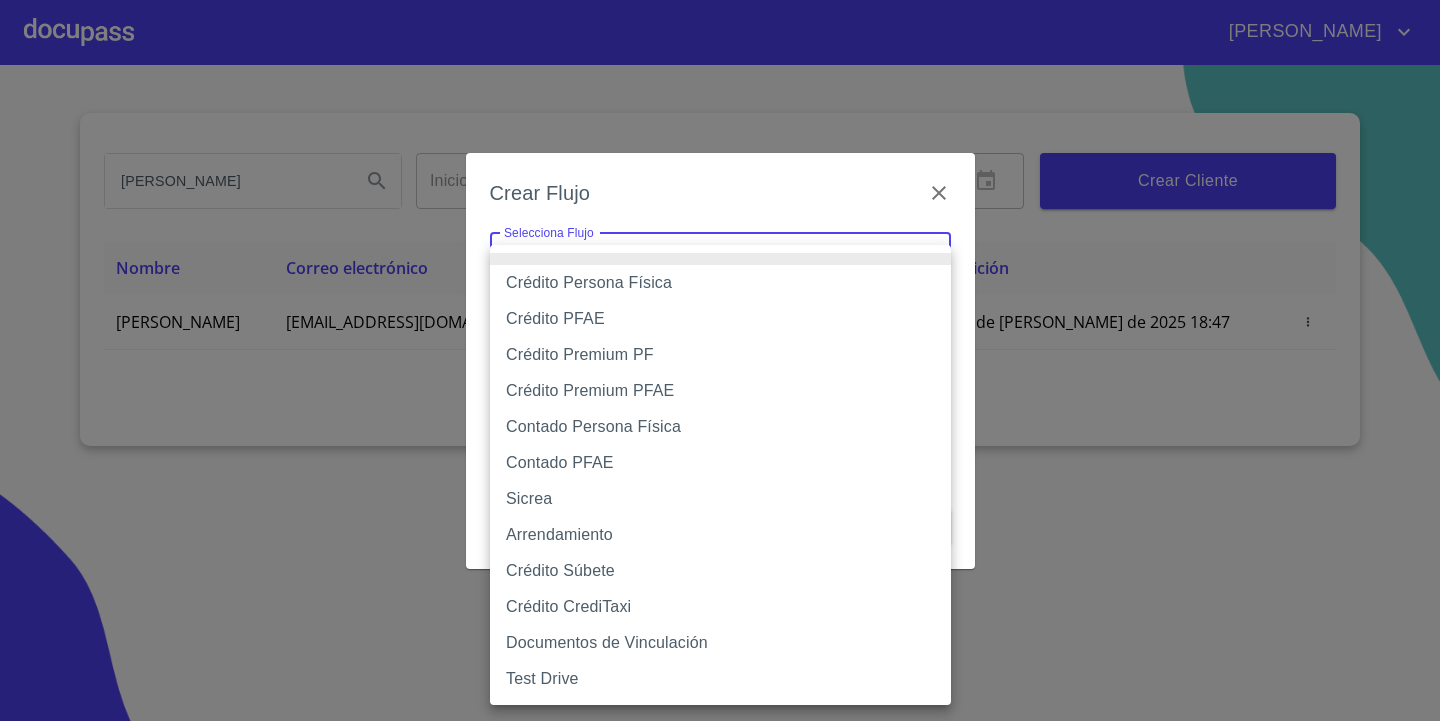 click on "Crédito Persona Física" at bounding box center (720, 283) 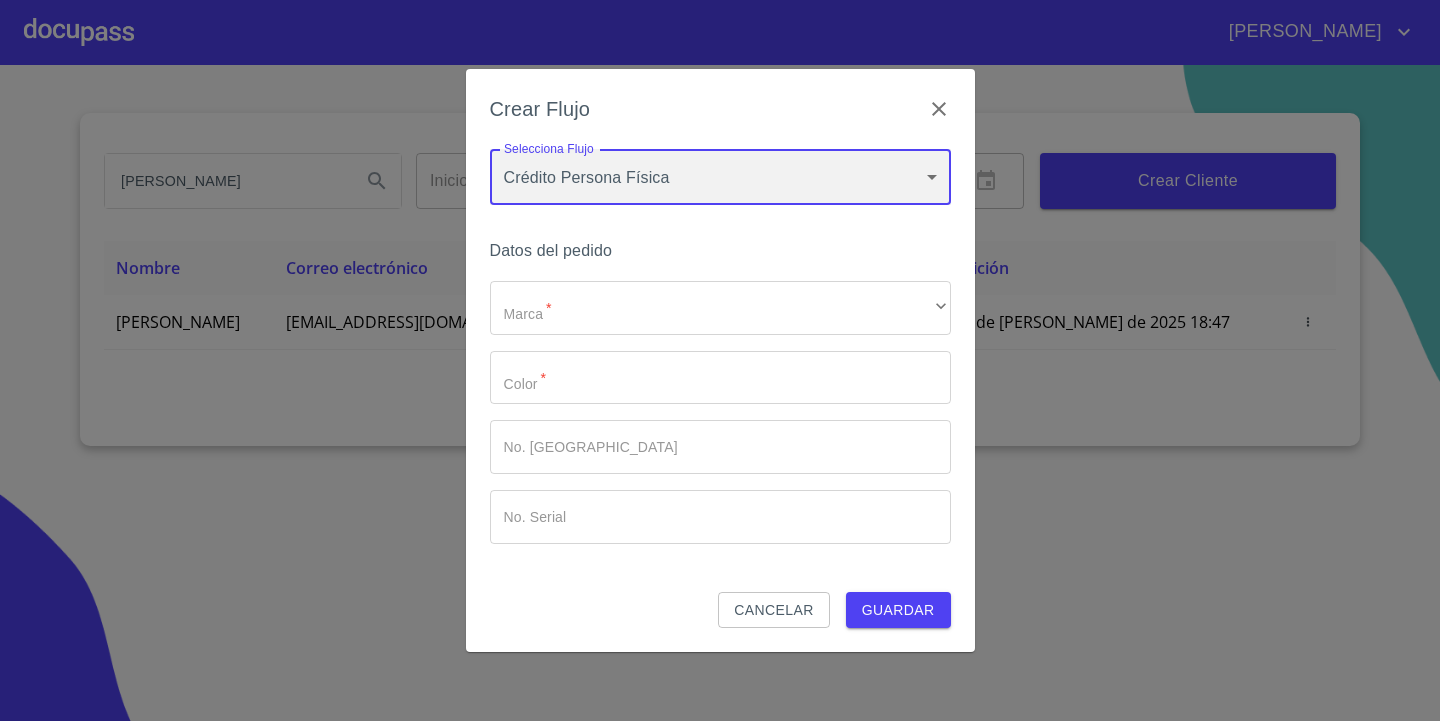 type on "6009fb3c7d1714eb8809aa97" 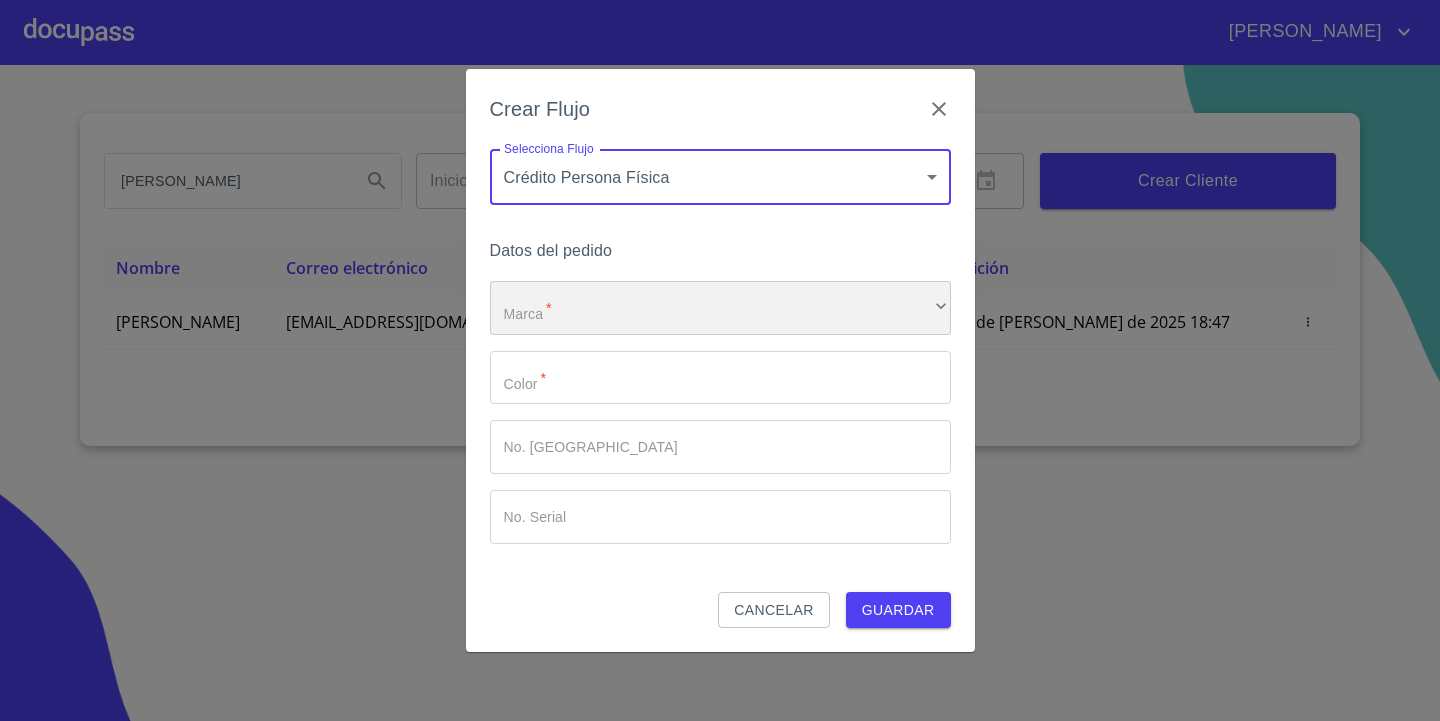 click on "​" at bounding box center (720, 308) 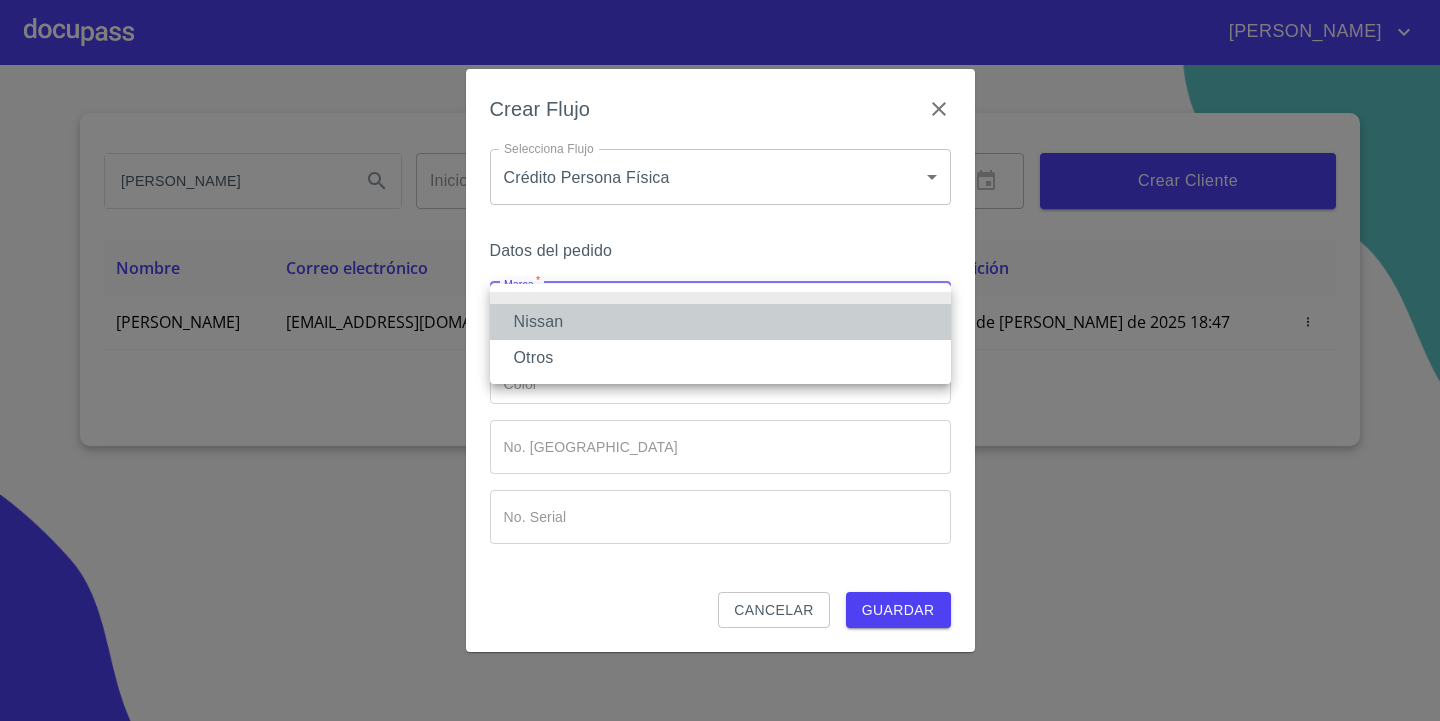 click on "Nissan" at bounding box center [720, 322] 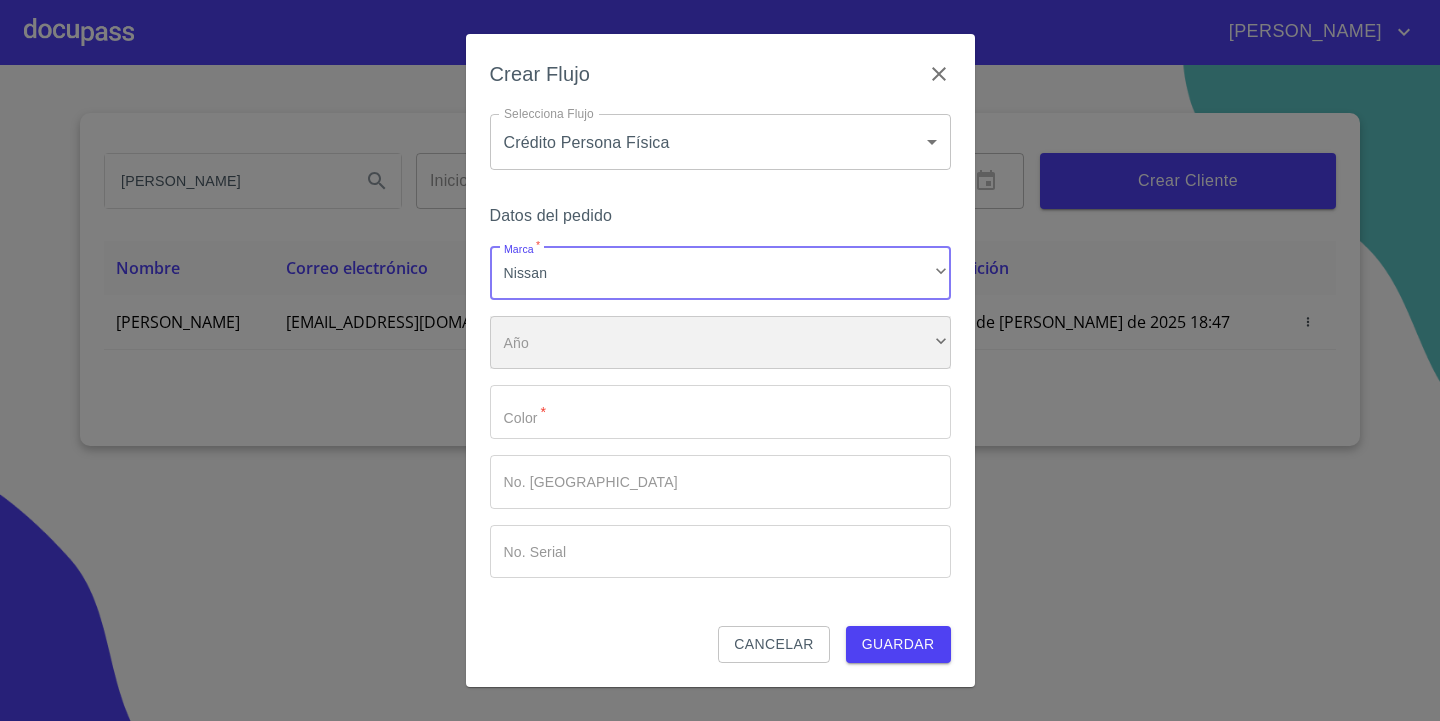 click on "​" at bounding box center [720, 343] 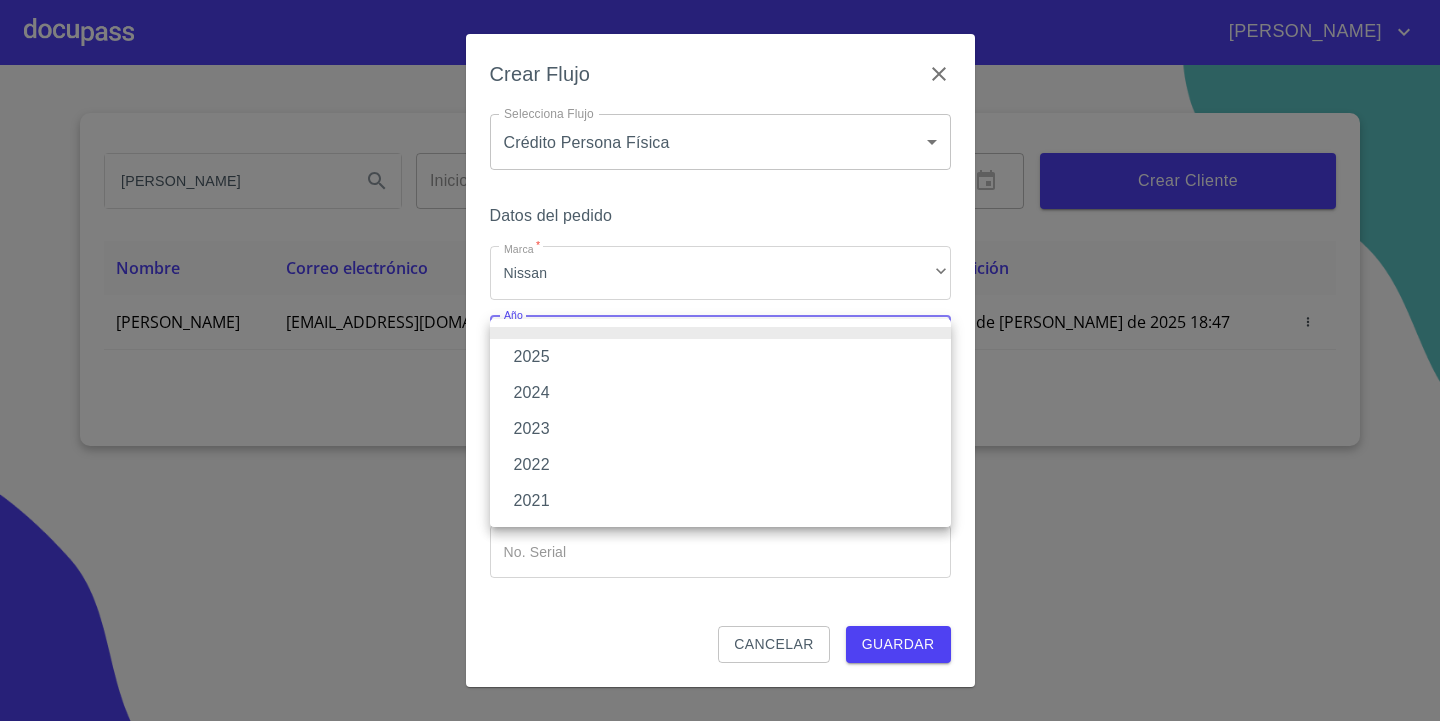 click on "2025" at bounding box center [720, 357] 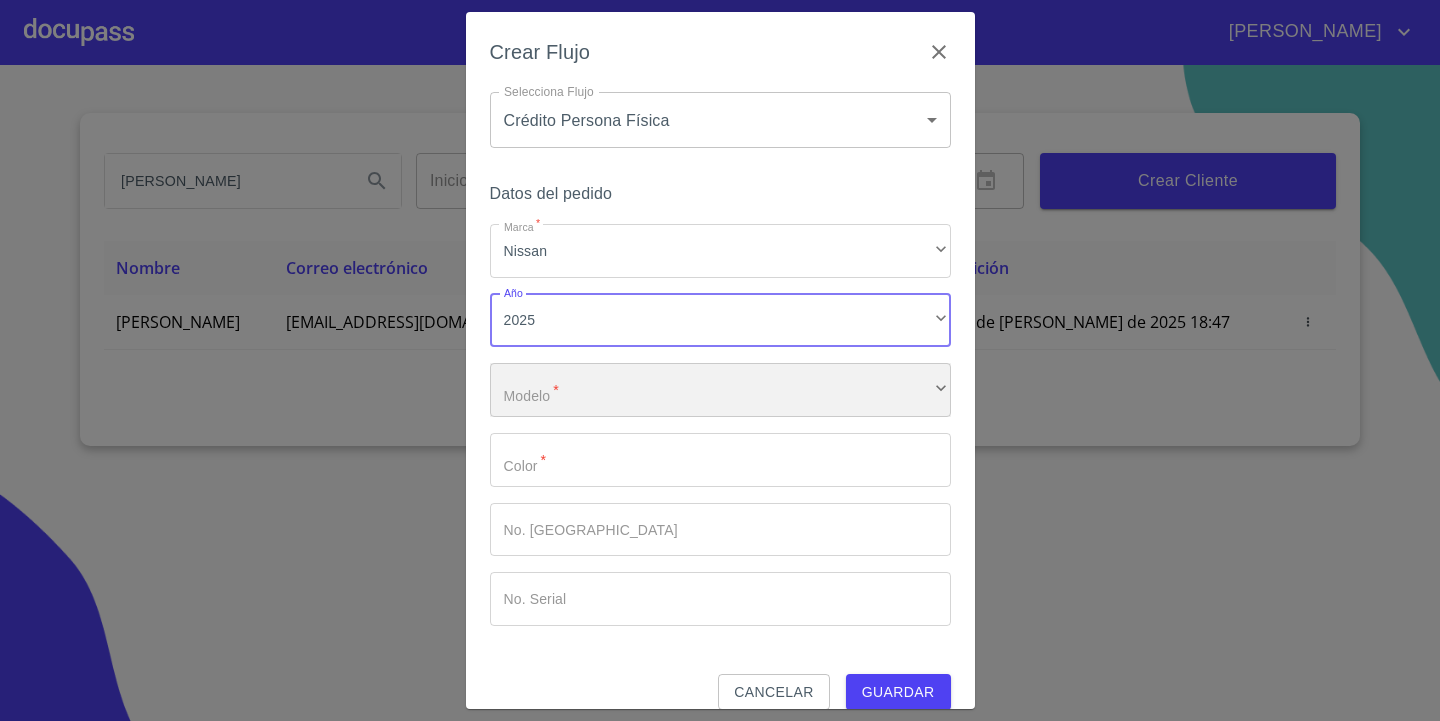 click on "​" at bounding box center [720, 390] 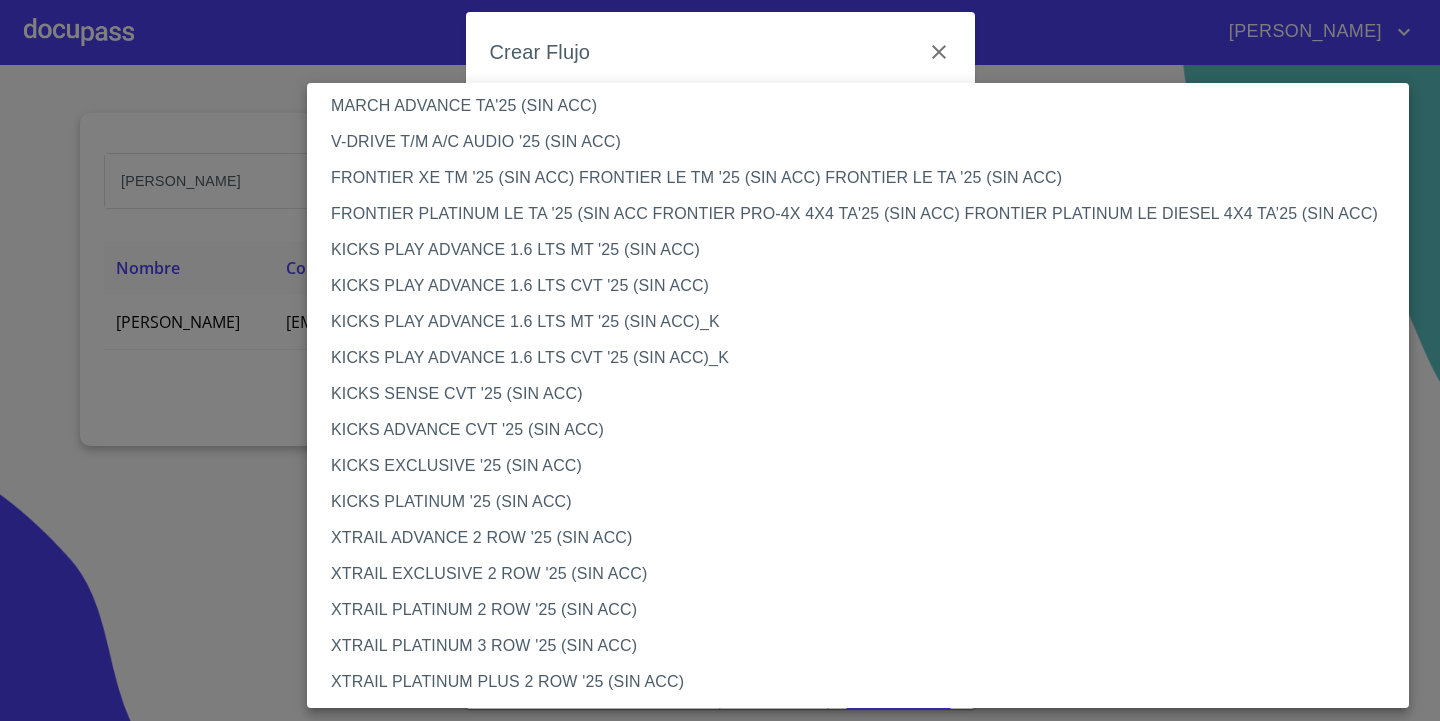 scroll, scrollTop: 1463, scrollLeft: 0, axis: vertical 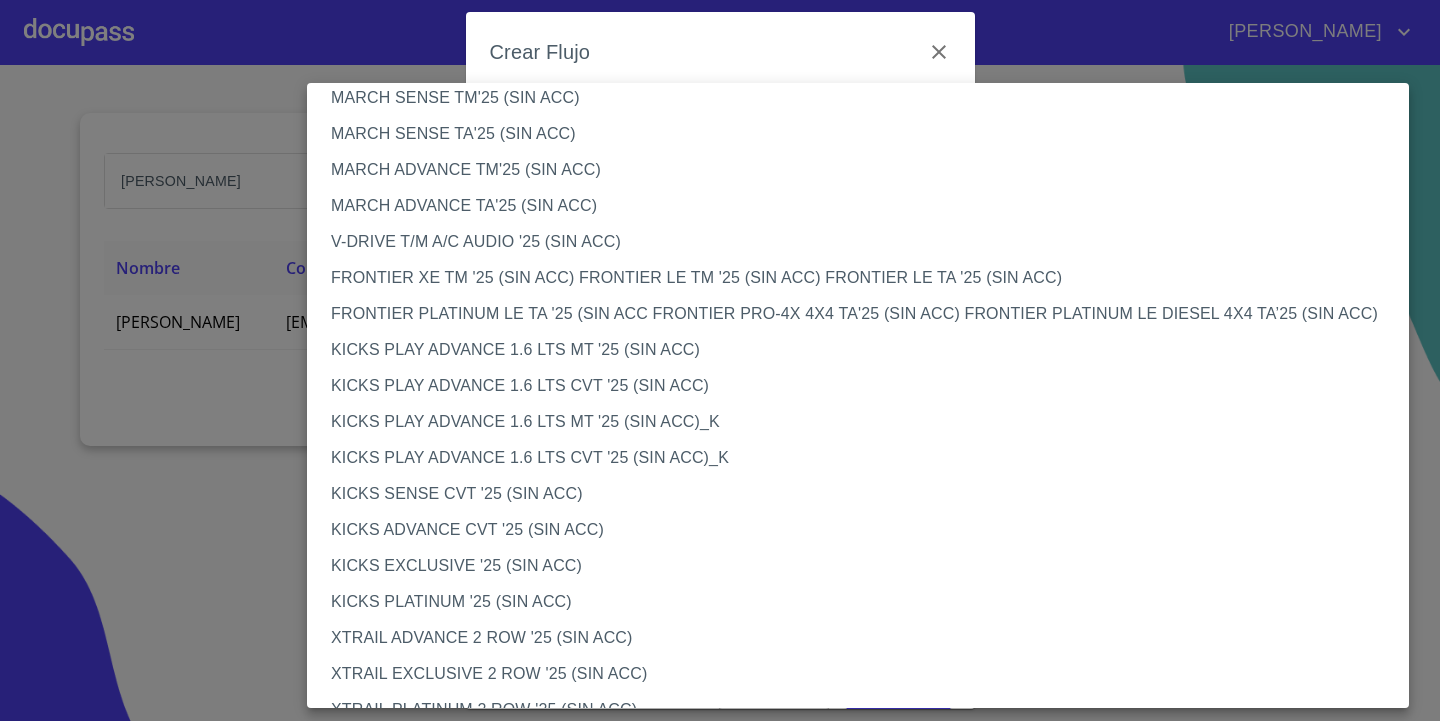 click on "FRONTIER PLATINUM LE TA '25 (SIN ACC FRONTIER PRO-4X 4X4 TA'25 (SIN ACC) FRONTIER PLATINUM LE DIESEL 4X4 TA’25 (SIN ACC)" at bounding box center (865, 314) 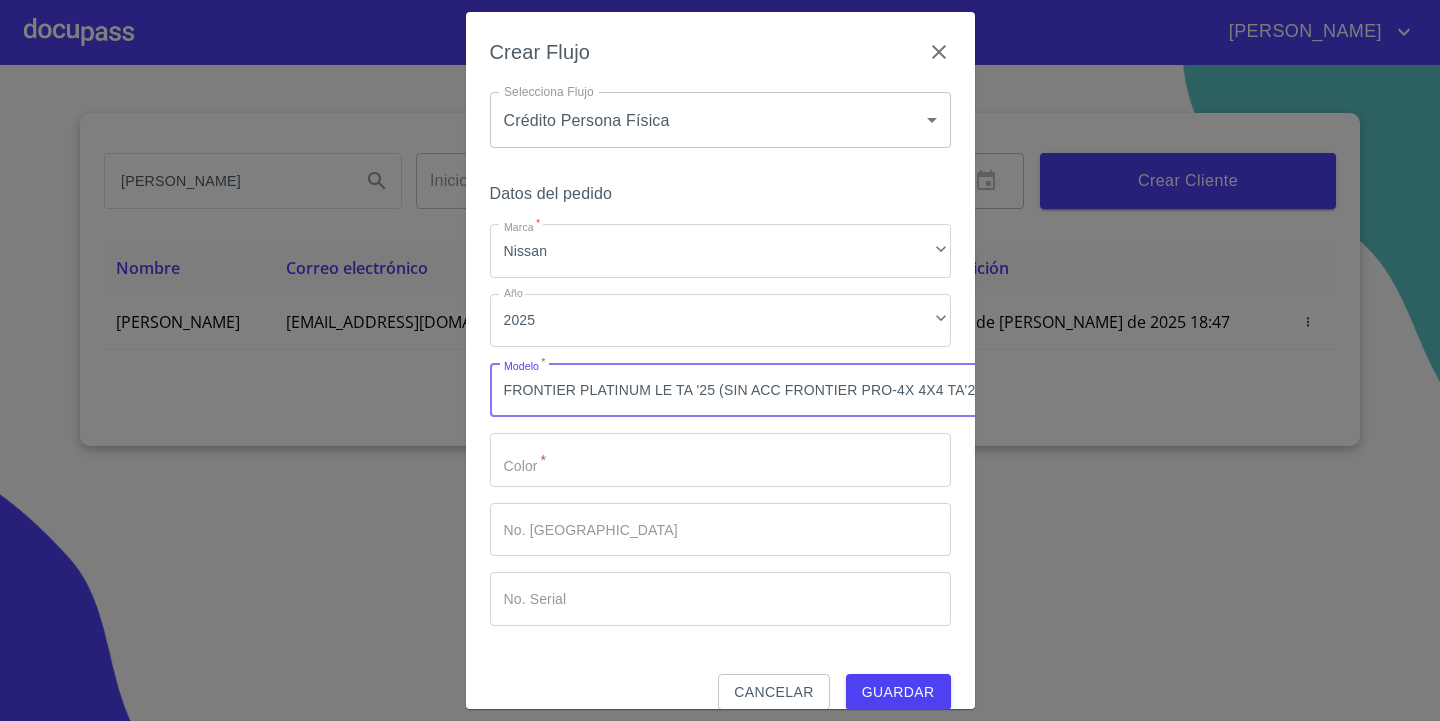 click on "Marca   *" at bounding box center [720, 460] 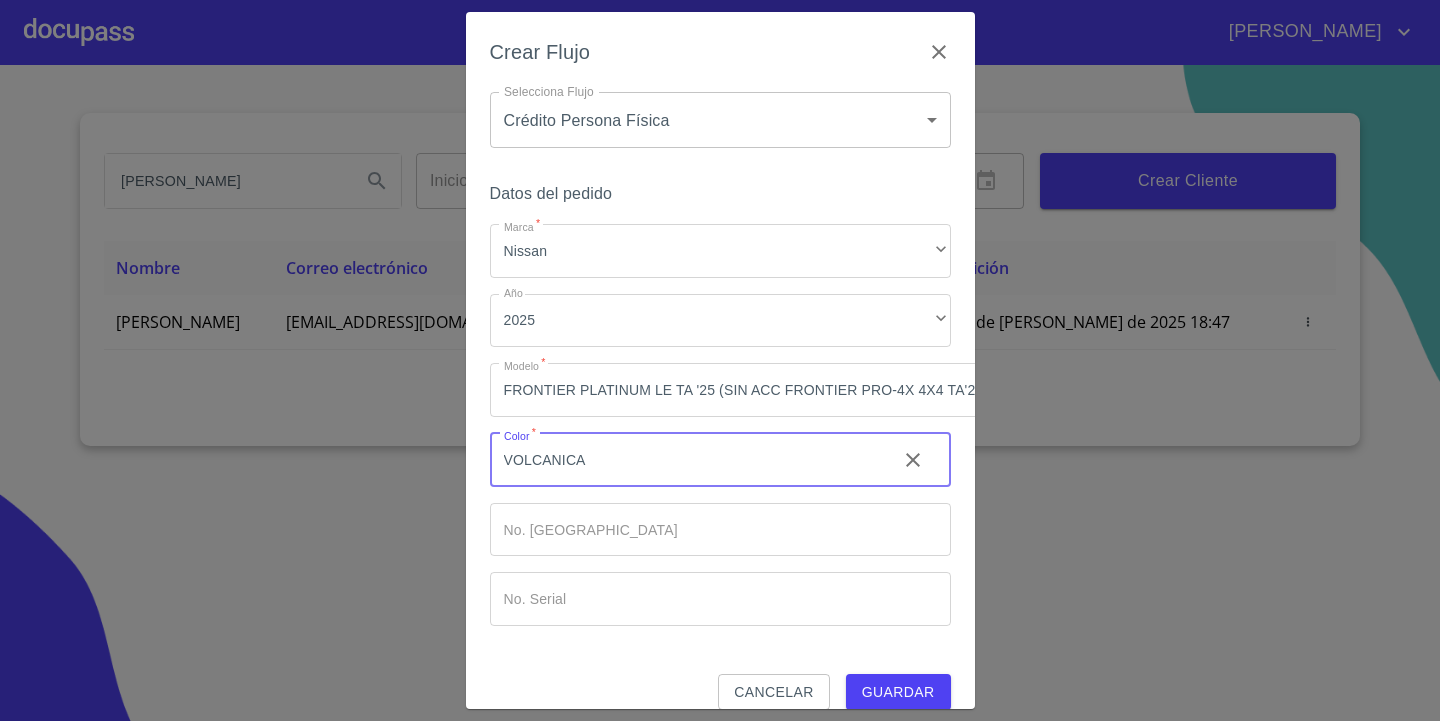 type on "VOLCANICA" 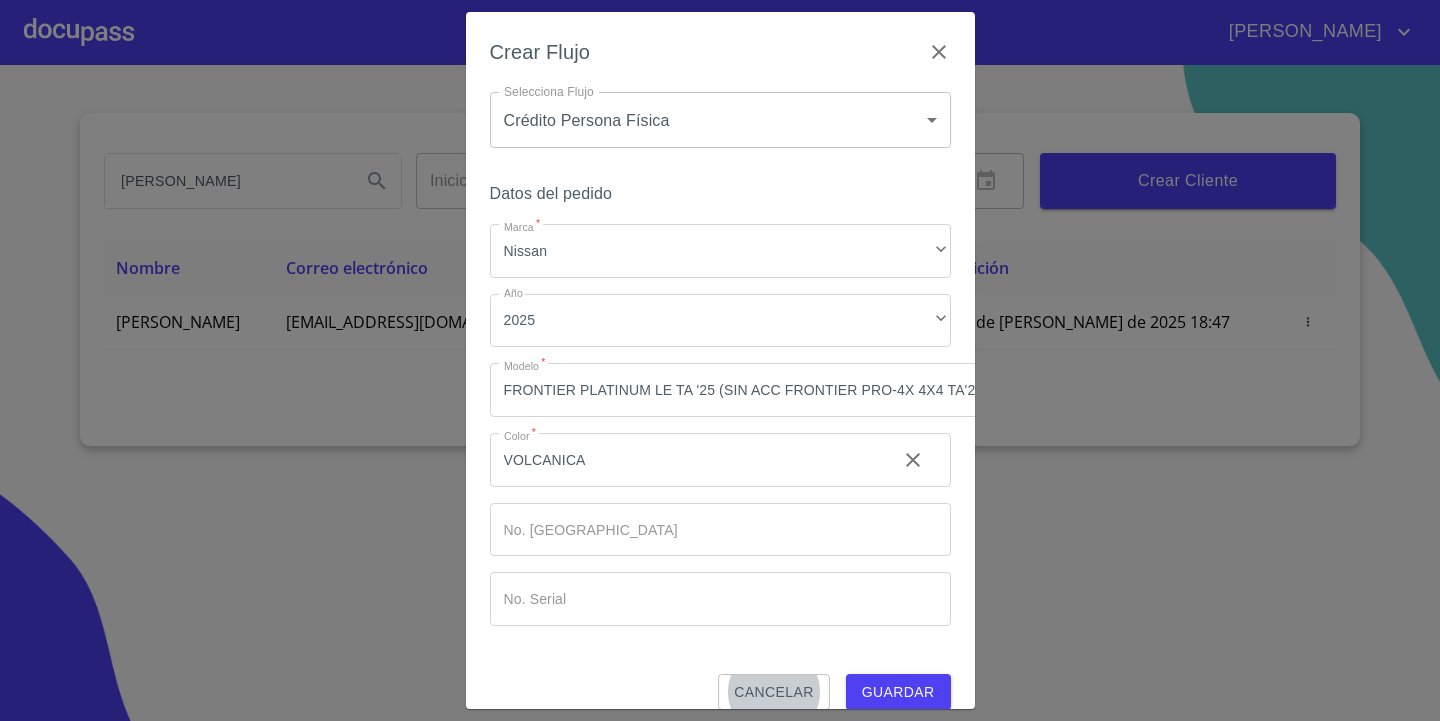 scroll, scrollTop: 16, scrollLeft: 0, axis: vertical 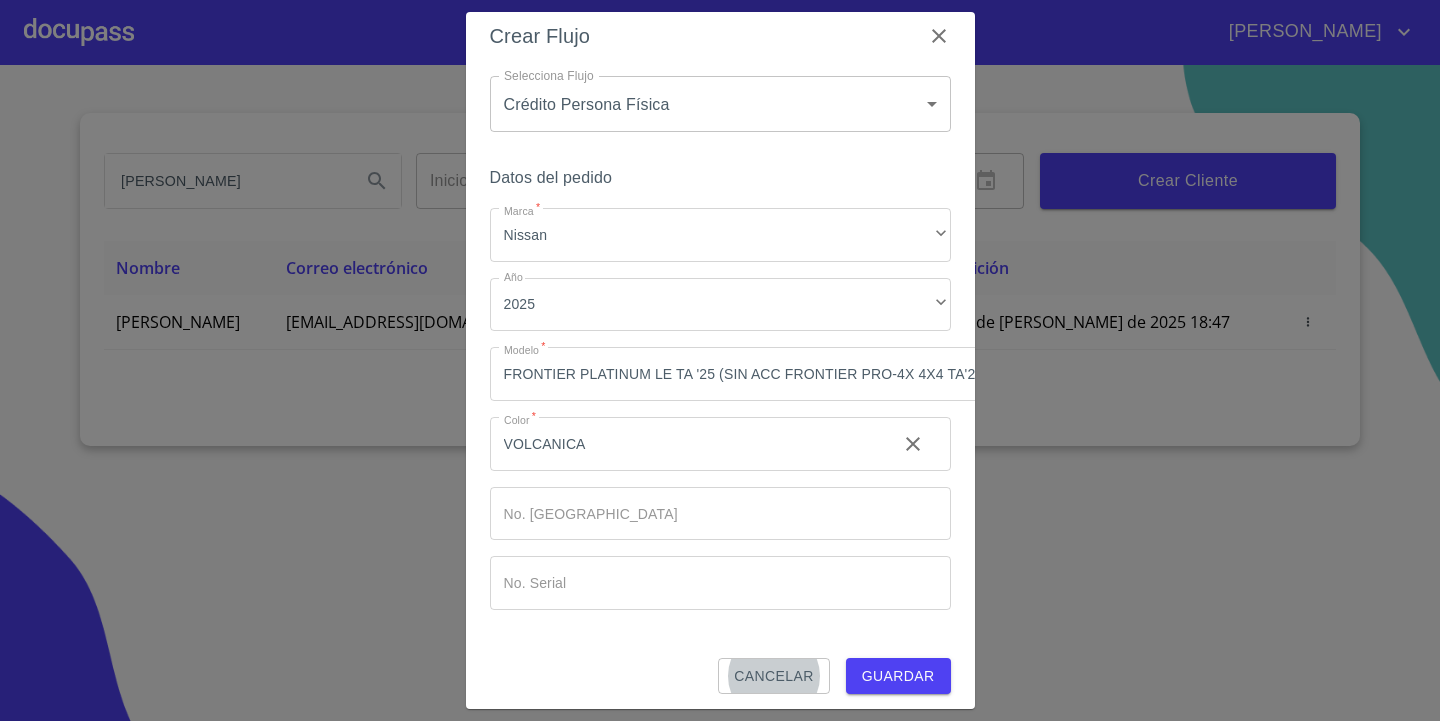 type 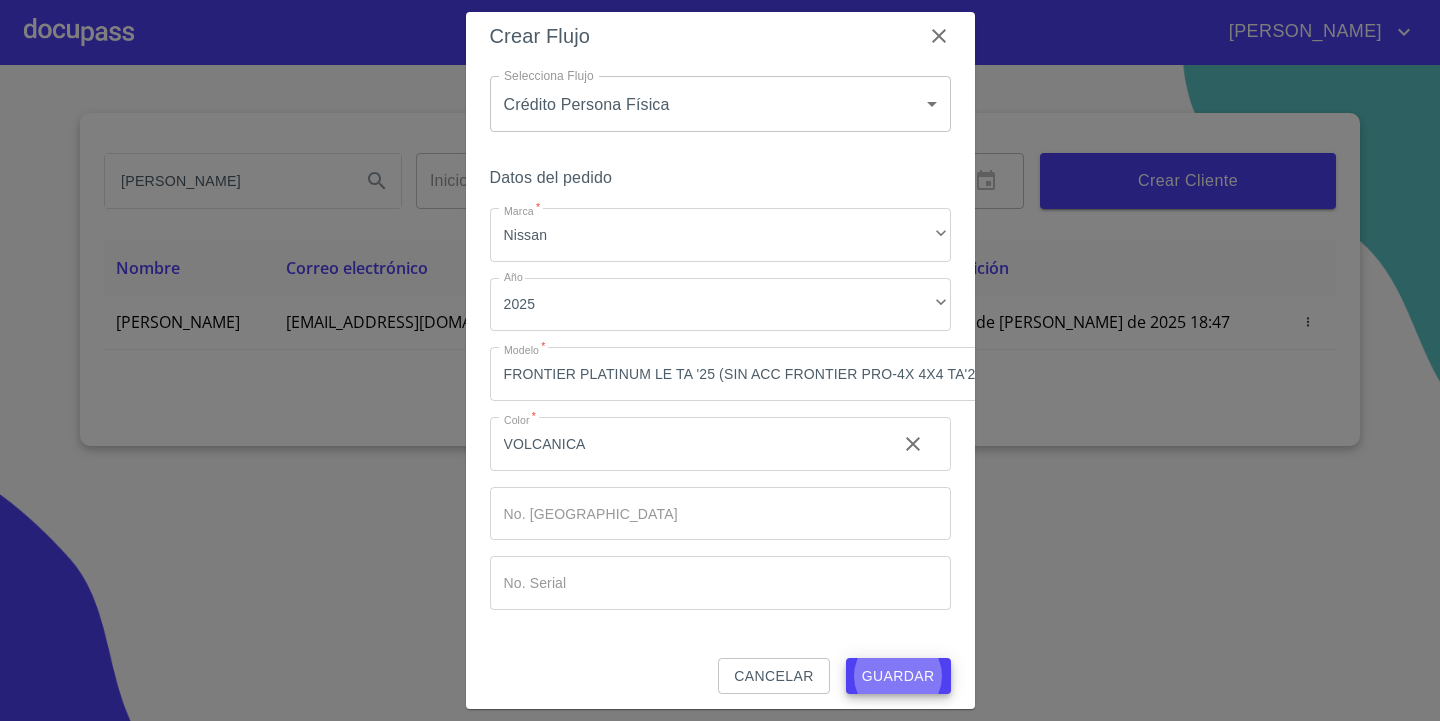 type 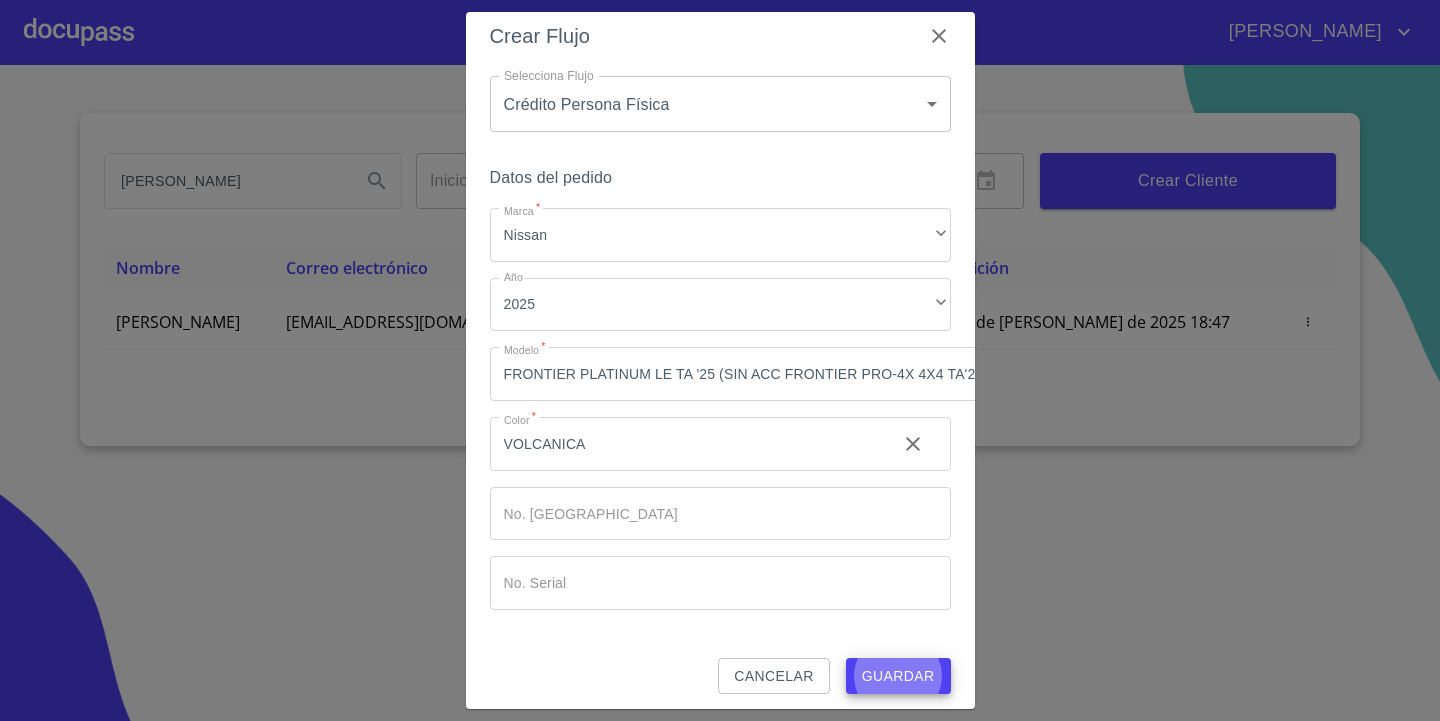 click on "Guardar" at bounding box center [898, 676] 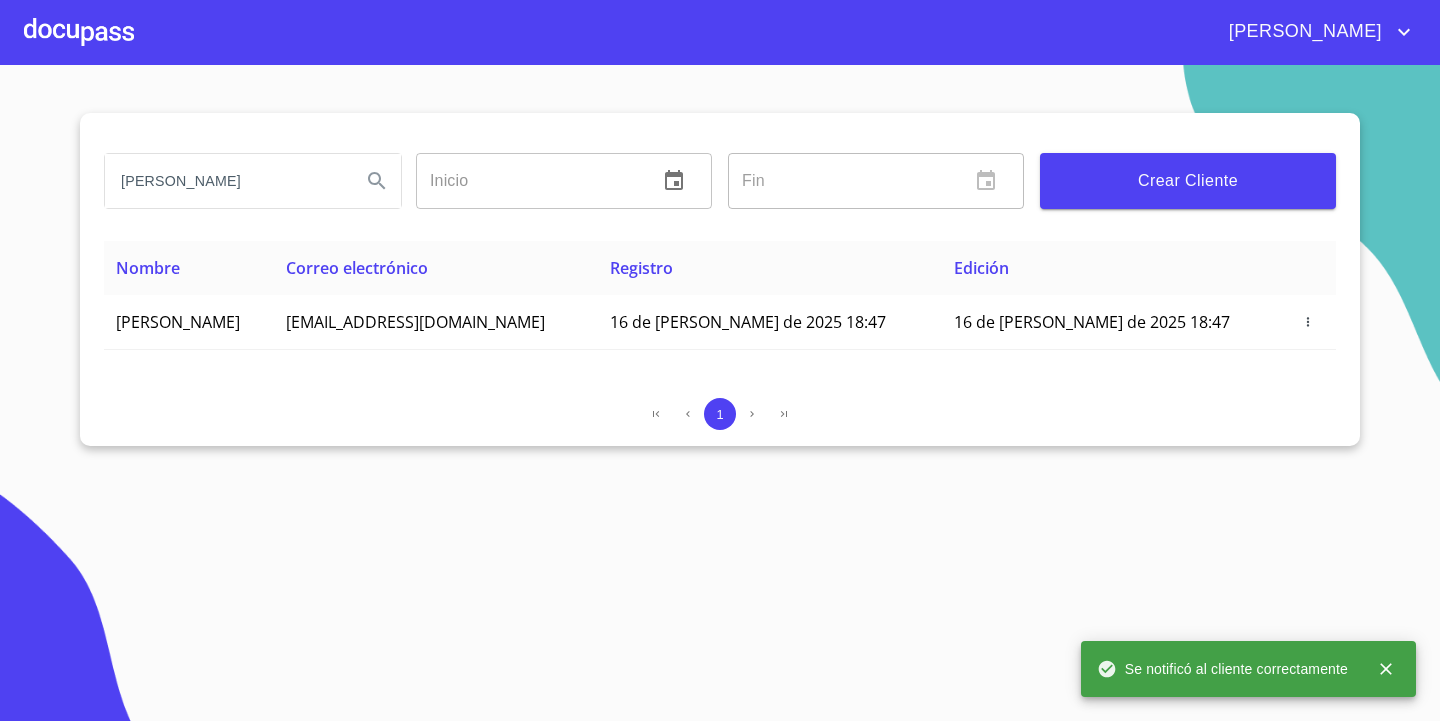 click at bounding box center [79, 32] 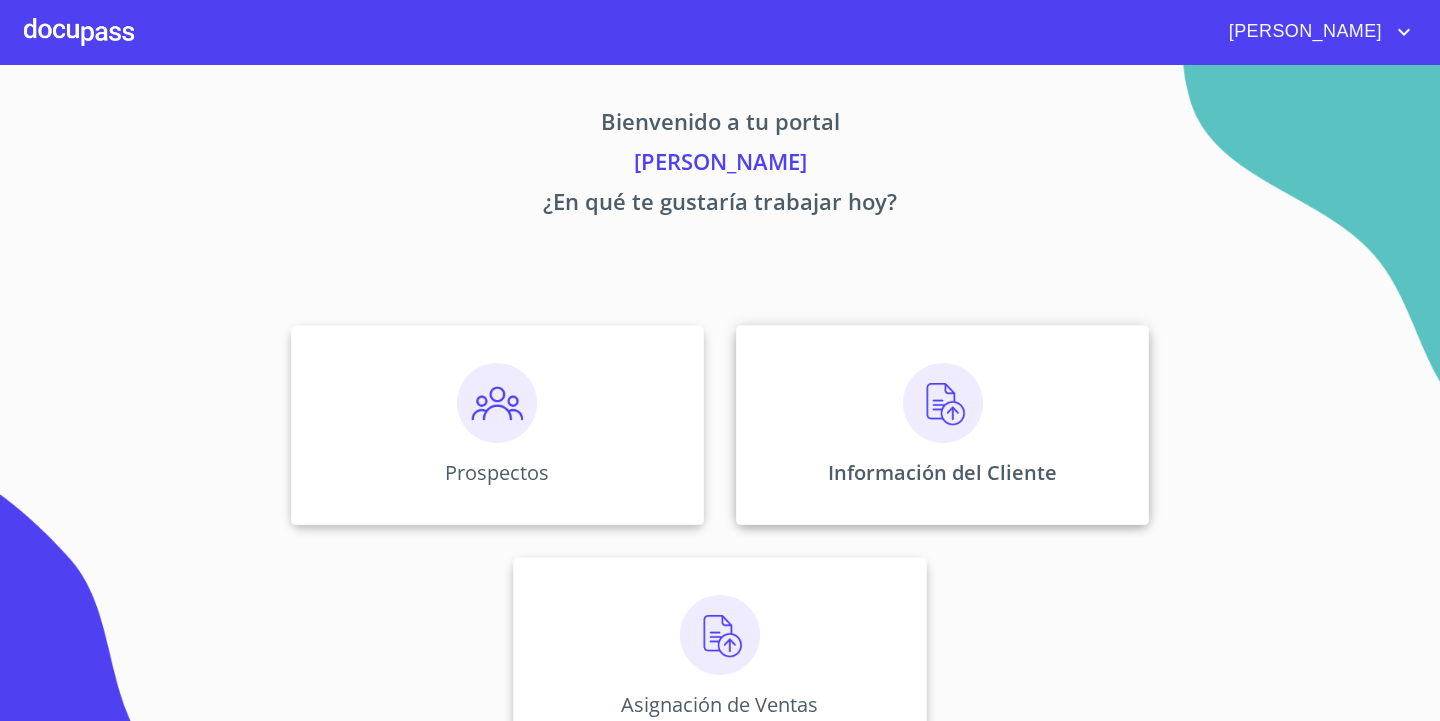 click on "Información del Cliente" at bounding box center (942, 425) 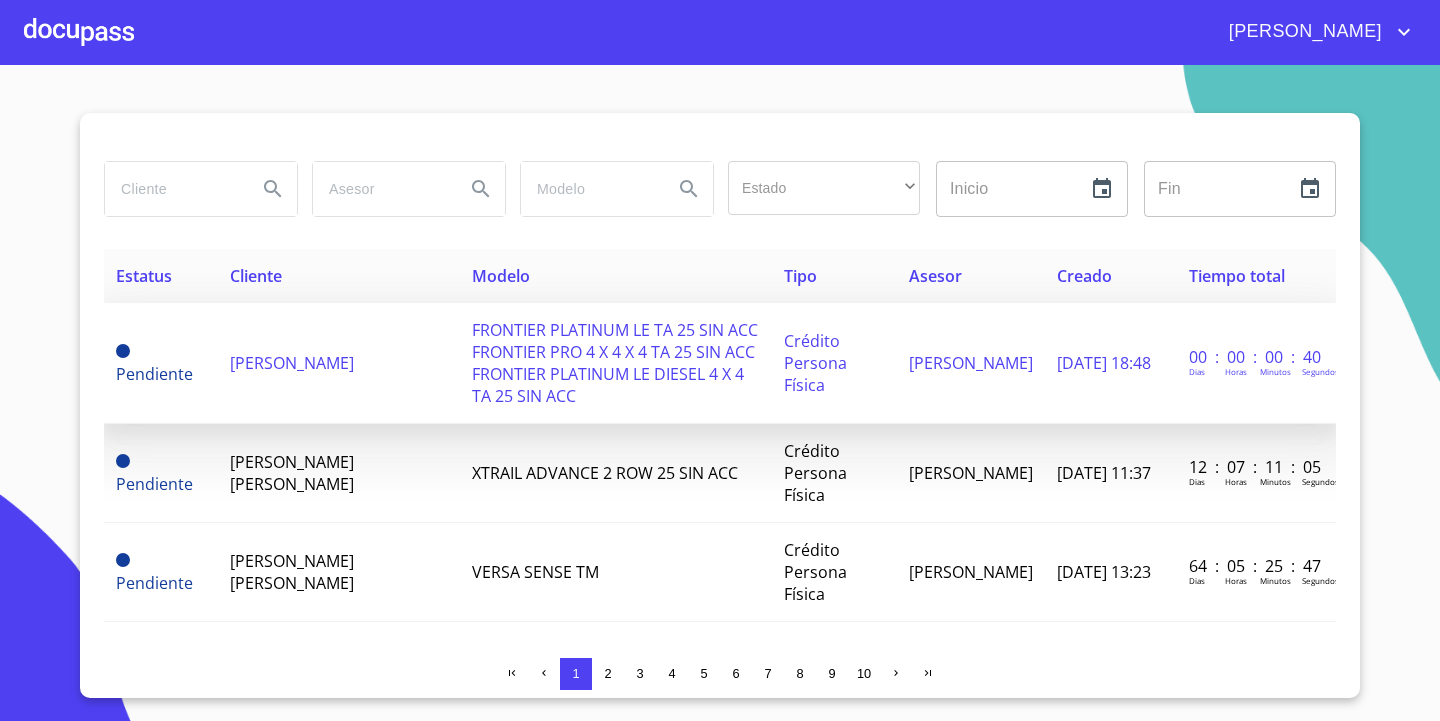 click on "[PERSON_NAME]" at bounding box center (339, 363) 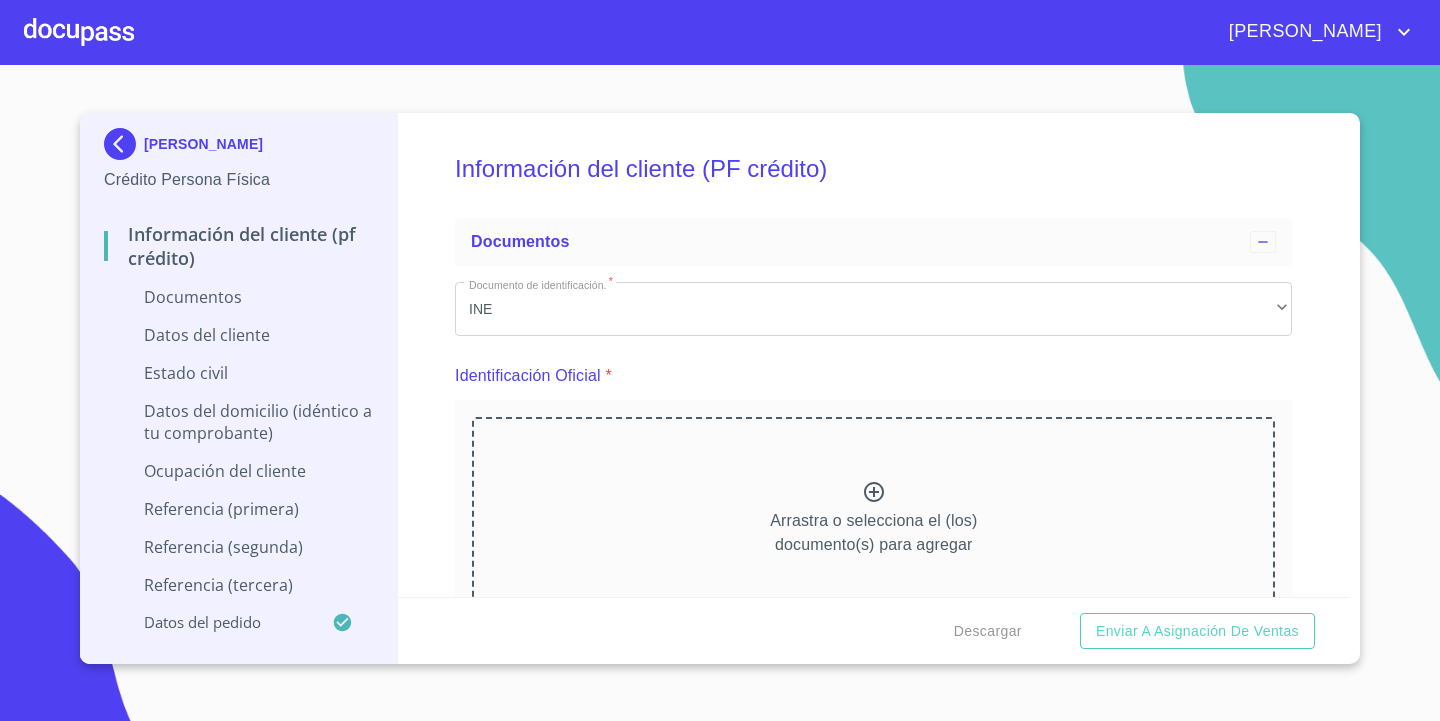 scroll, scrollTop: 200, scrollLeft: 0, axis: vertical 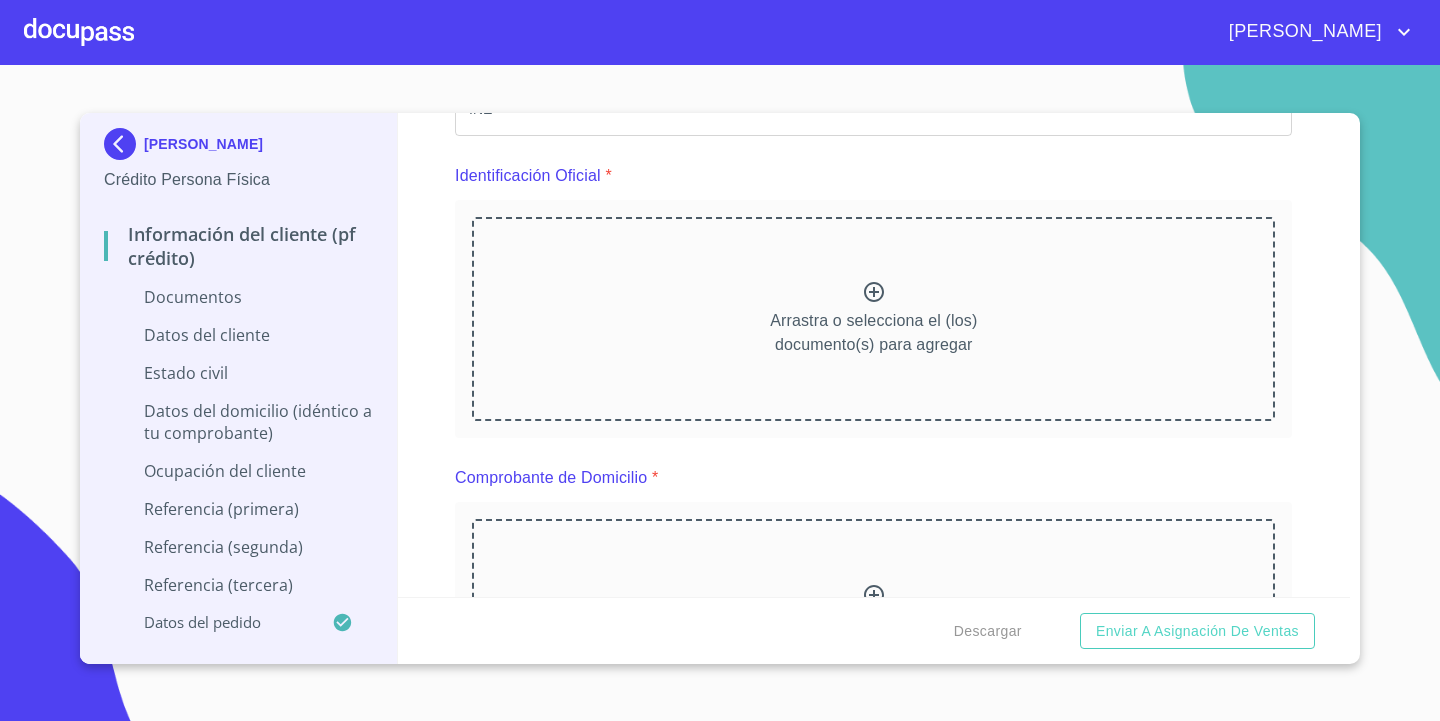 click on "Arrastra o selecciona el (los) documento(s) para agregar" at bounding box center [873, 319] 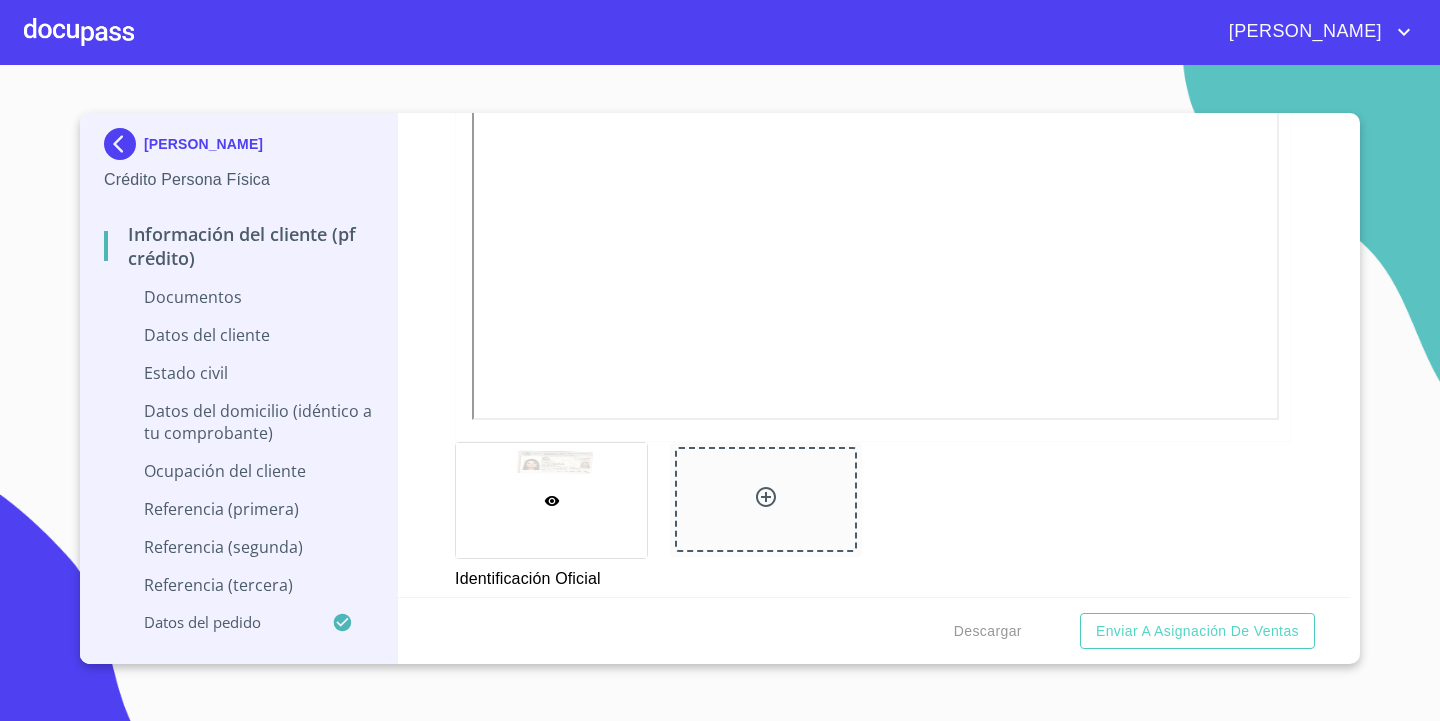 scroll, scrollTop: 600, scrollLeft: 0, axis: vertical 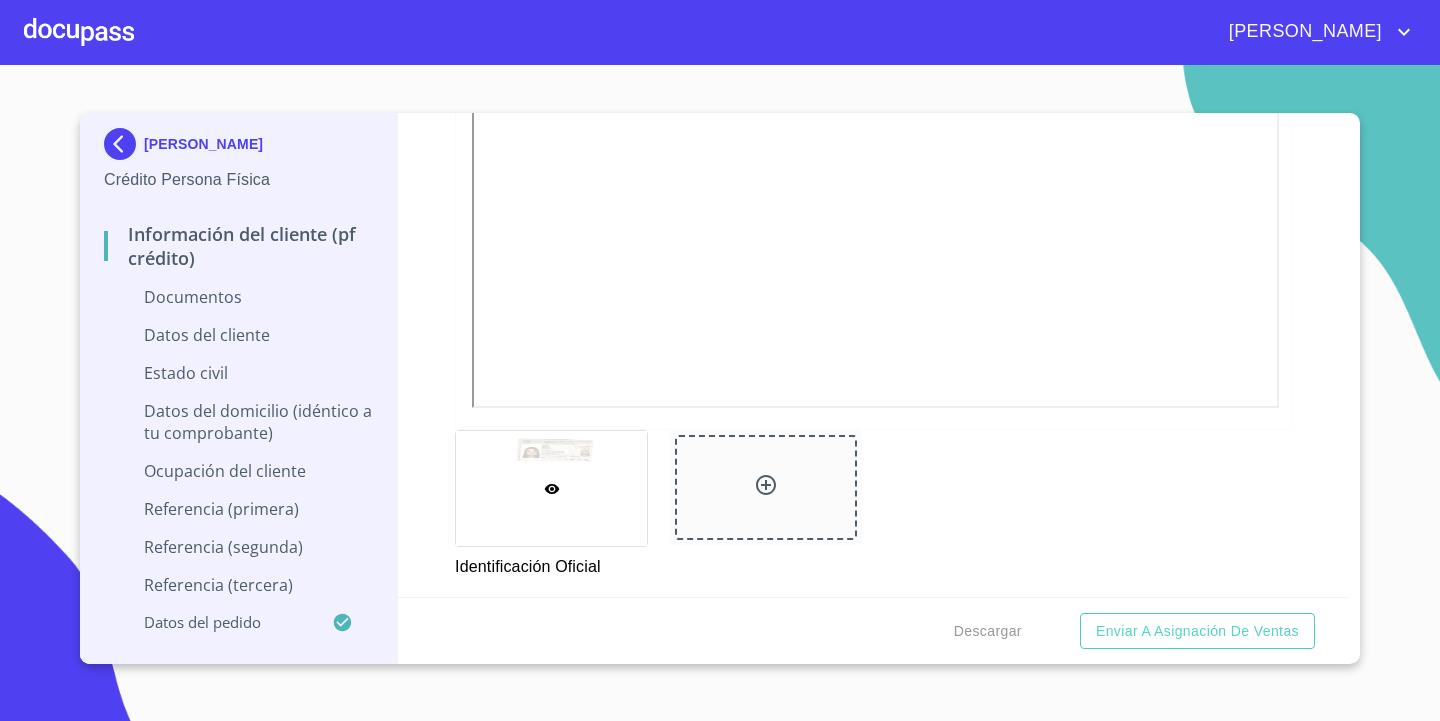 click at bounding box center [765, 487] 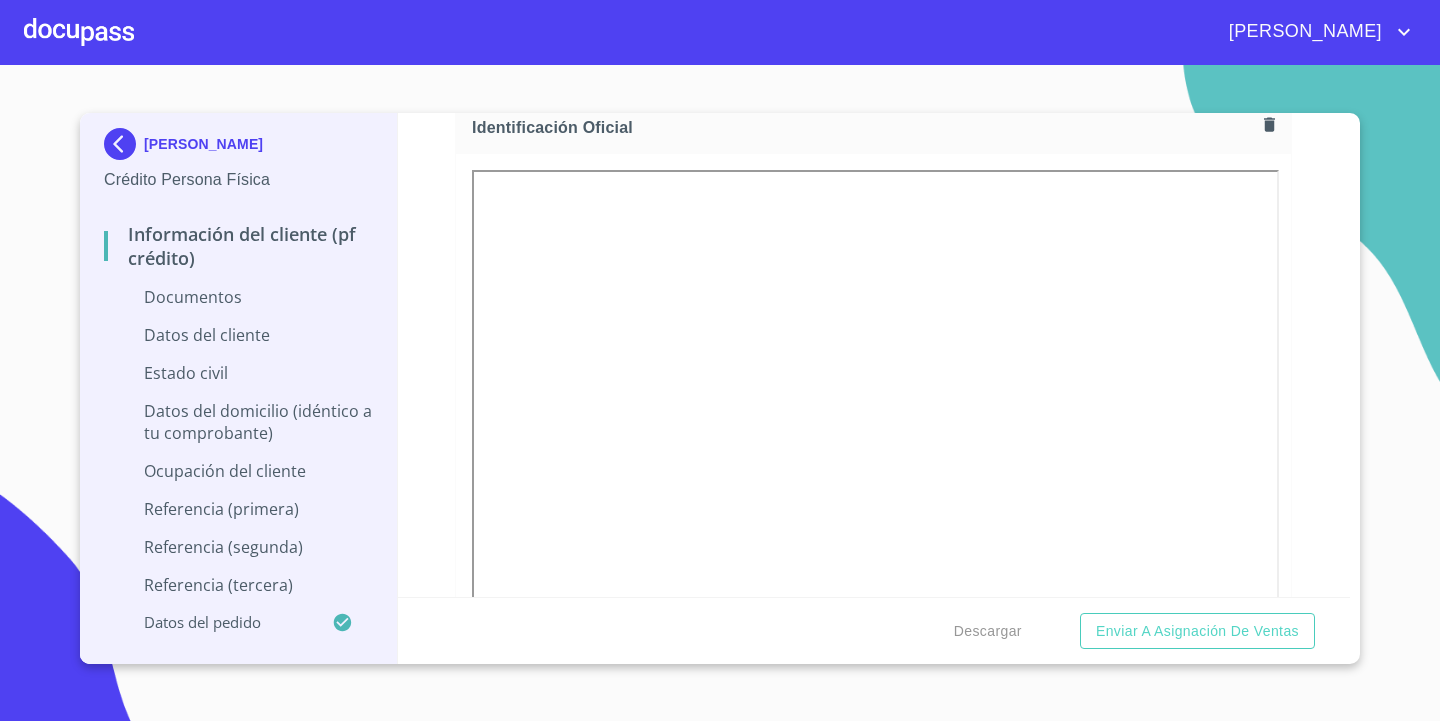 click 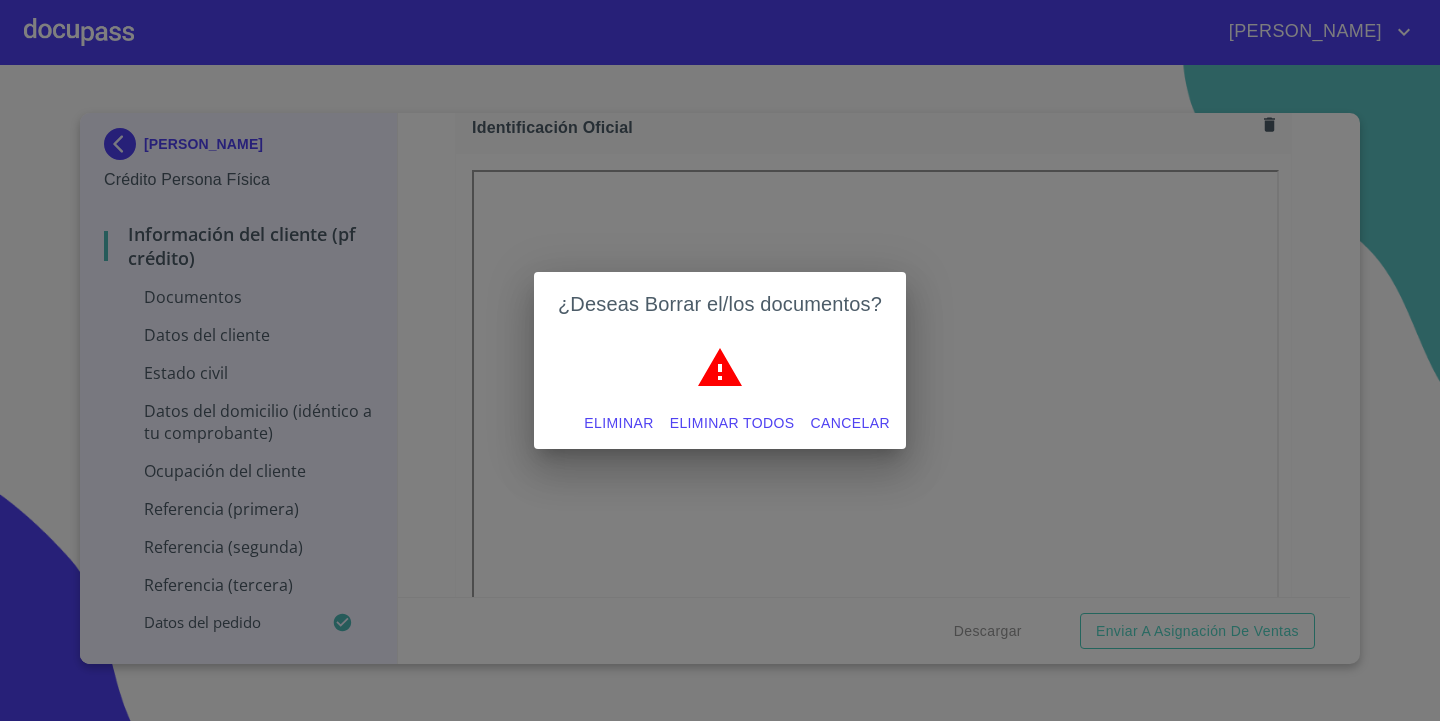 click on "Eliminar todos" at bounding box center (732, 423) 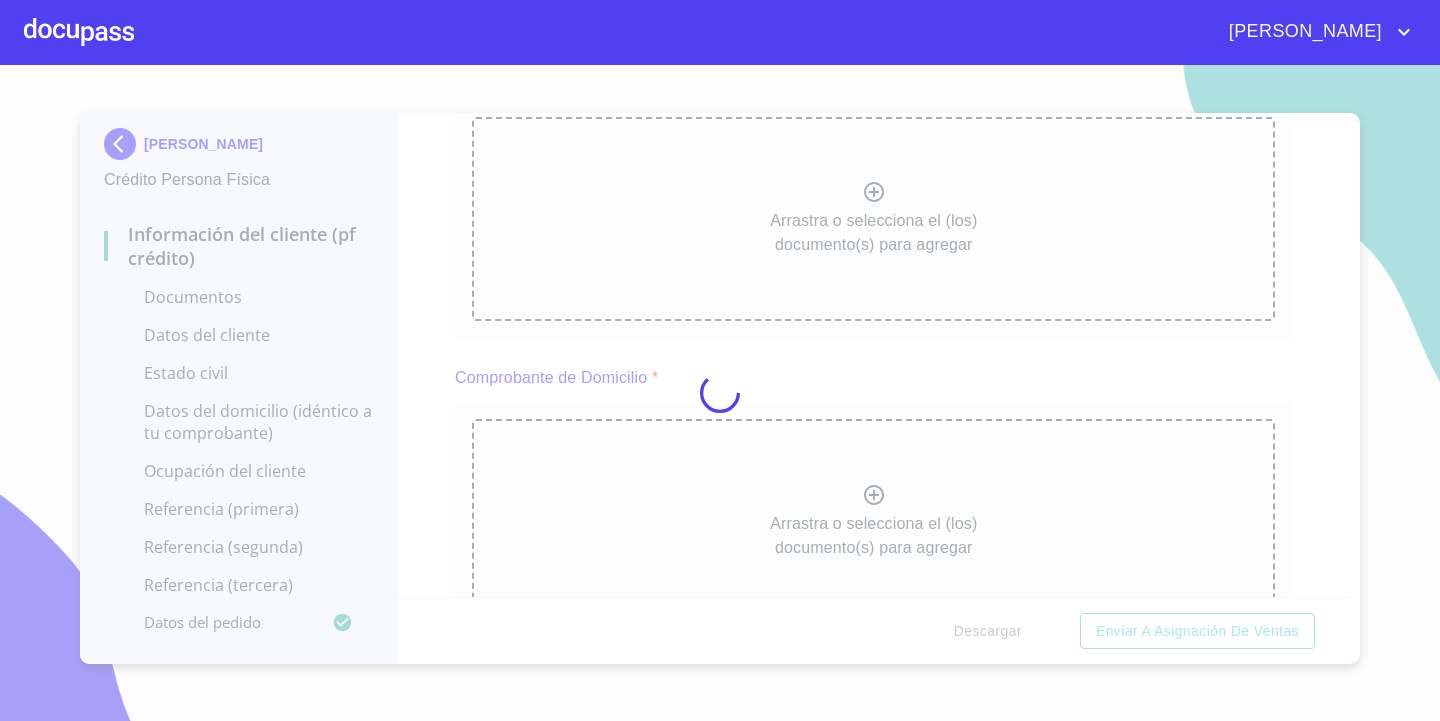 scroll, scrollTop: 298, scrollLeft: 0, axis: vertical 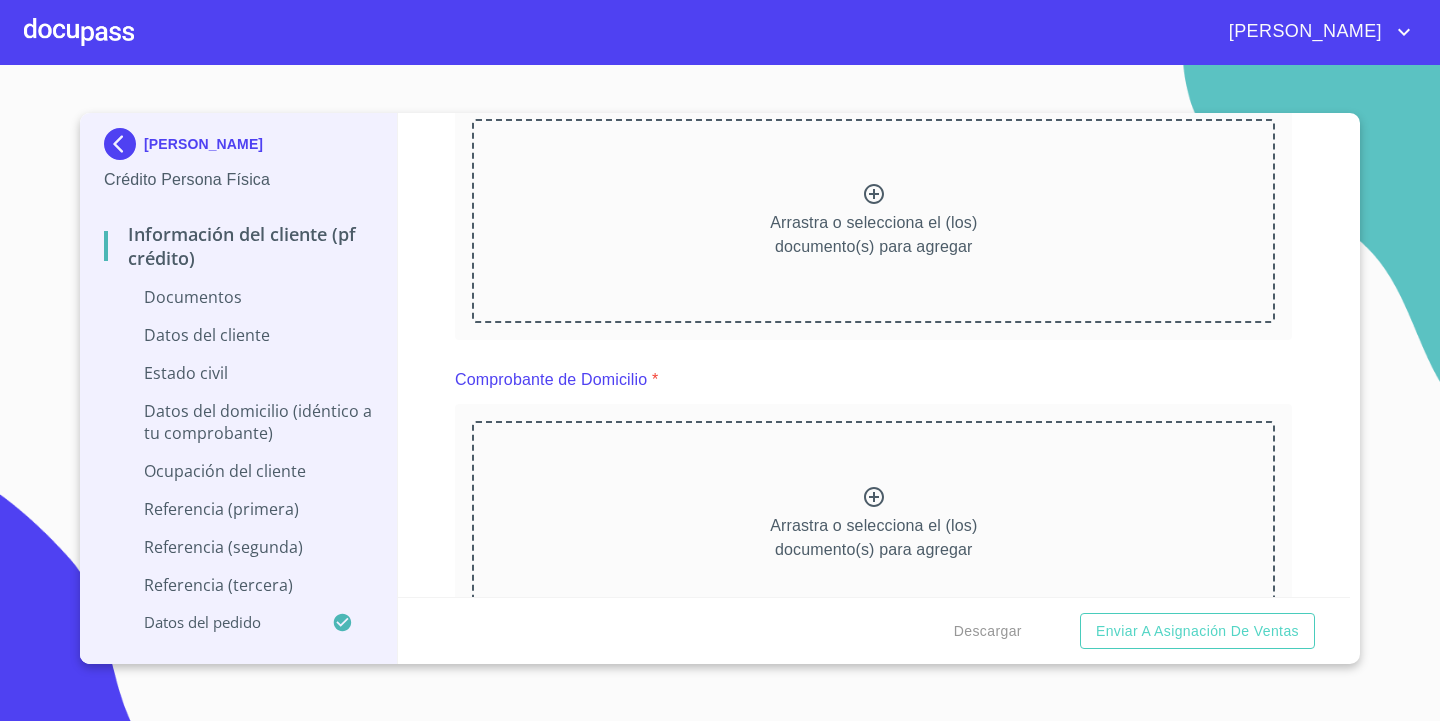 click on "Arrastra o selecciona el (los) documento(s) para agregar" at bounding box center (873, 221) 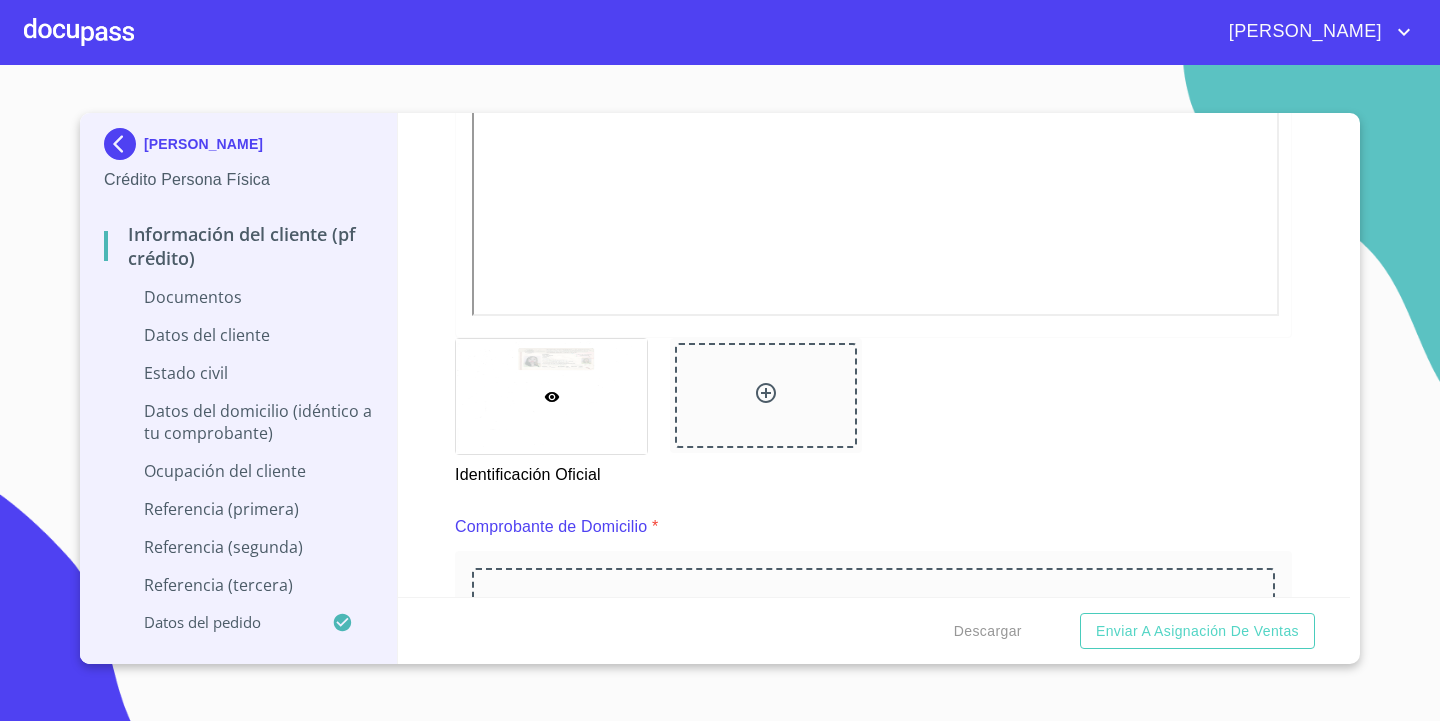 scroll, scrollTop: 698, scrollLeft: 0, axis: vertical 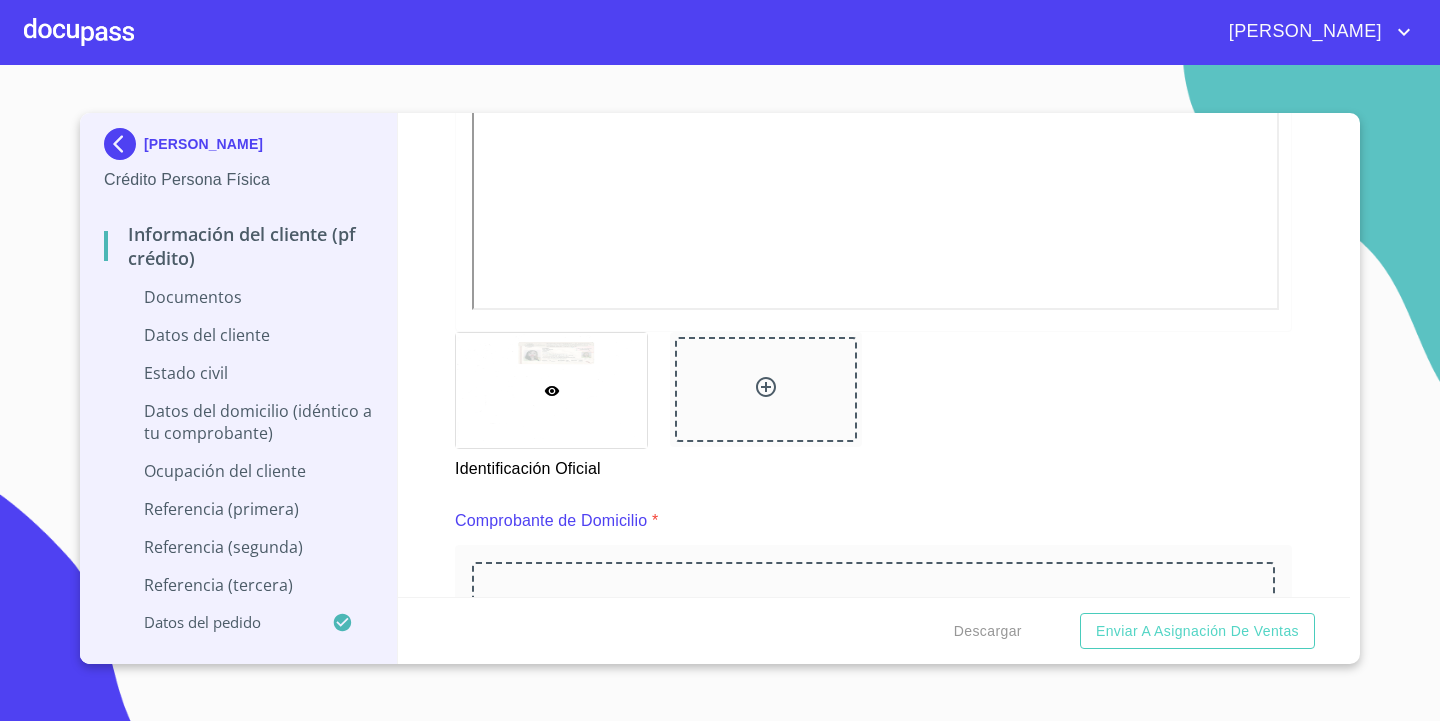 click at bounding box center (765, 389) 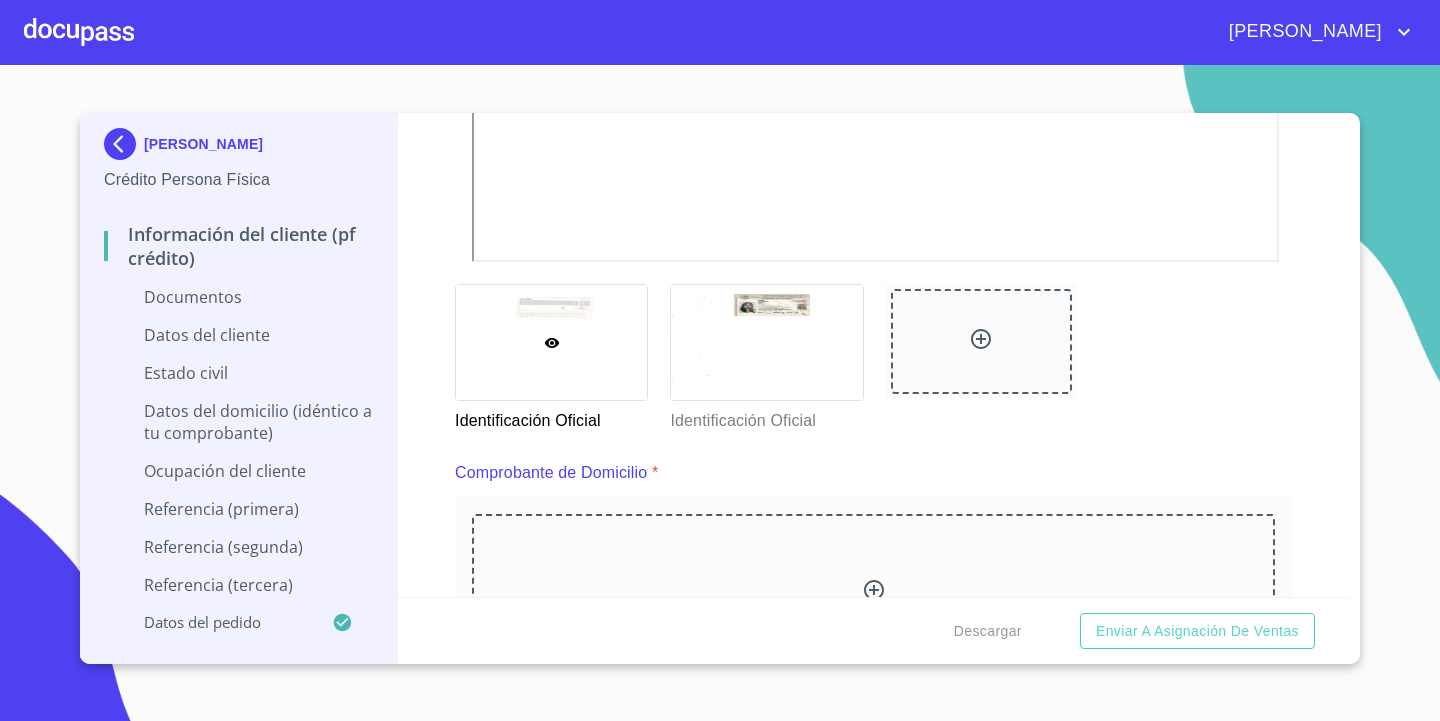 scroll, scrollTop: 1015, scrollLeft: 0, axis: vertical 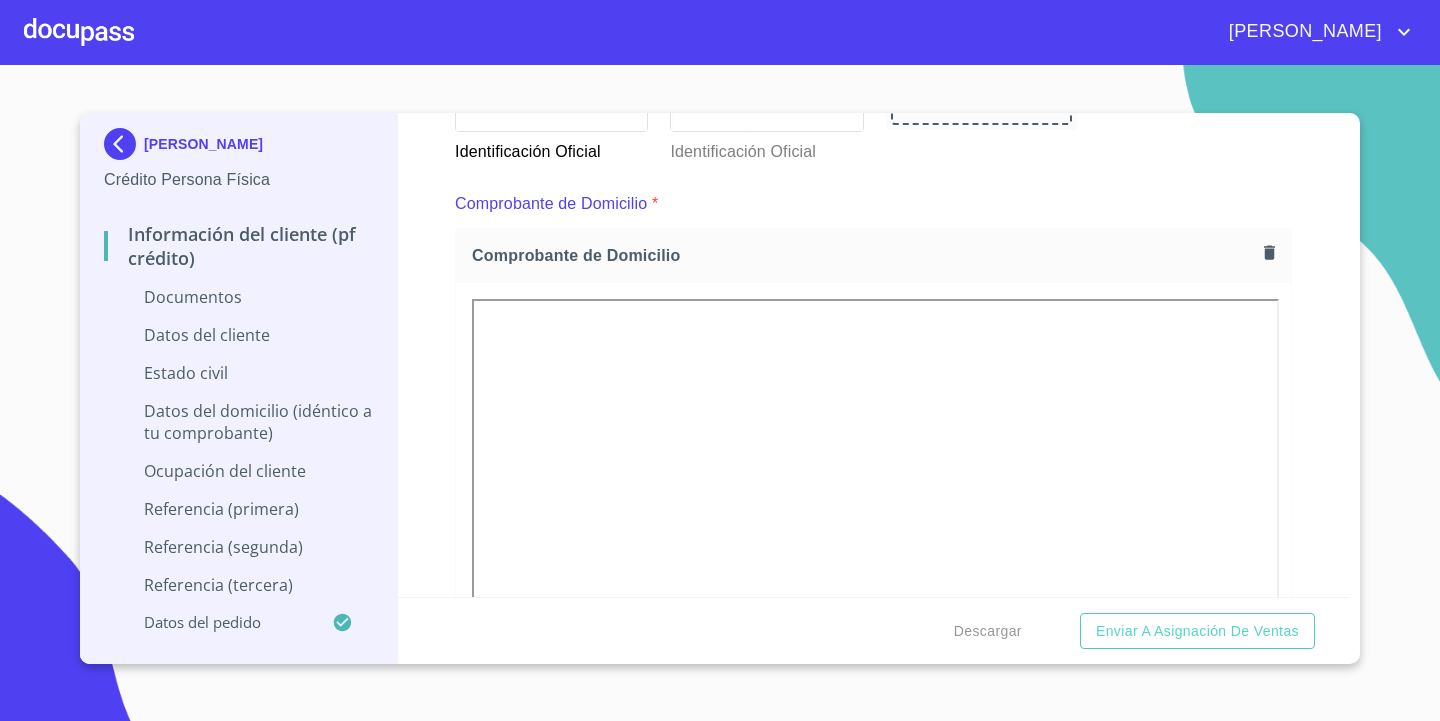 click on "Comprobante de Domicilio *" at bounding box center (873, 204) 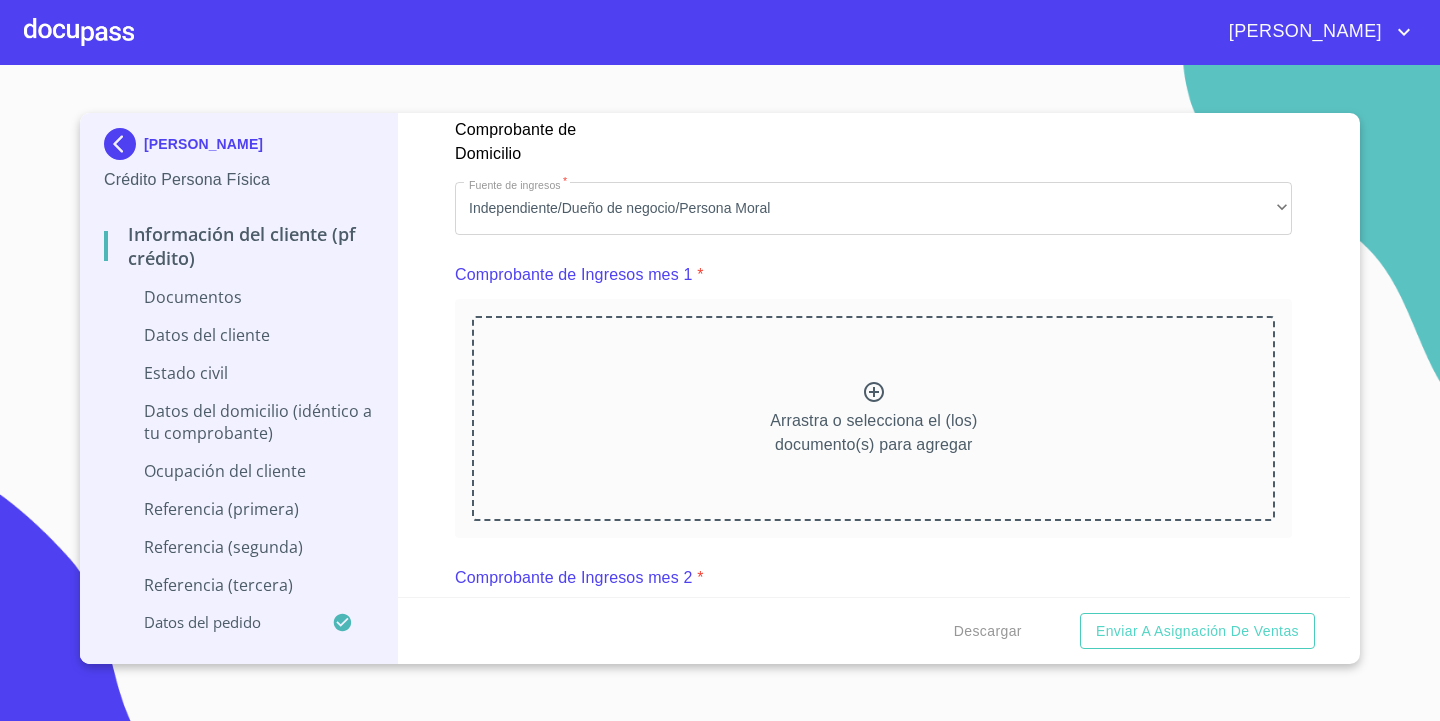scroll, scrollTop: 1915, scrollLeft: 0, axis: vertical 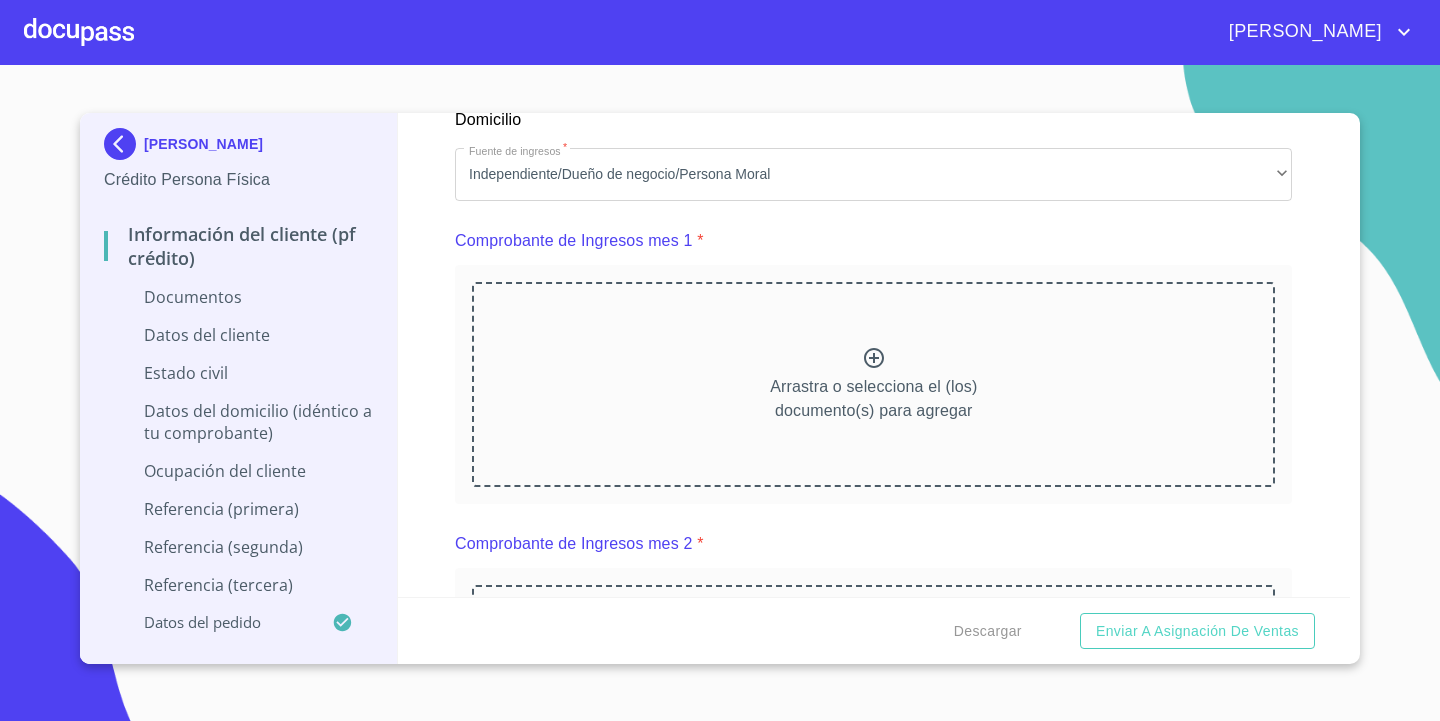 click on "Arrastra o selecciona el (los) documento(s) para agregar" at bounding box center (873, 384) 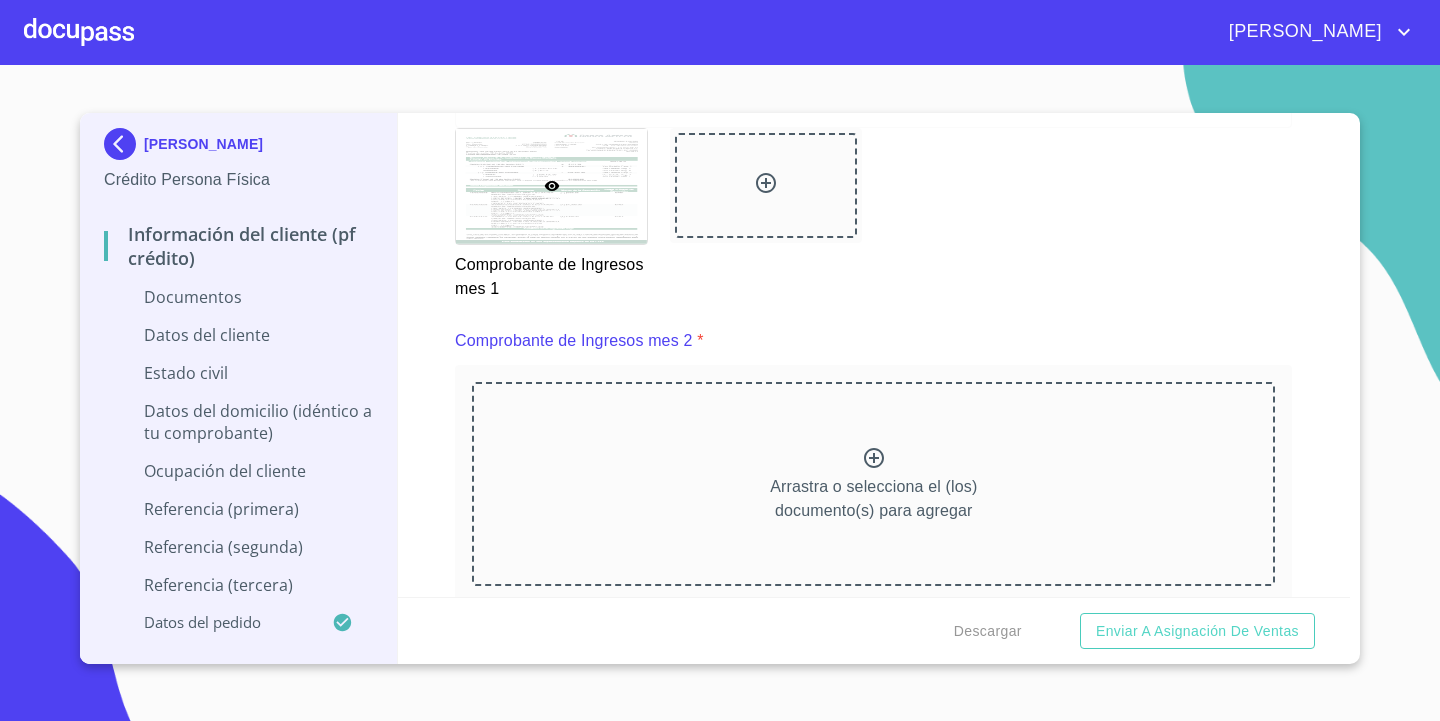 scroll, scrollTop: 2715, scrollLeft: 0, axis: vertical 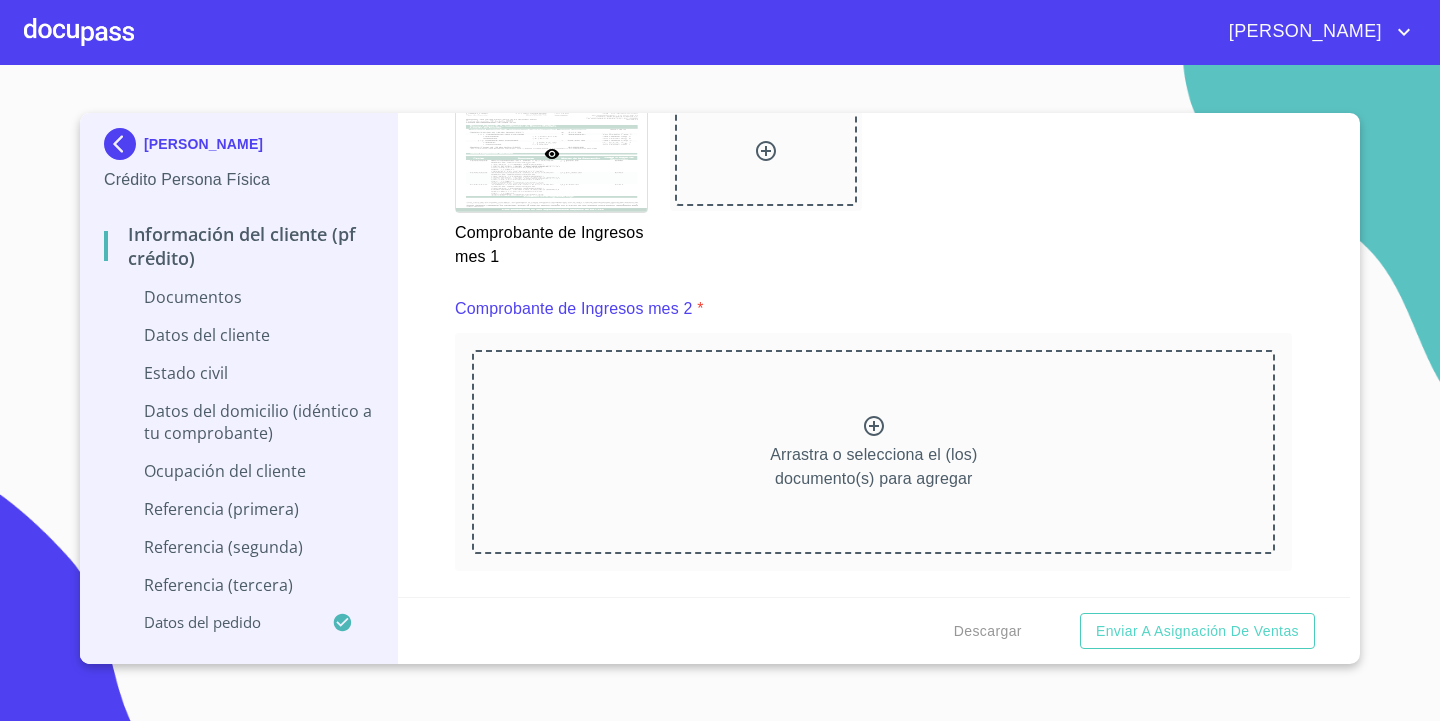 click on "Arrastra o selecciona el (los) documento(s) para agregar" at bounding box center (873, 452) 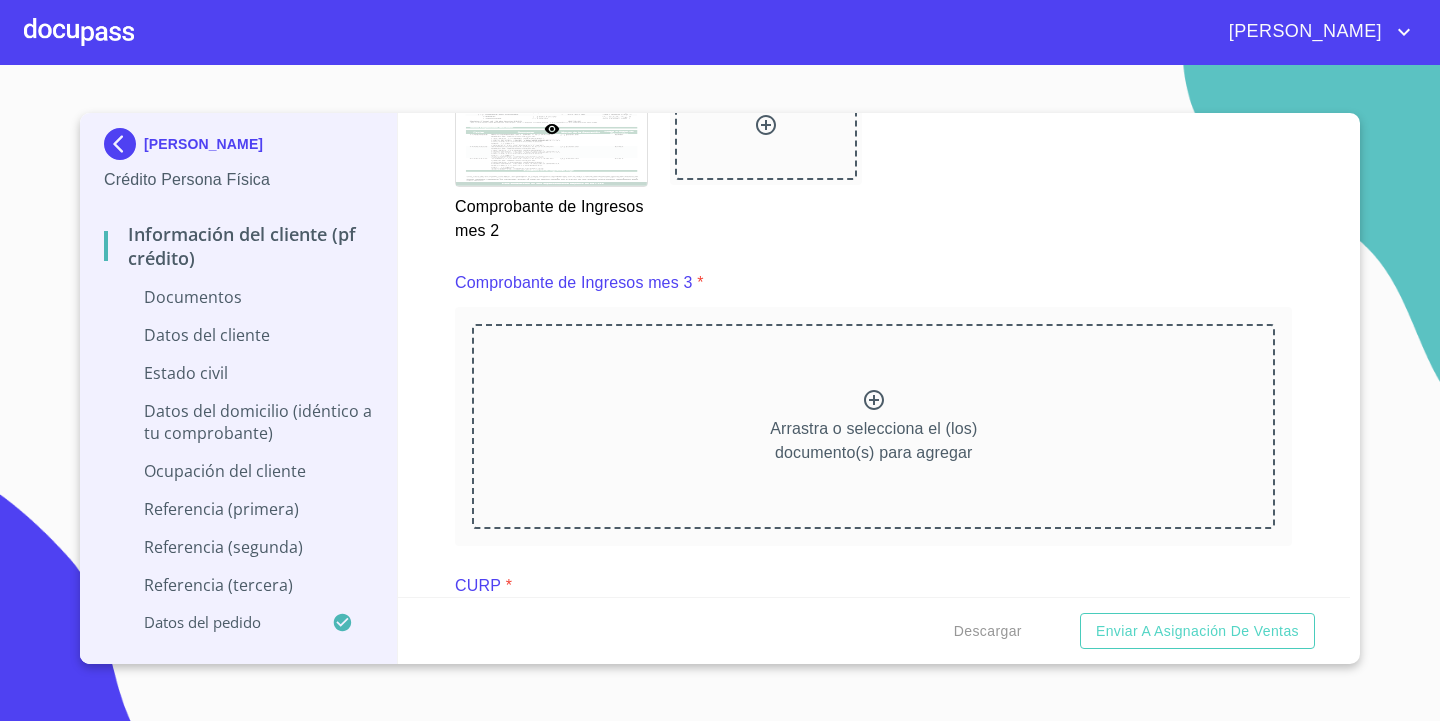 scroll, scrollTop: 3678, scrollLeft: 0, axis: vertical 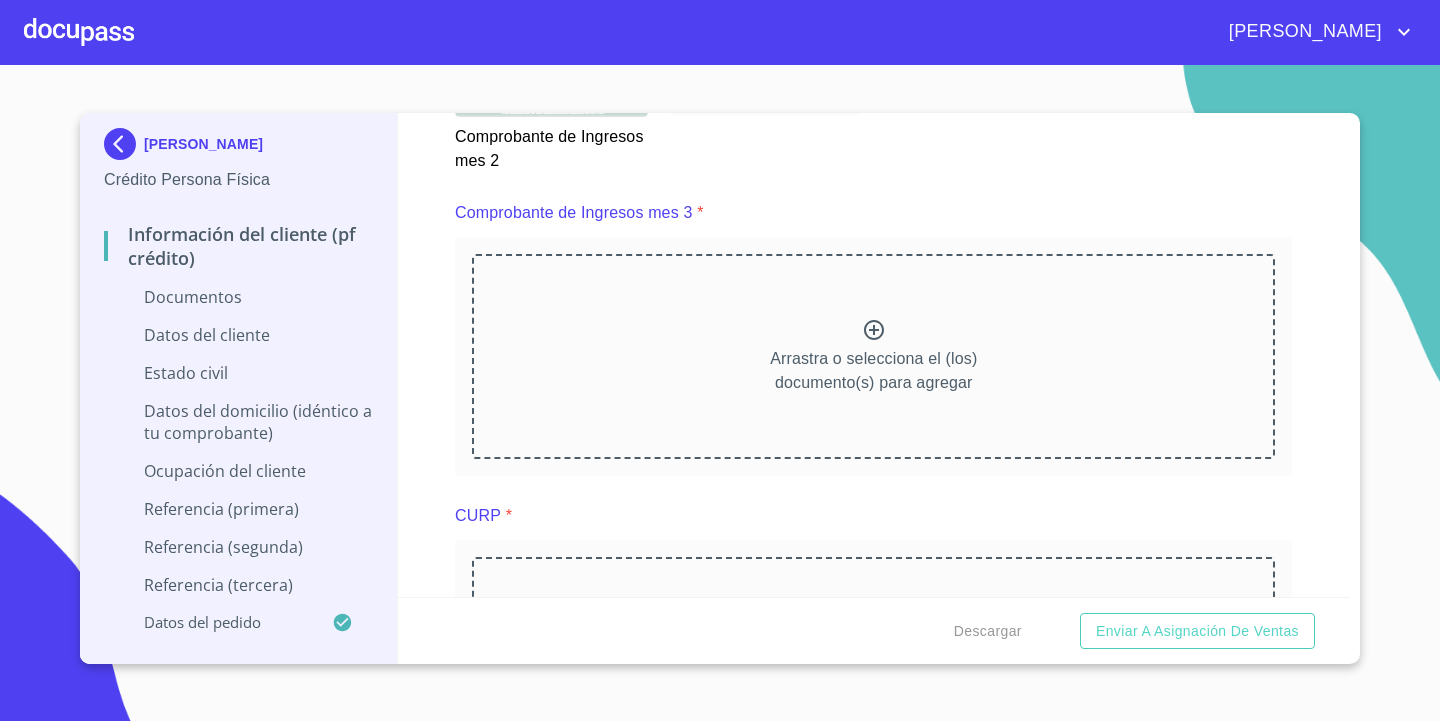 click on "Arrastra o selecciona el (los) documento(s) para agregar" at bounding box center [873, 356] 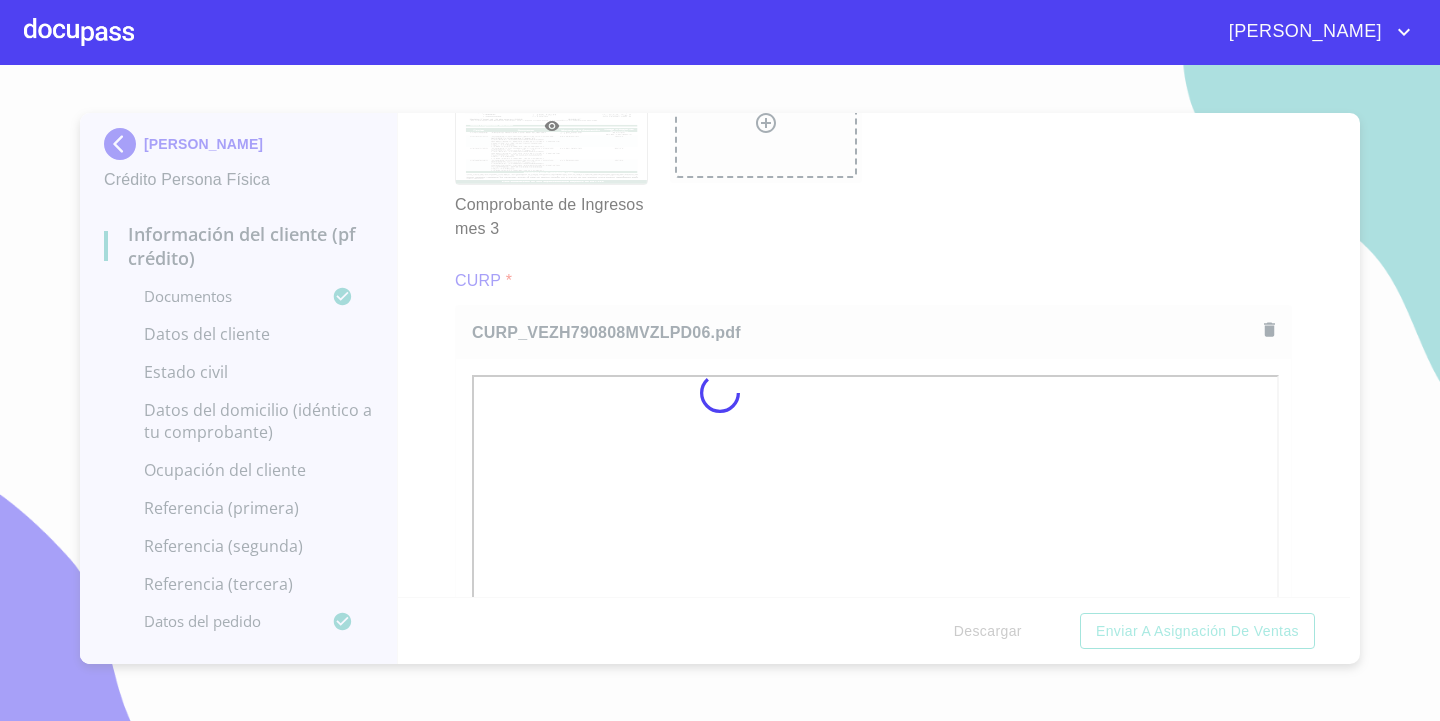 scroll, scrollTop: 4504, scrollLeft: 0, axis: vertical 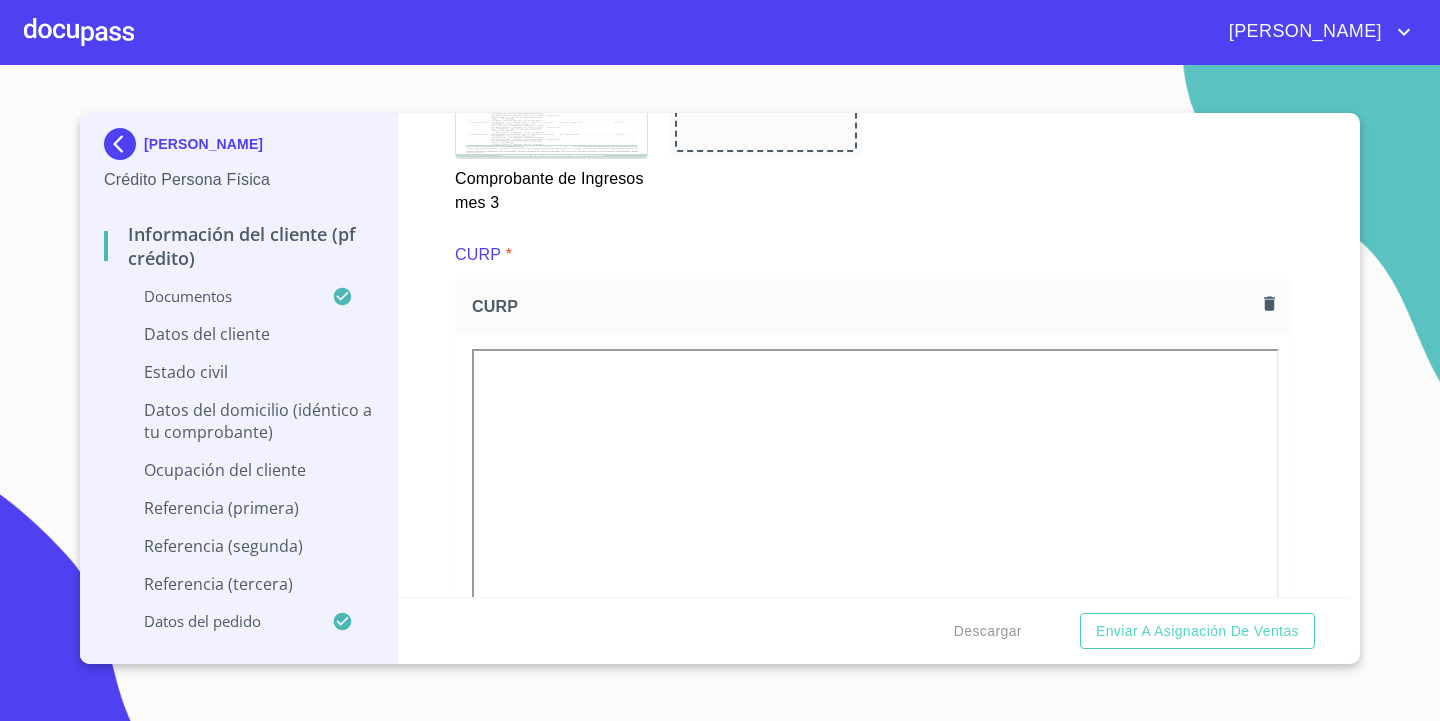 click on "CURP *" at bounding box center (873, 255) 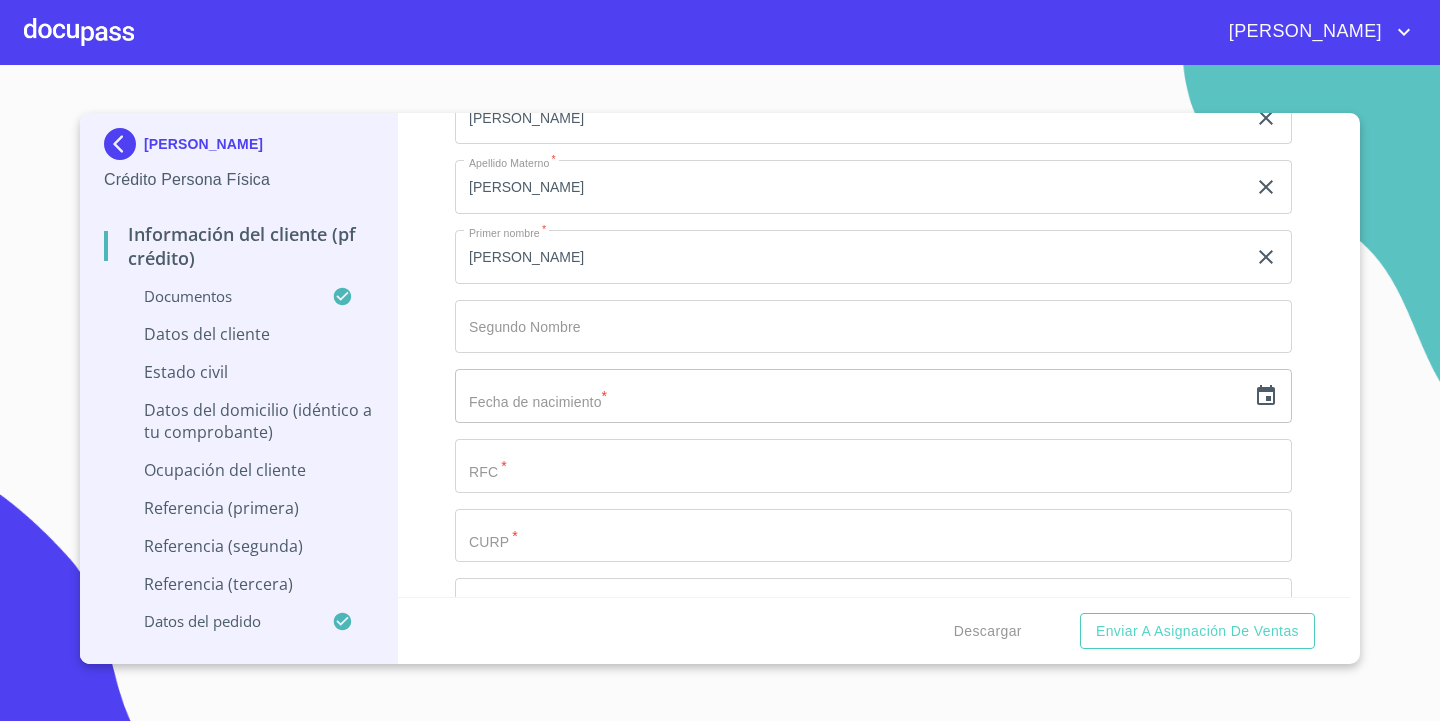 scroll, scrollTop: 5904, scrollLeft: 0, axis: vertical 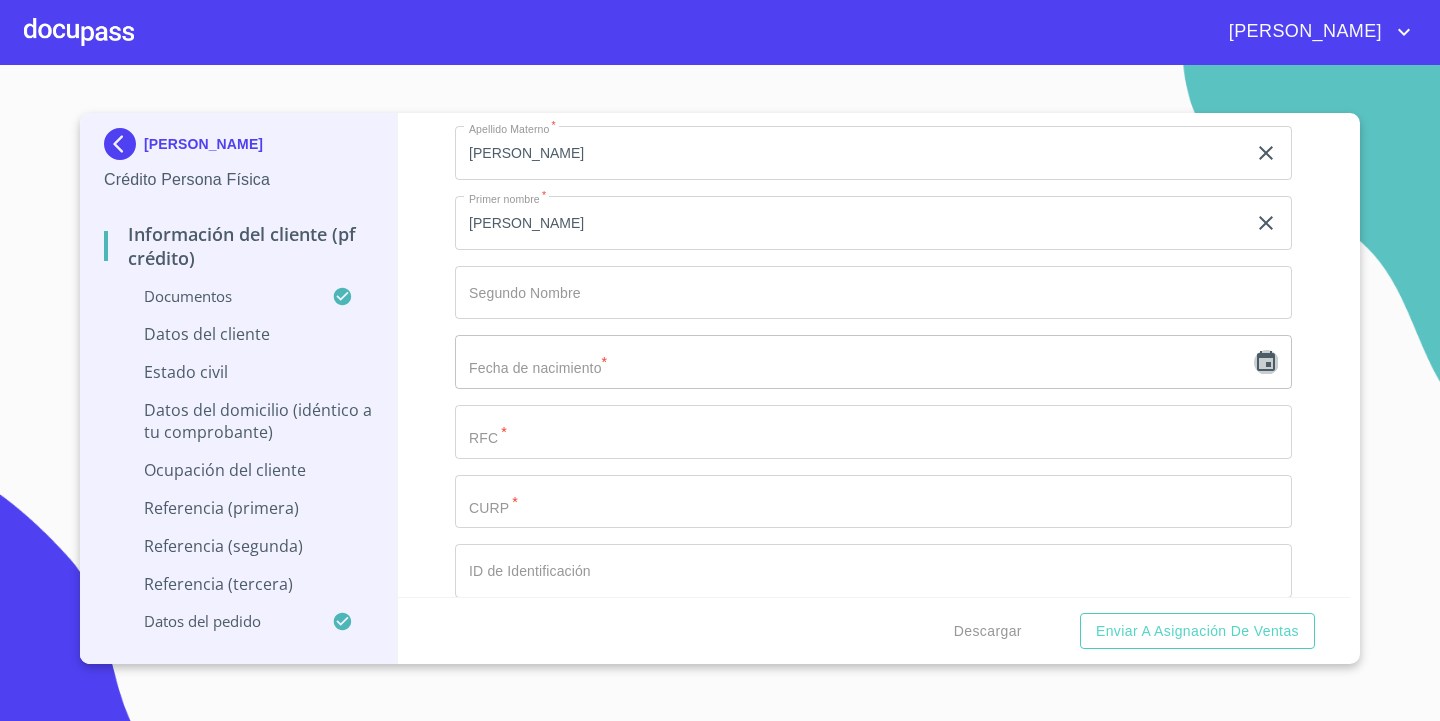 click 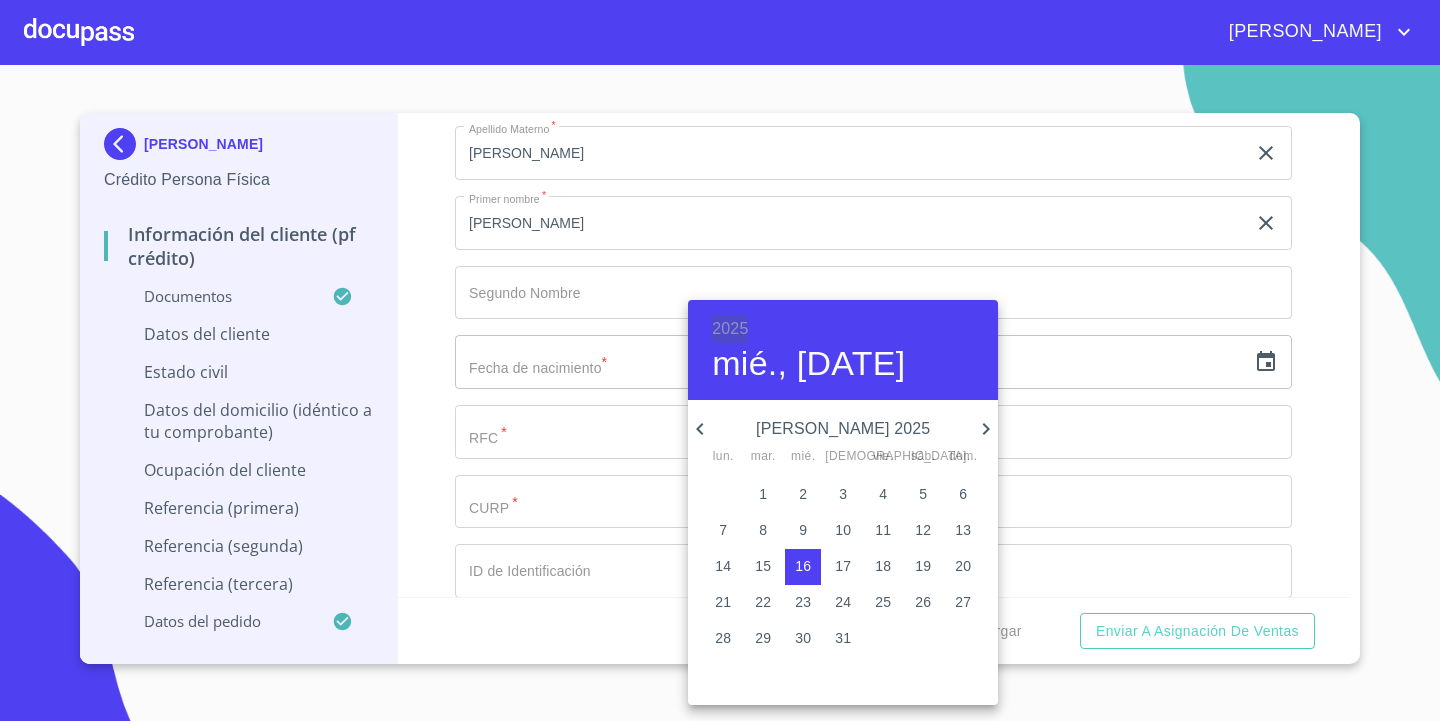 click on "2025" at bounding box center [730, 329] 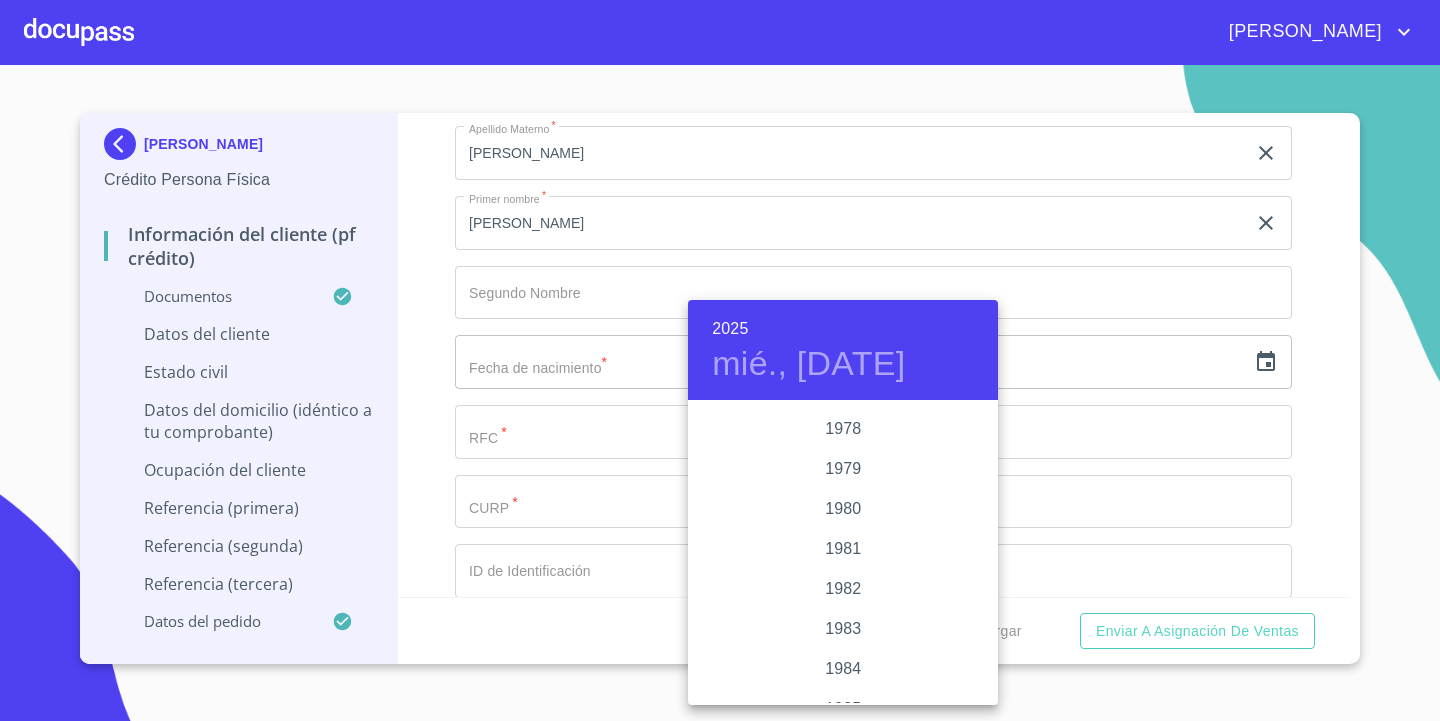 scroll, scrollTop: 2080, scrollLeft: 0, axis: vertical 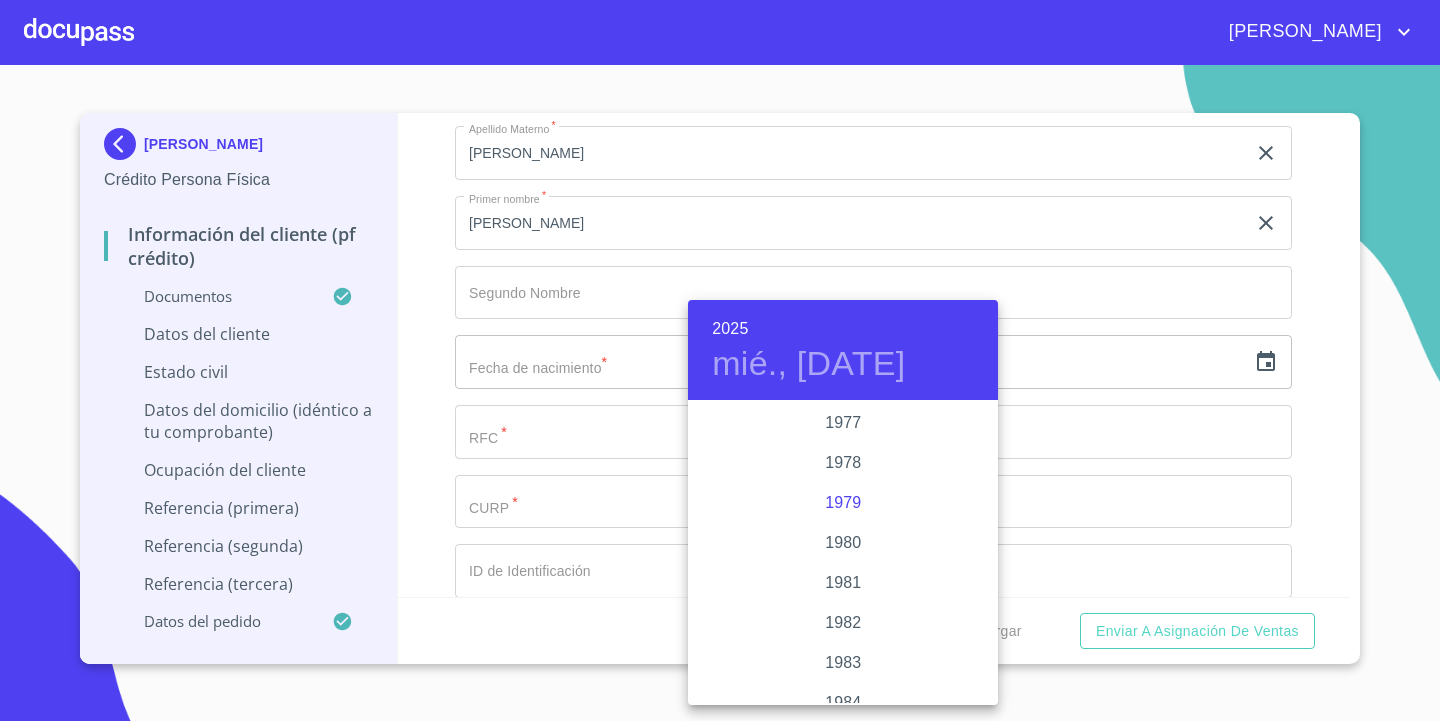 click on "1979" at bounding box center [843, 503] 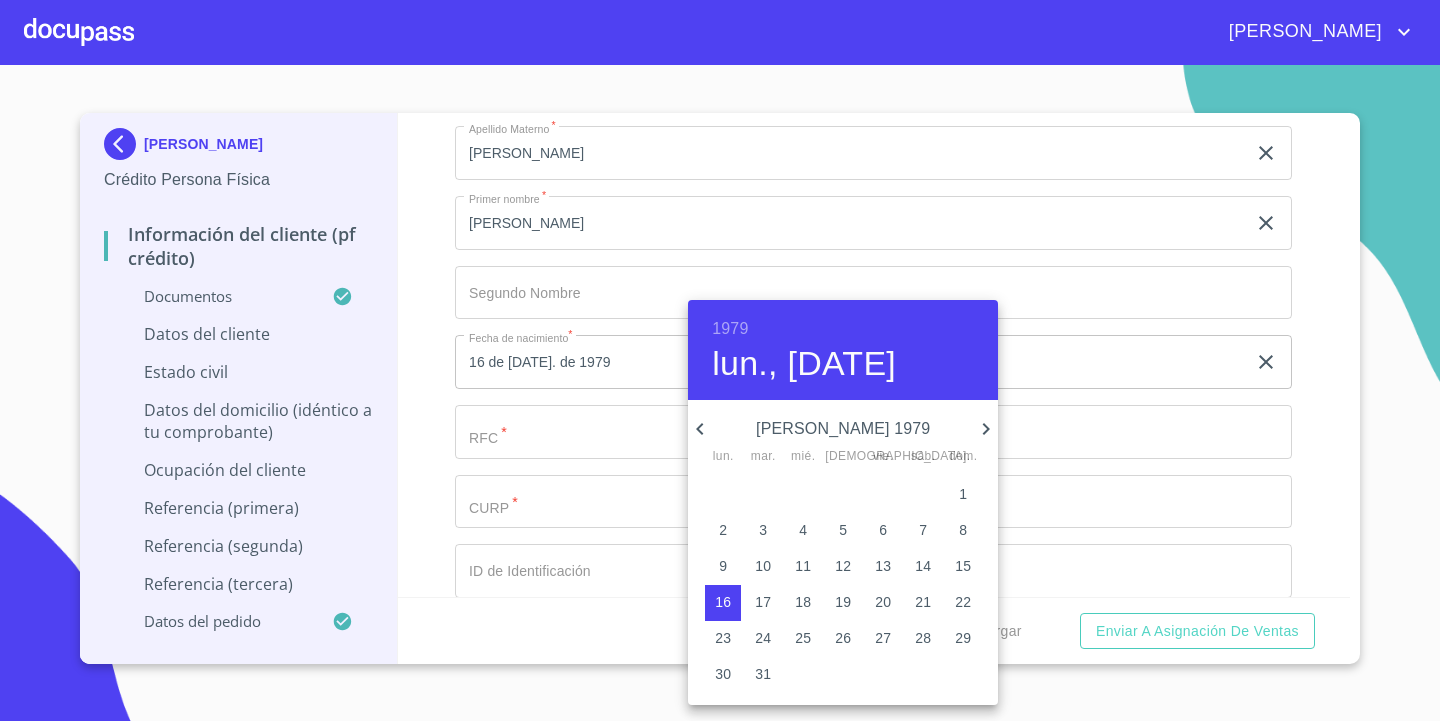 click 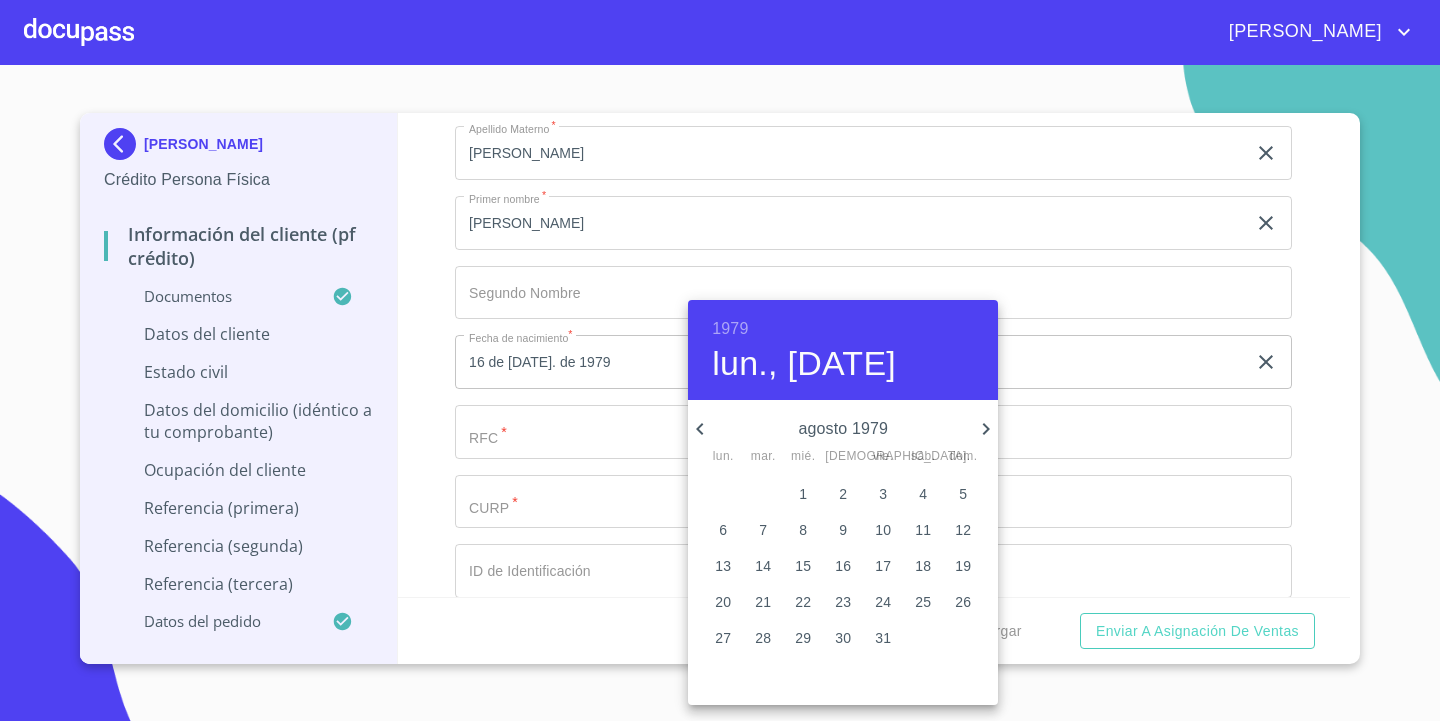 click on "8" at bounding box center (803, 530) 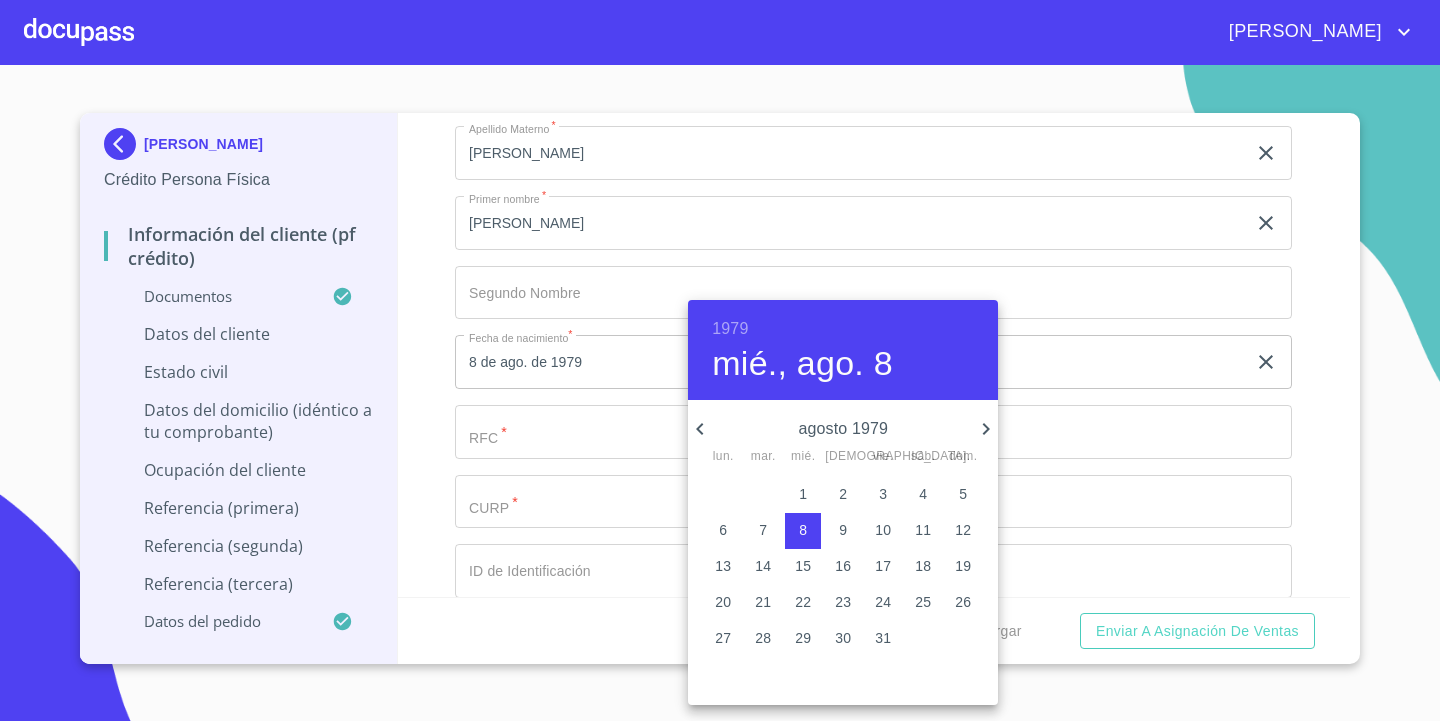 click at bounding box center (720, 360) 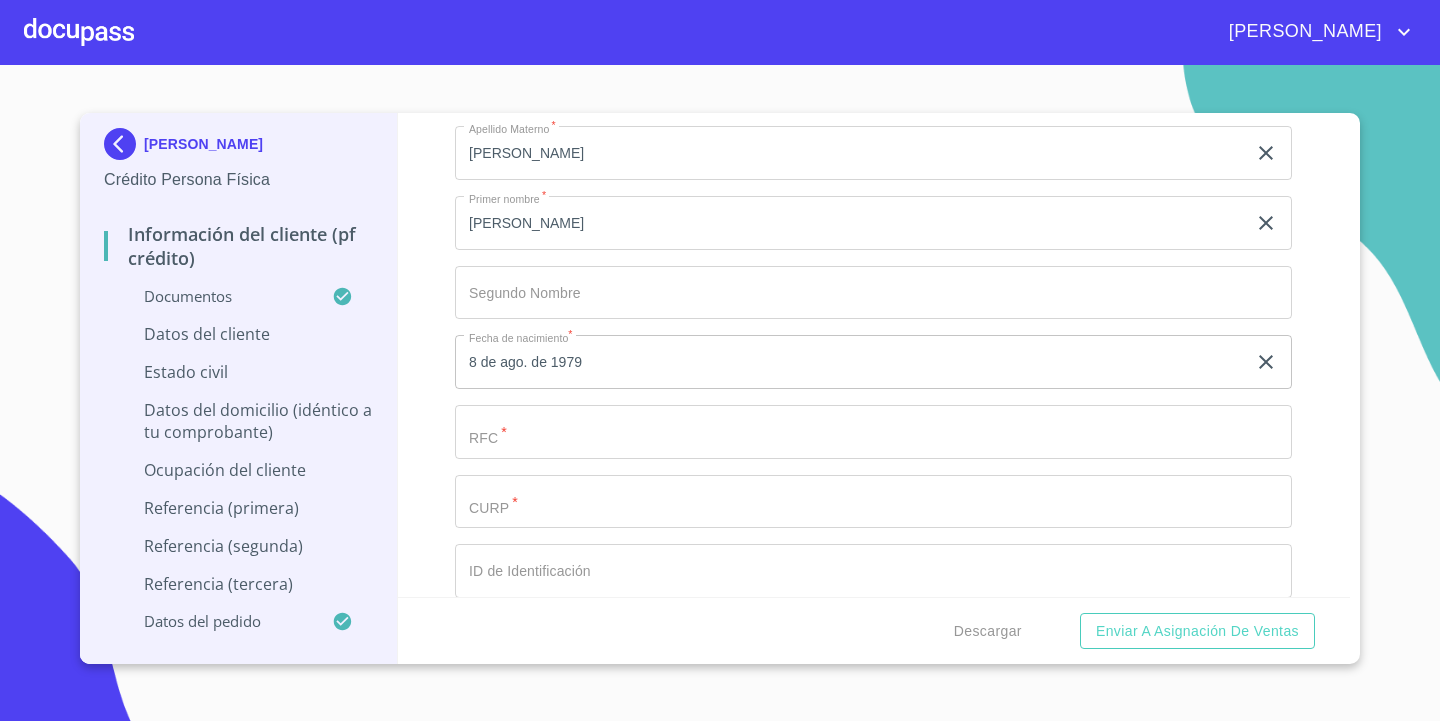 click on "Documento de identificación.   *" at bounding box center [850, 84] 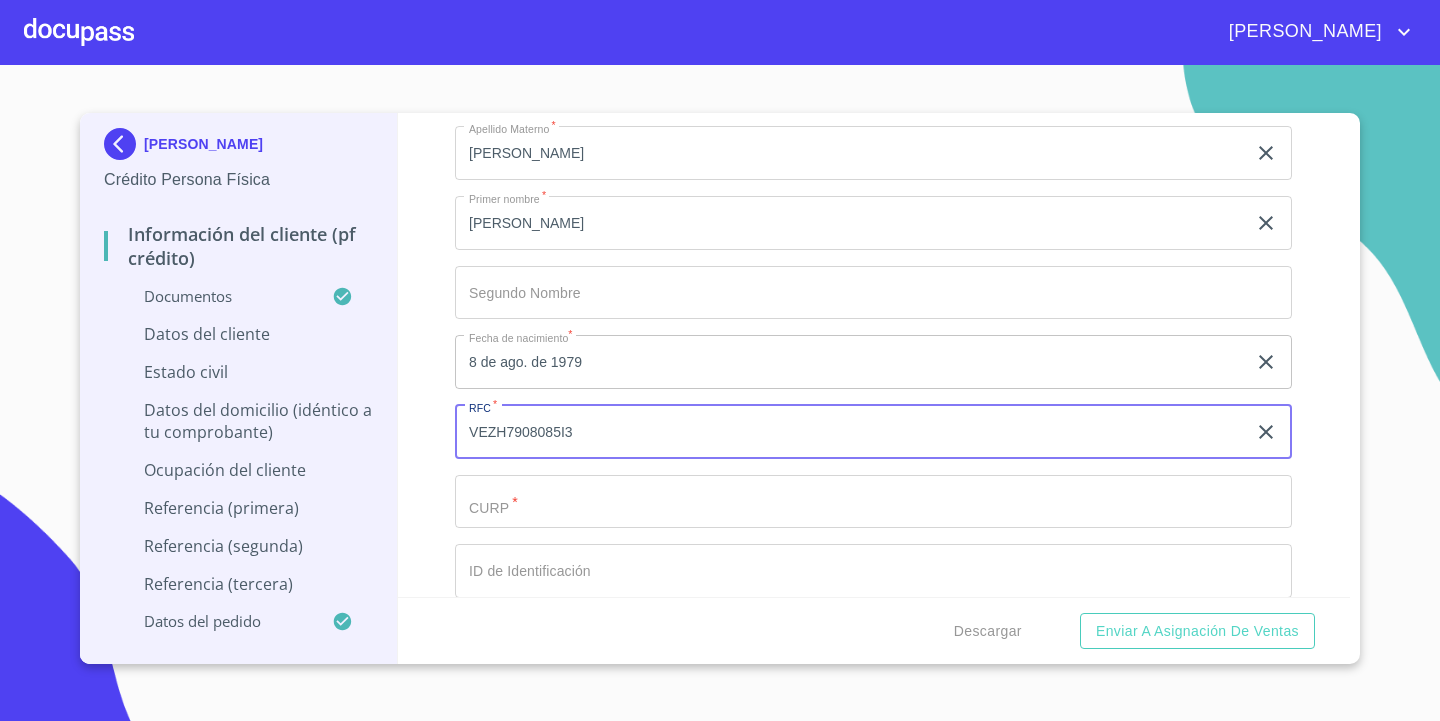 type on "VEZH7908085I3" 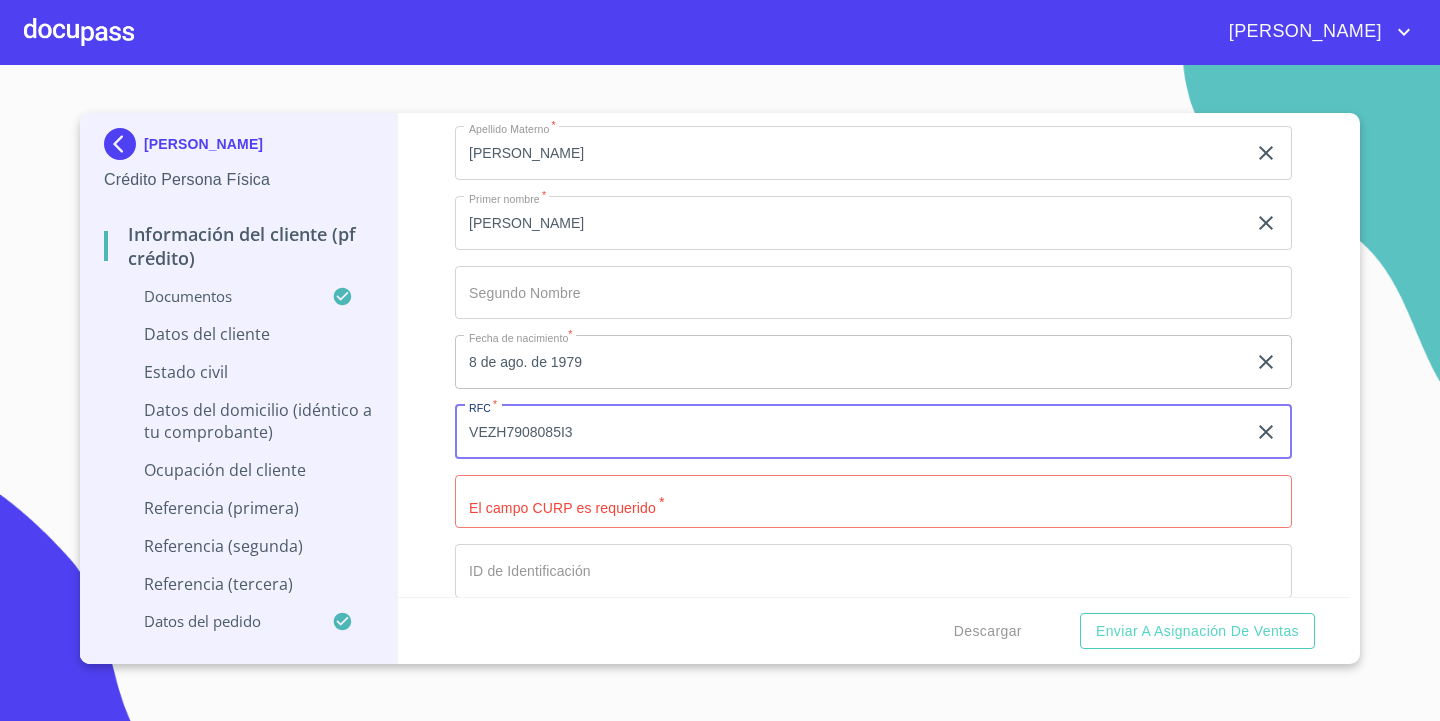 drag, startPoint x: 609, startPoint y: 436, endPoint x: 373, endPoint y: 427, distance: 236.17155 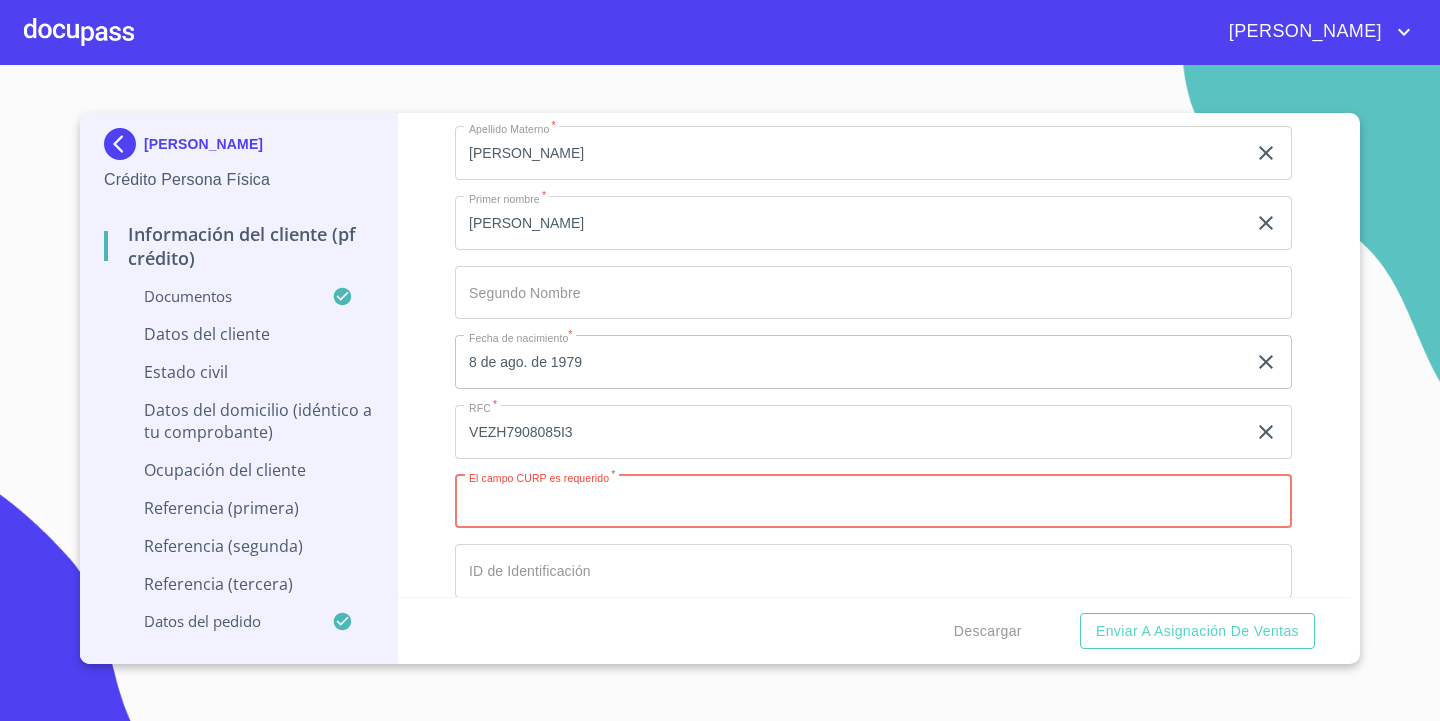 paste on "VEZH7908085I3" 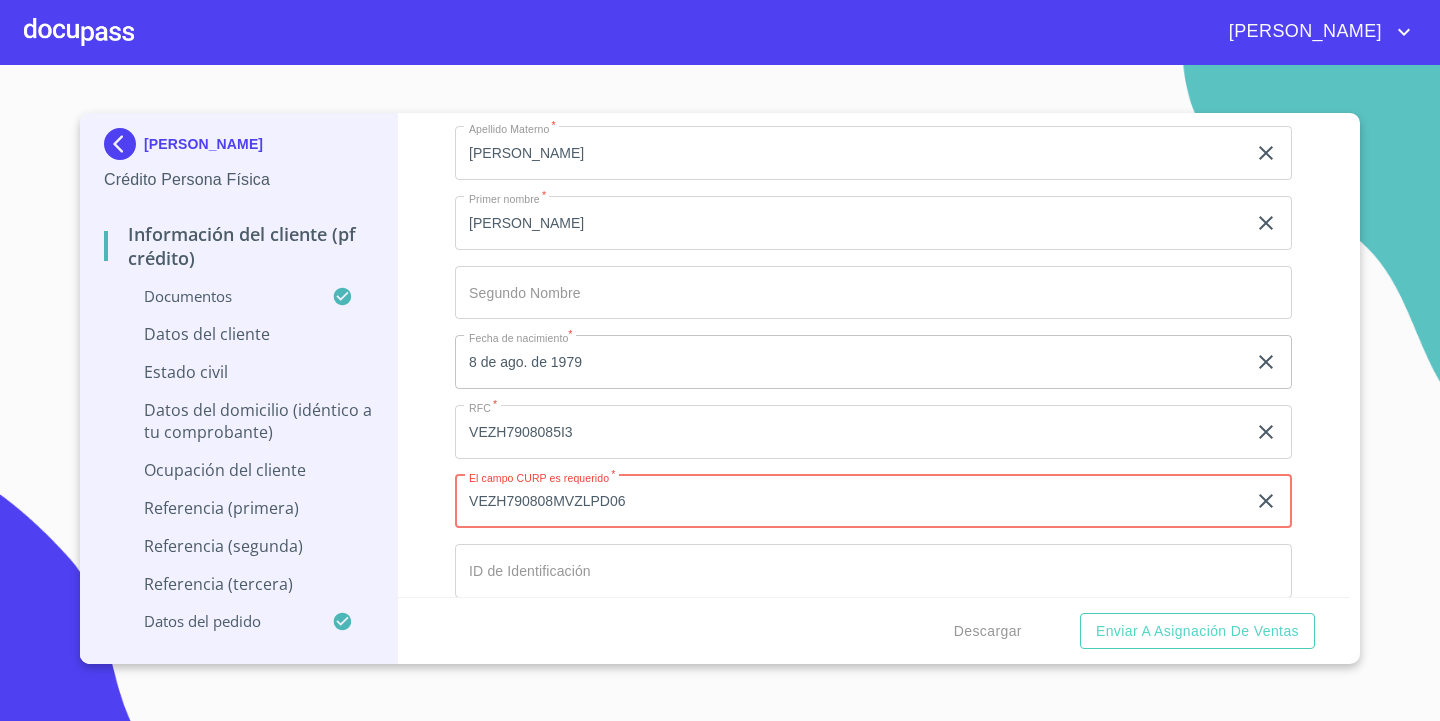 type on "VEZH790808MVZLPD06" 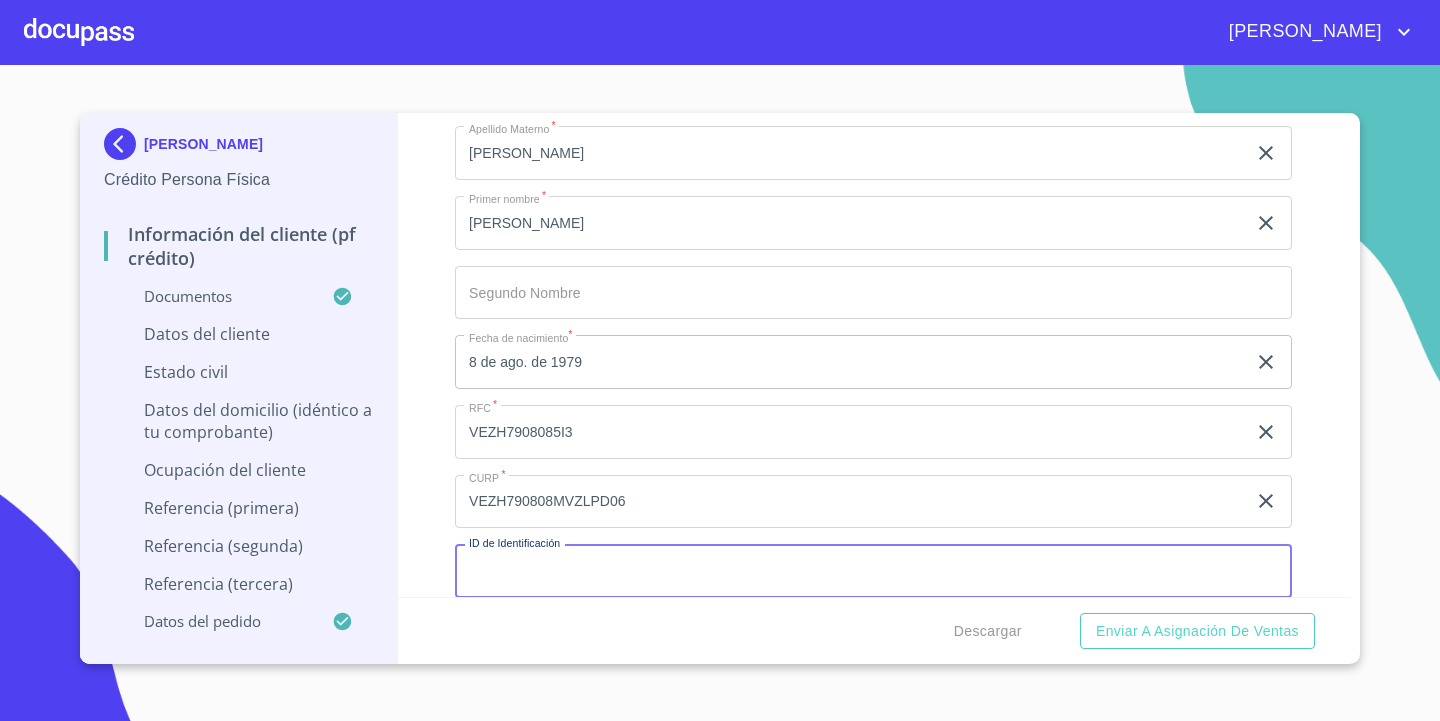 scroll, scrollTop: 5905, scrollLeft: 0, axis: vertical 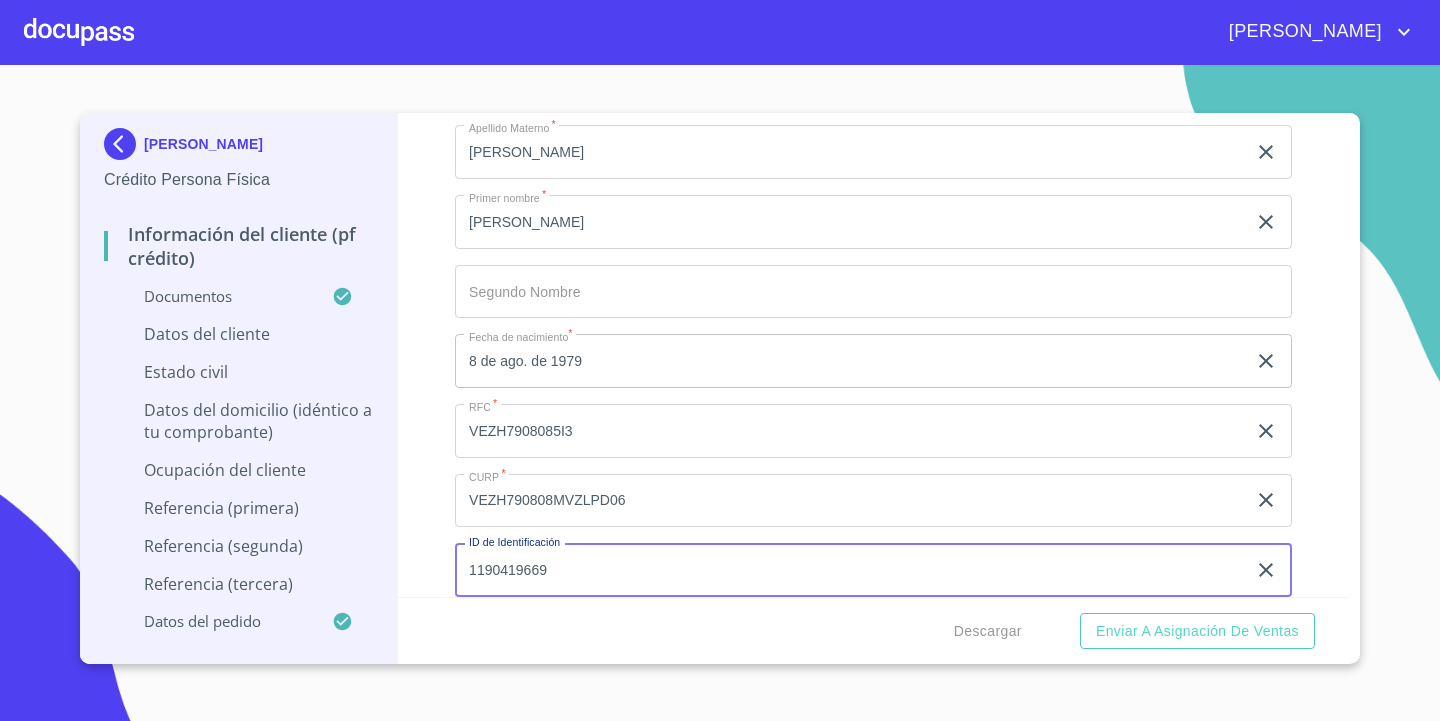 type on "1190419669" 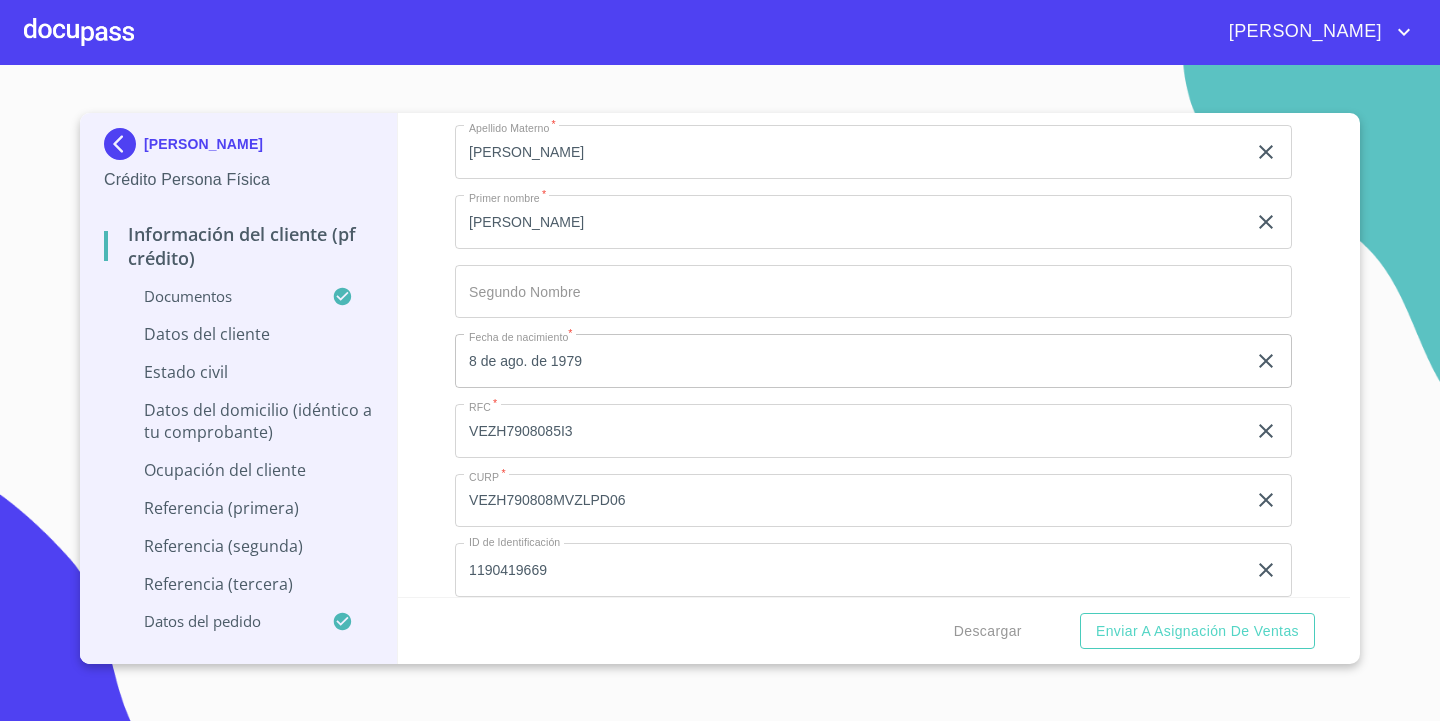 scroll, scrollTop: 6190, scrollLeft: 0, axis: vertical 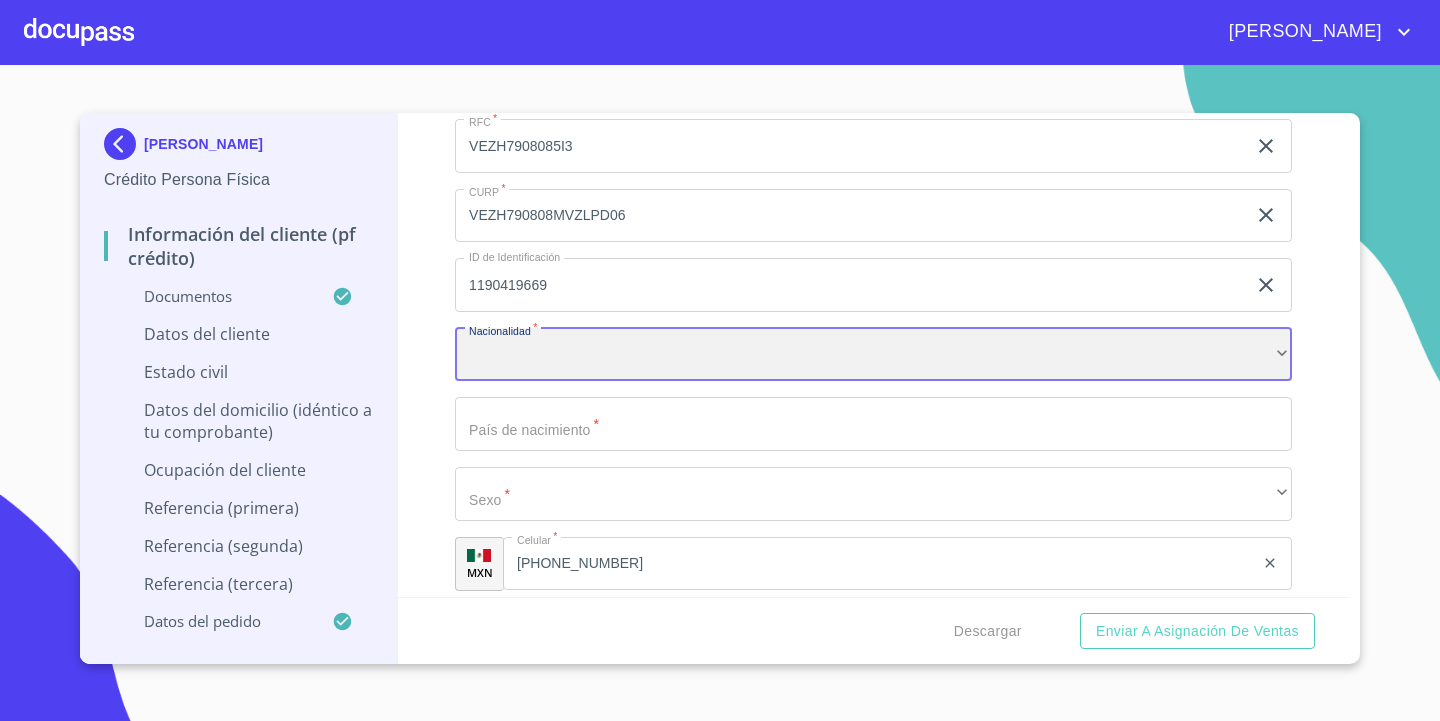 click on "​" at bounding box center [873, 355] 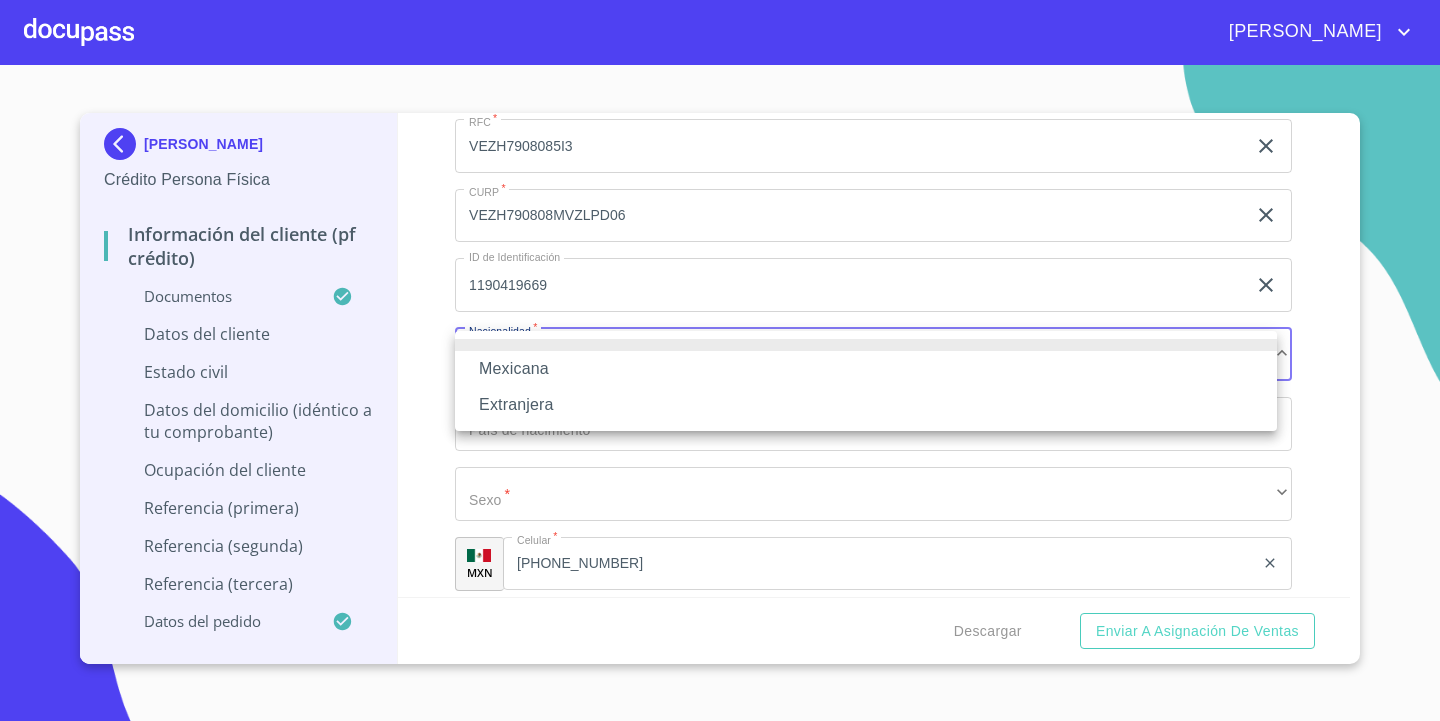 click on "Mexicana" at bounding box center (866, 369) 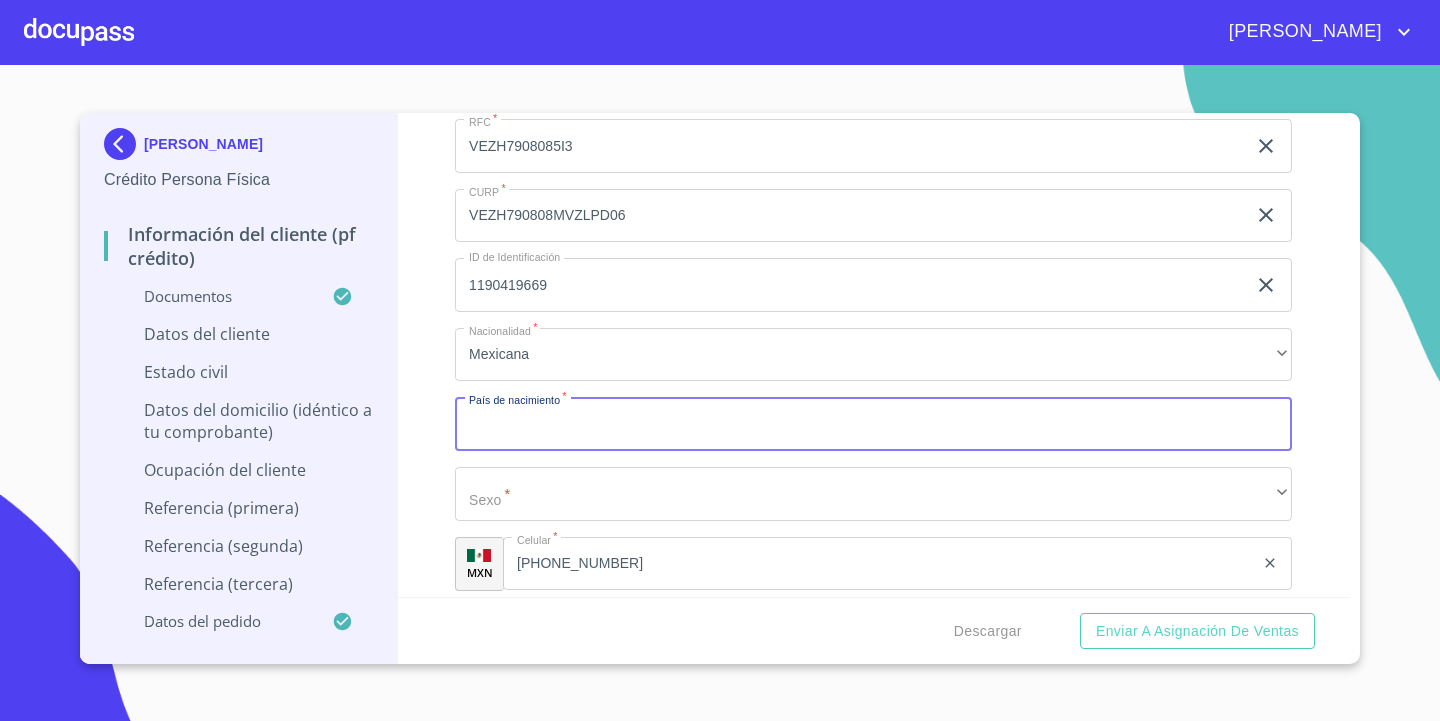 click on "Documento de identificación.   *" at bounding box center [873, 424] 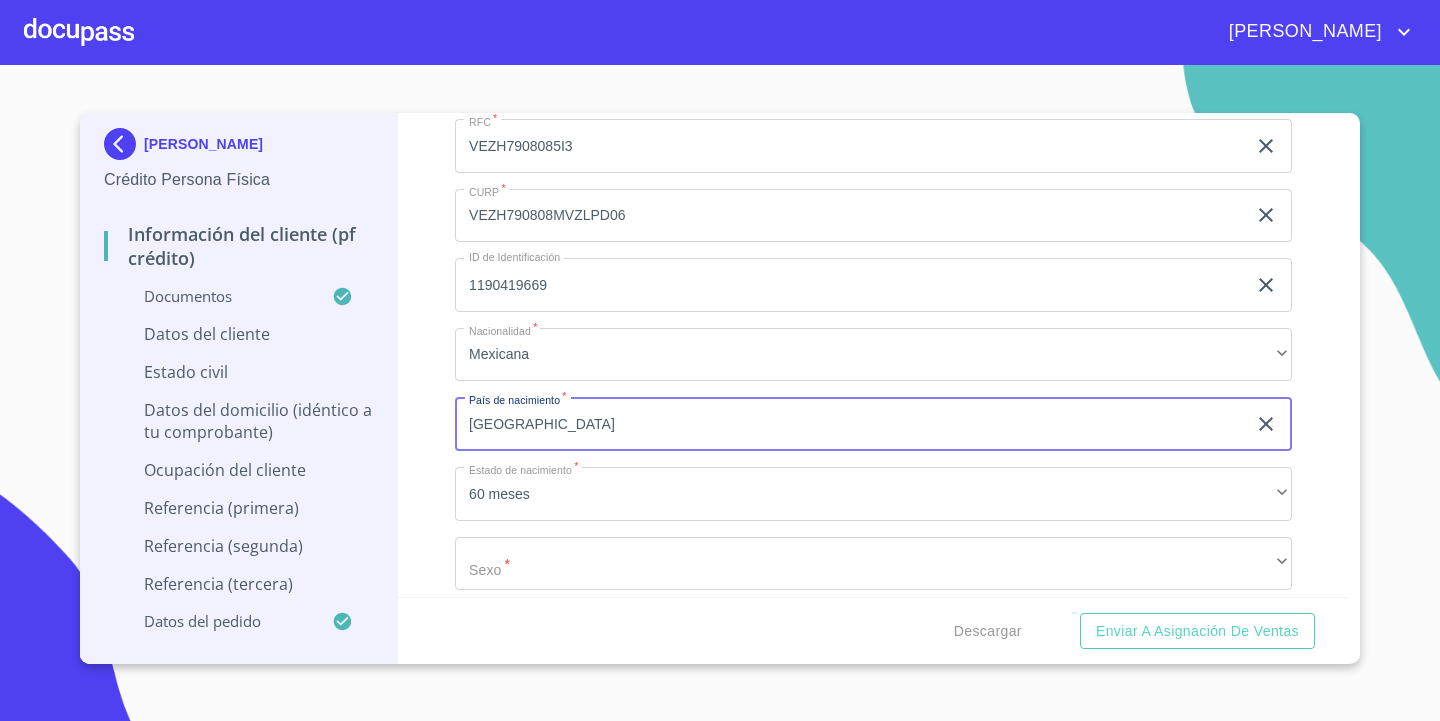 type on "[GEOGRAPHIC_DATA]" 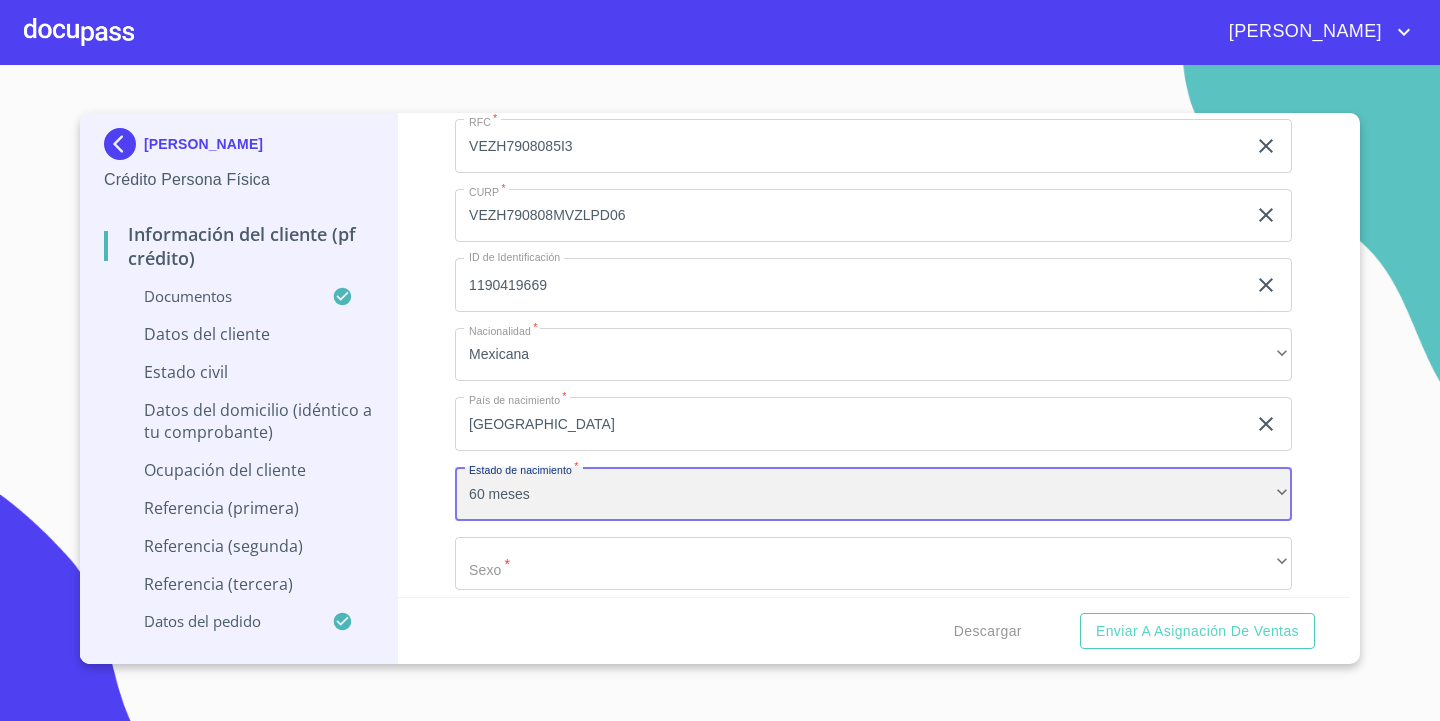 click on "60 meses" at bounding box center (873, 494) 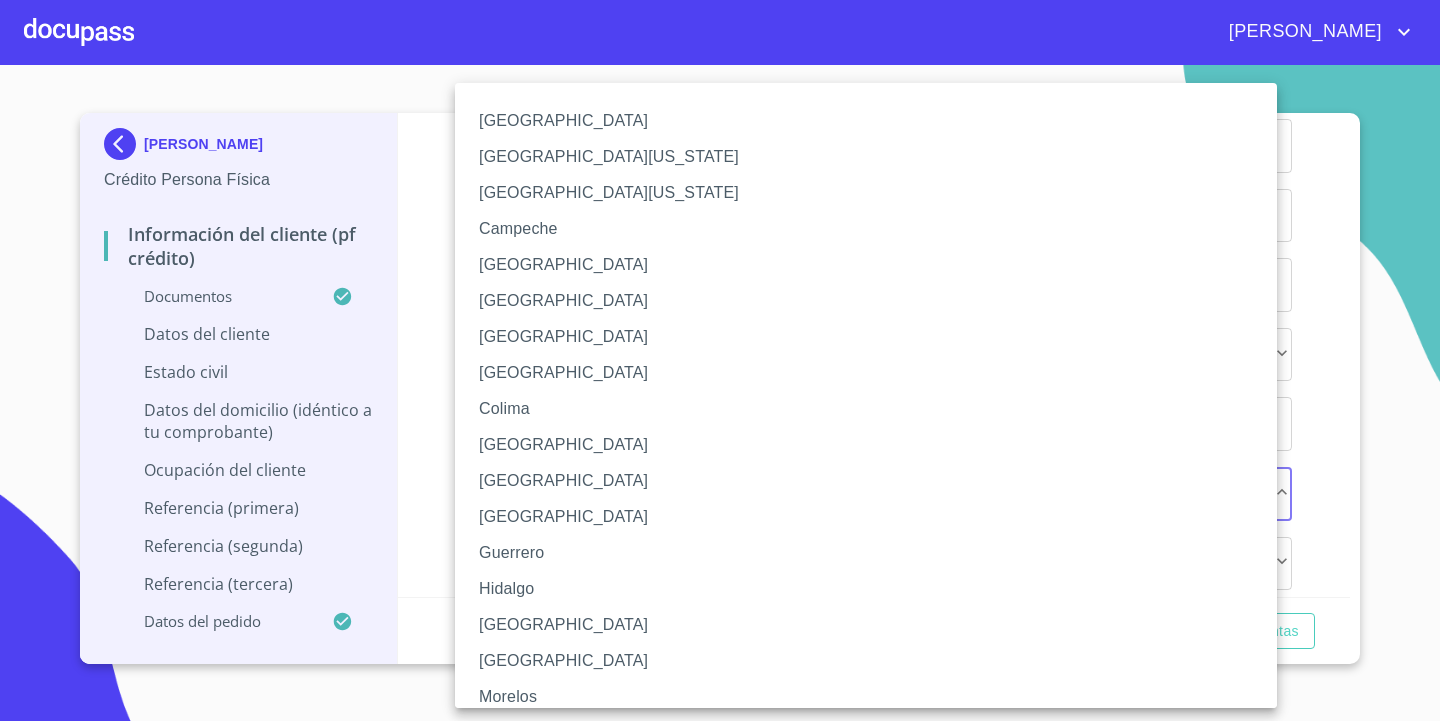 type 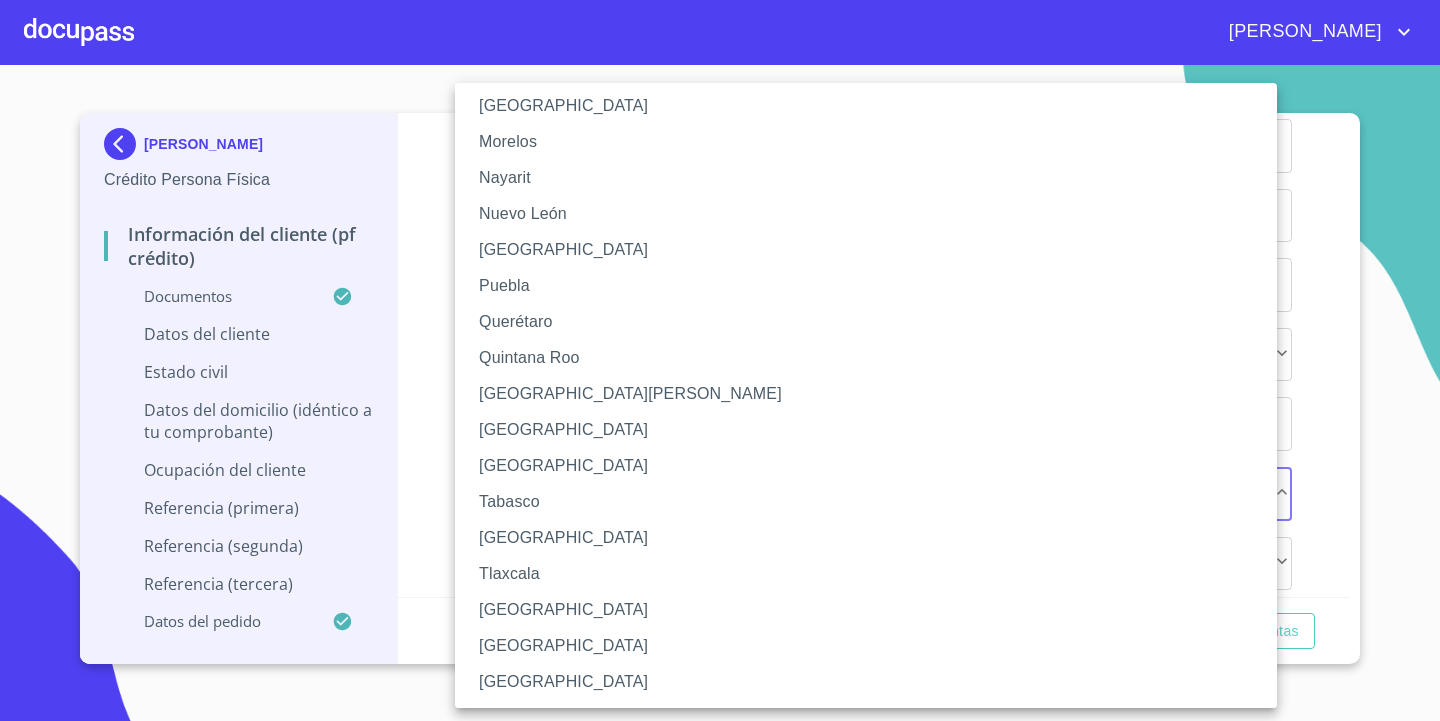 click on "[GEOGRAPHIC_DATA]" at bounding box center [873, 610] 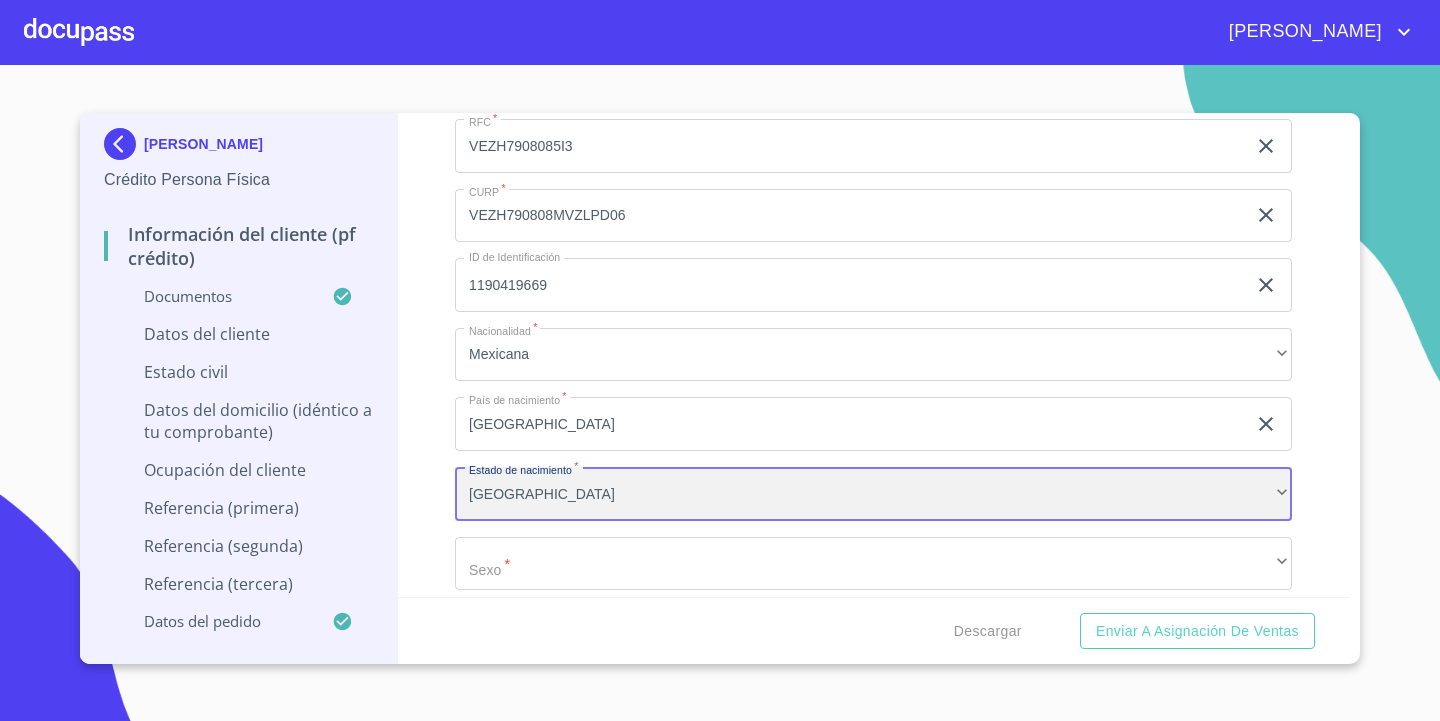scroll, scrollTop: 0, scrollLeft: 0, axis: both 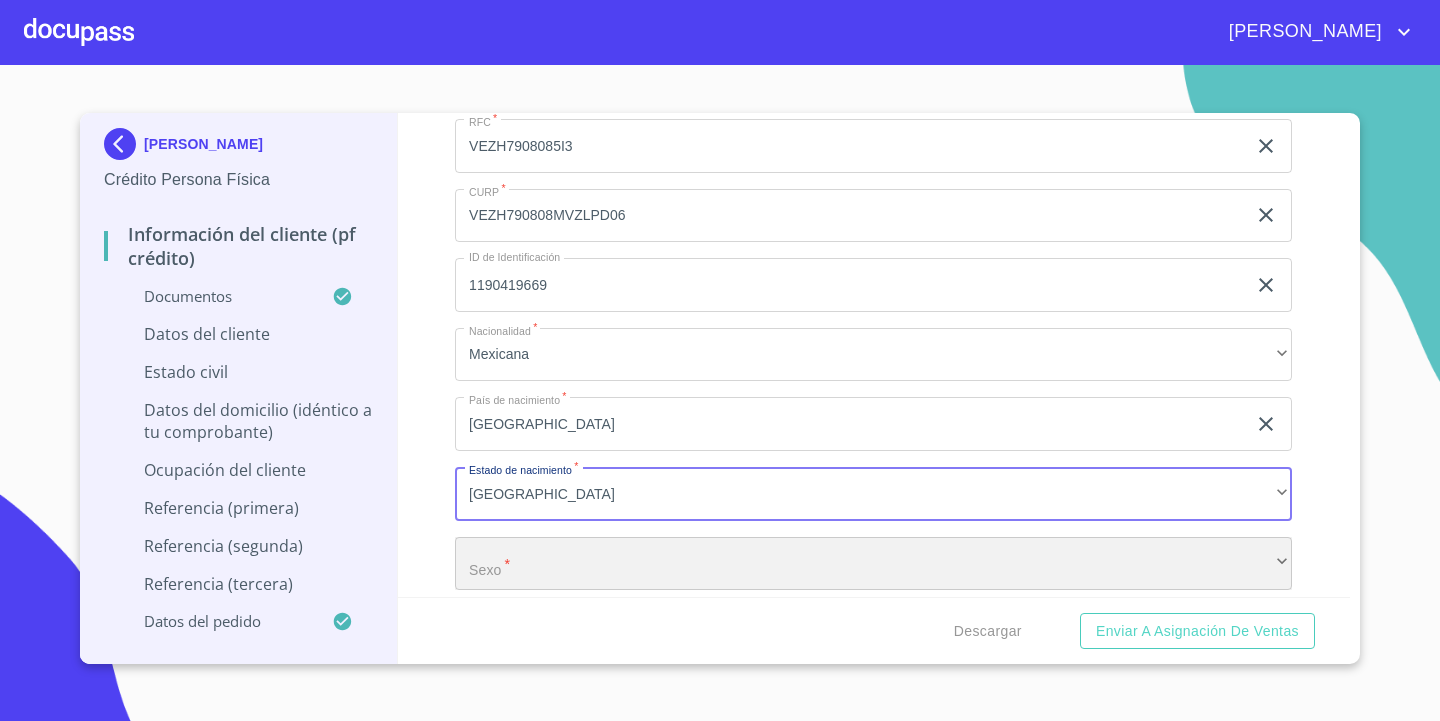click on "​" at bounding box center (873, 564) 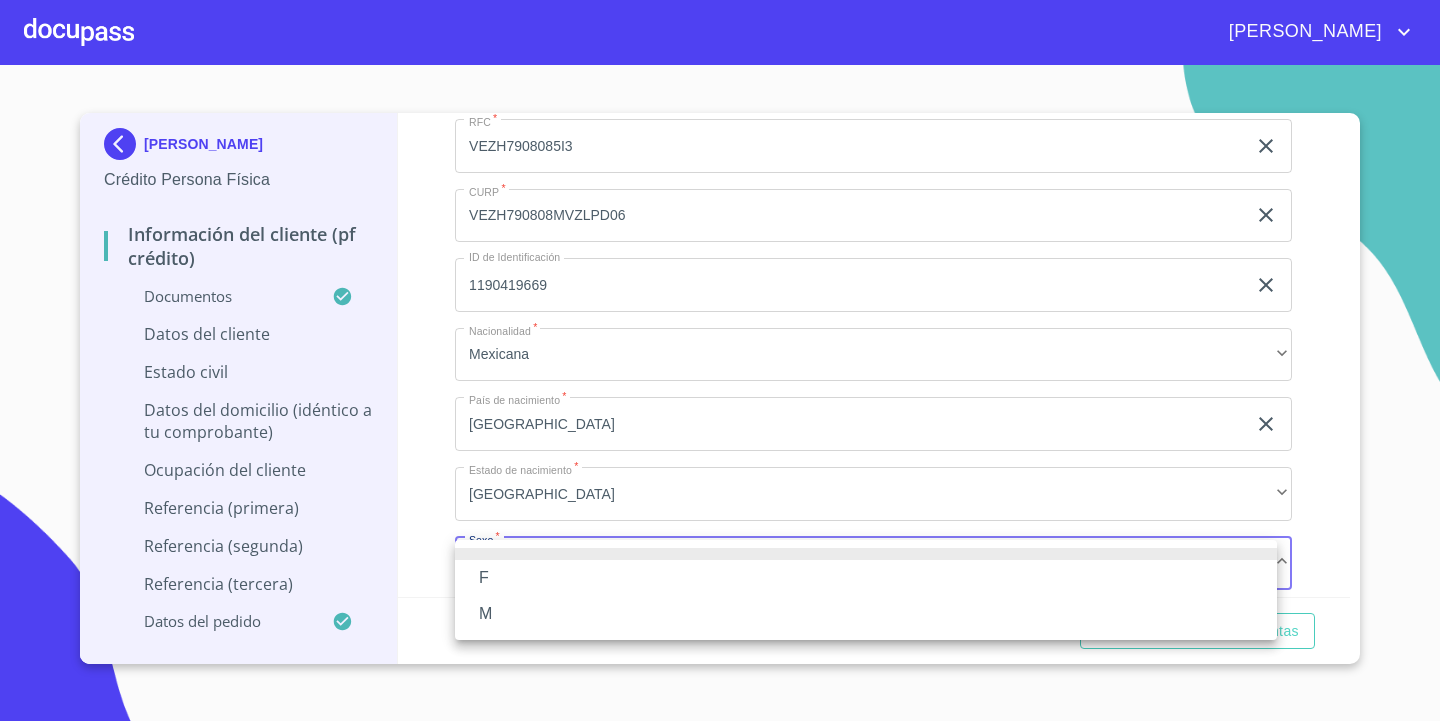 click on "F" at bounding box center [866, 578] 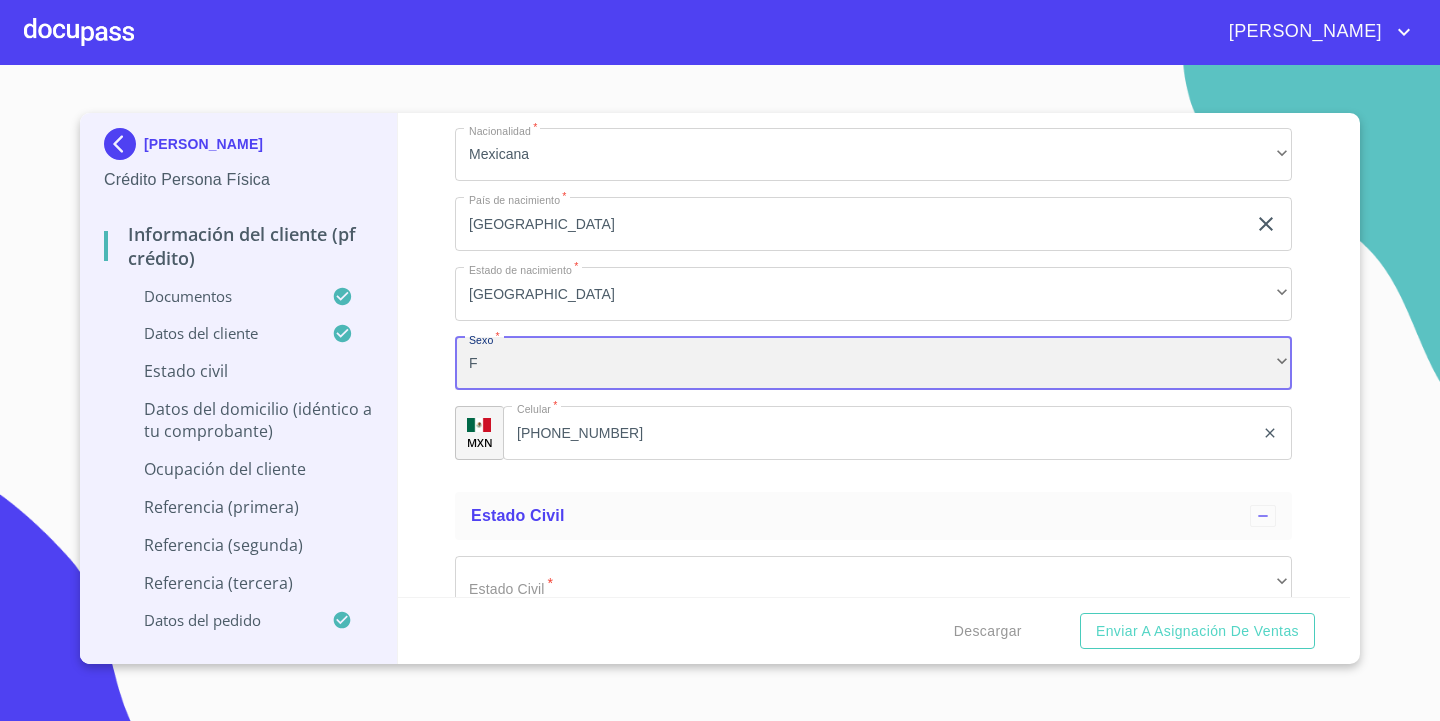scroll, scrollTop: 6490, scrollLeft: 0, axis: vertical 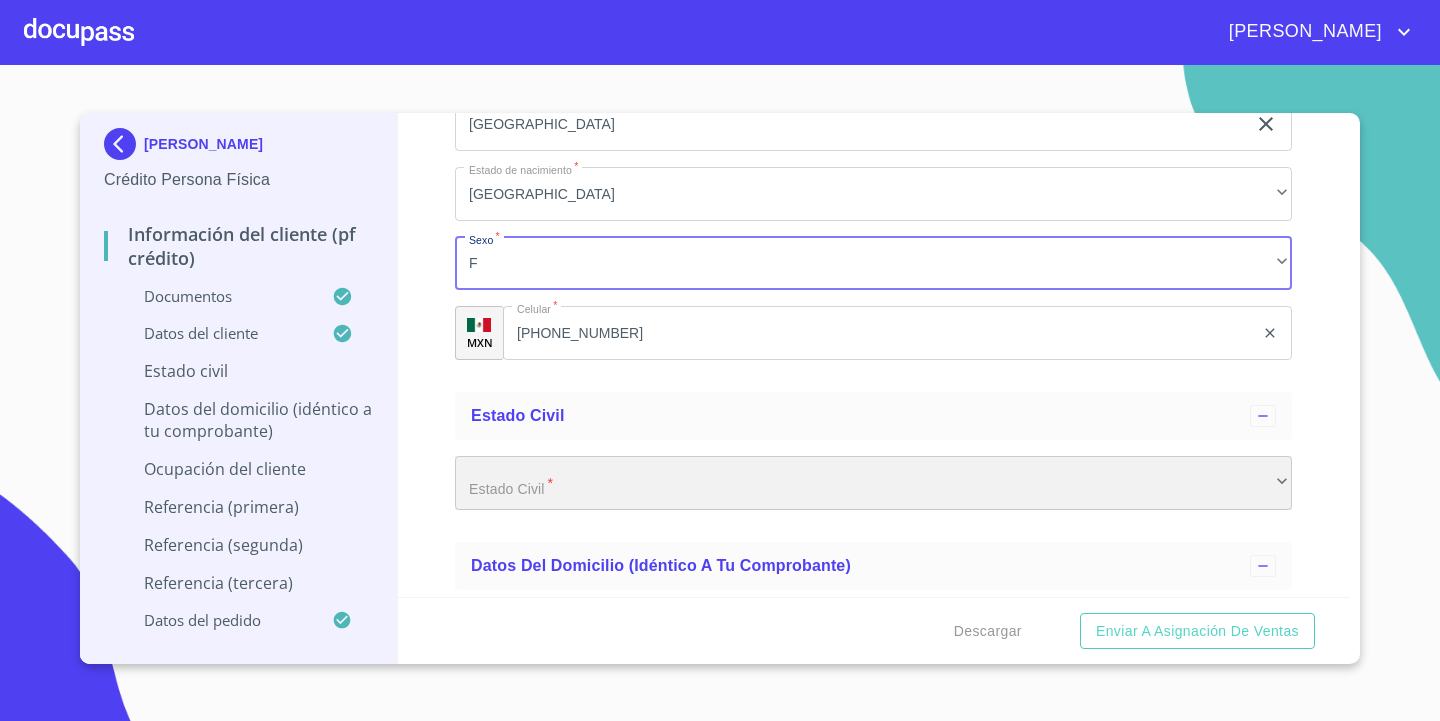 click on "​" at bounding box center [873, 483] 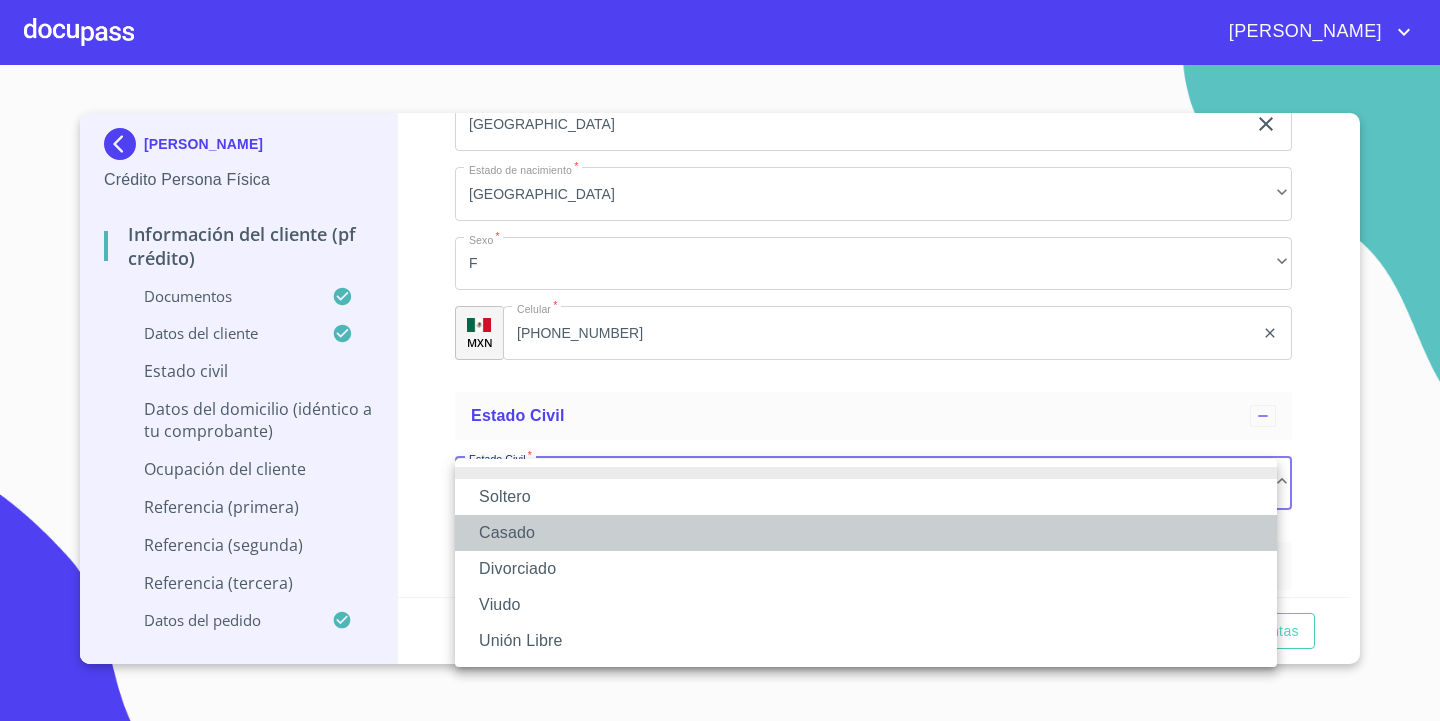 click on "Casado" at bounding box center [866, 533] 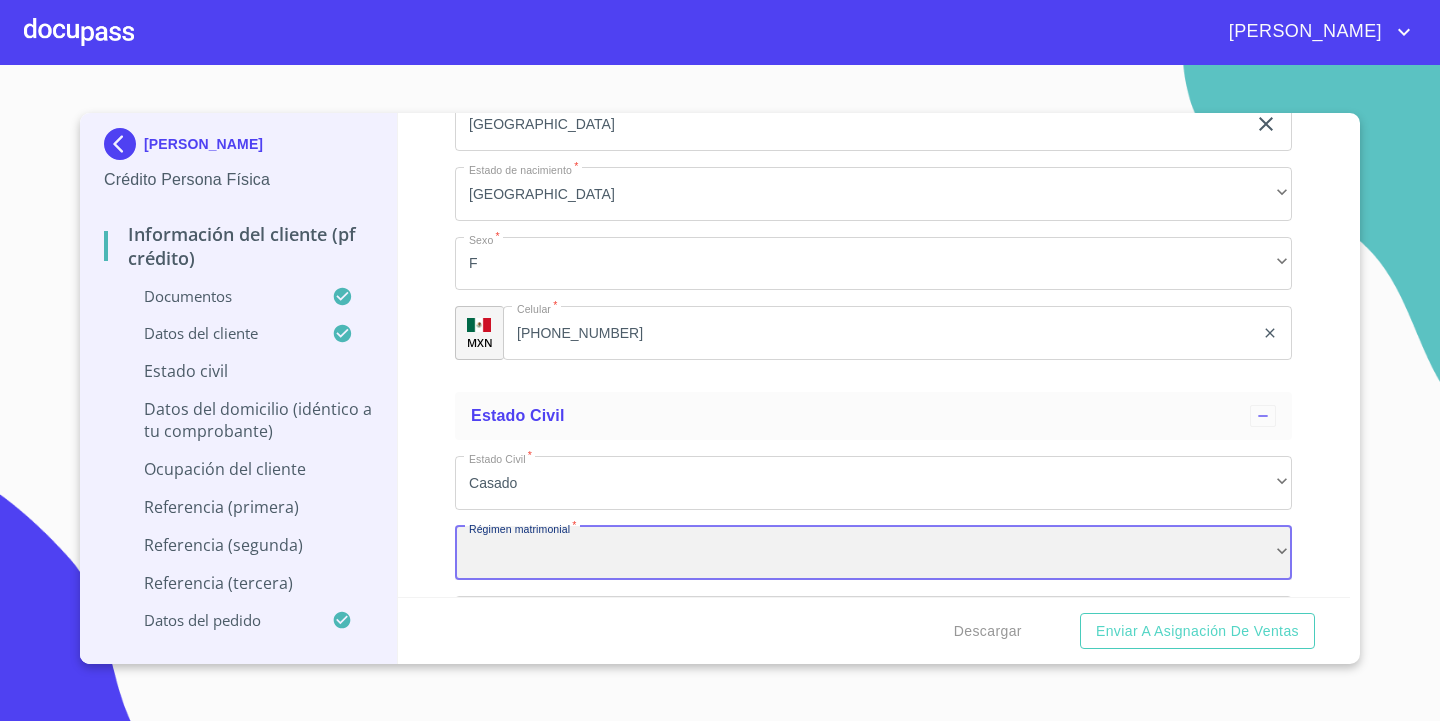 click on "​" at bounding box center (873, 553) 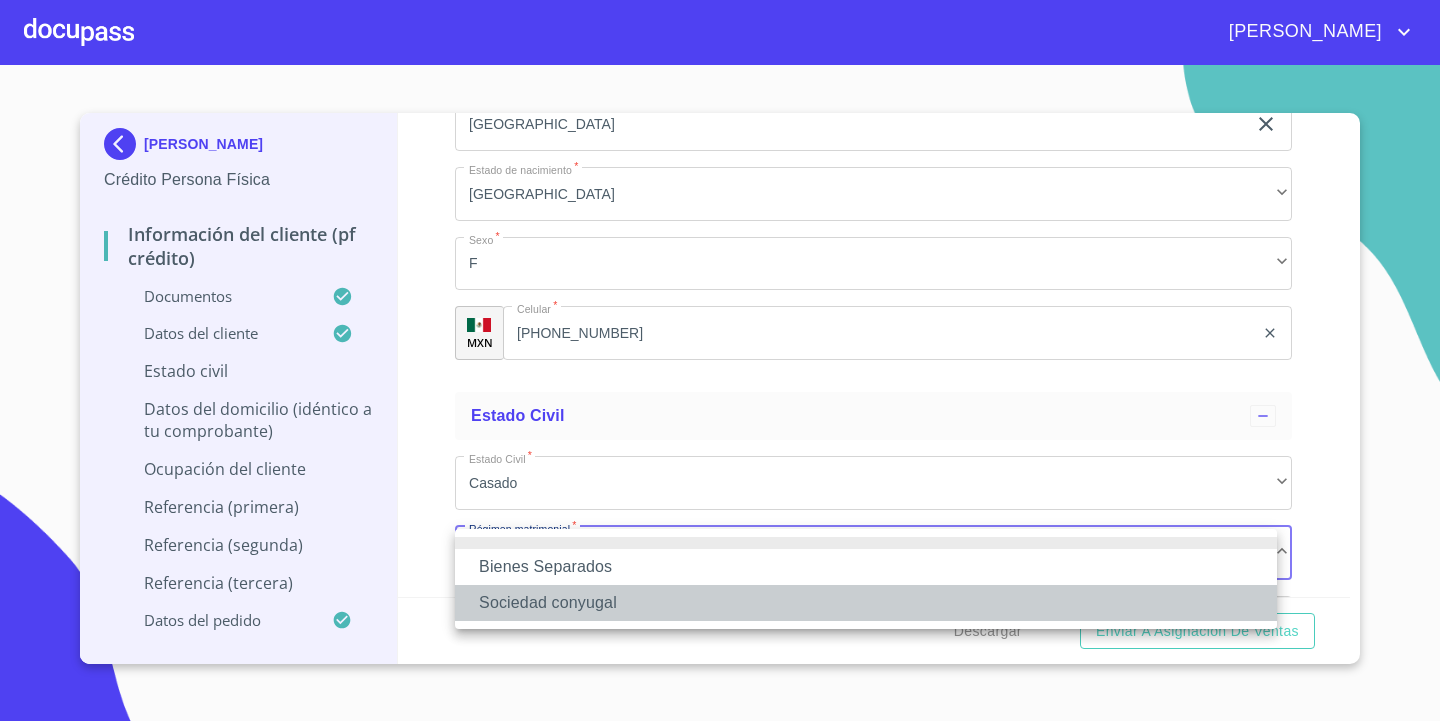 click on "Sociedad conyugal" at bounding box center (866, 603) 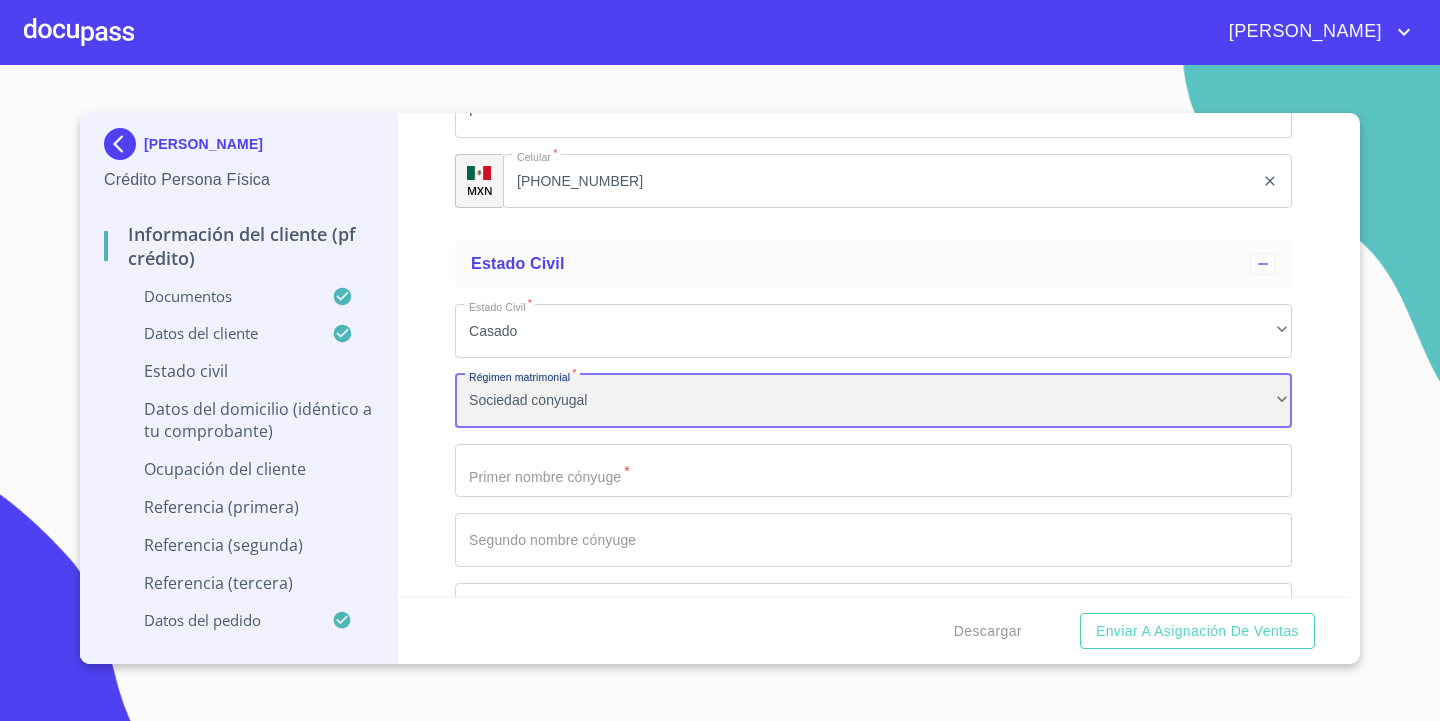 scroll, scrollTop: 6690, scrollLeft: 0, axis: vertical 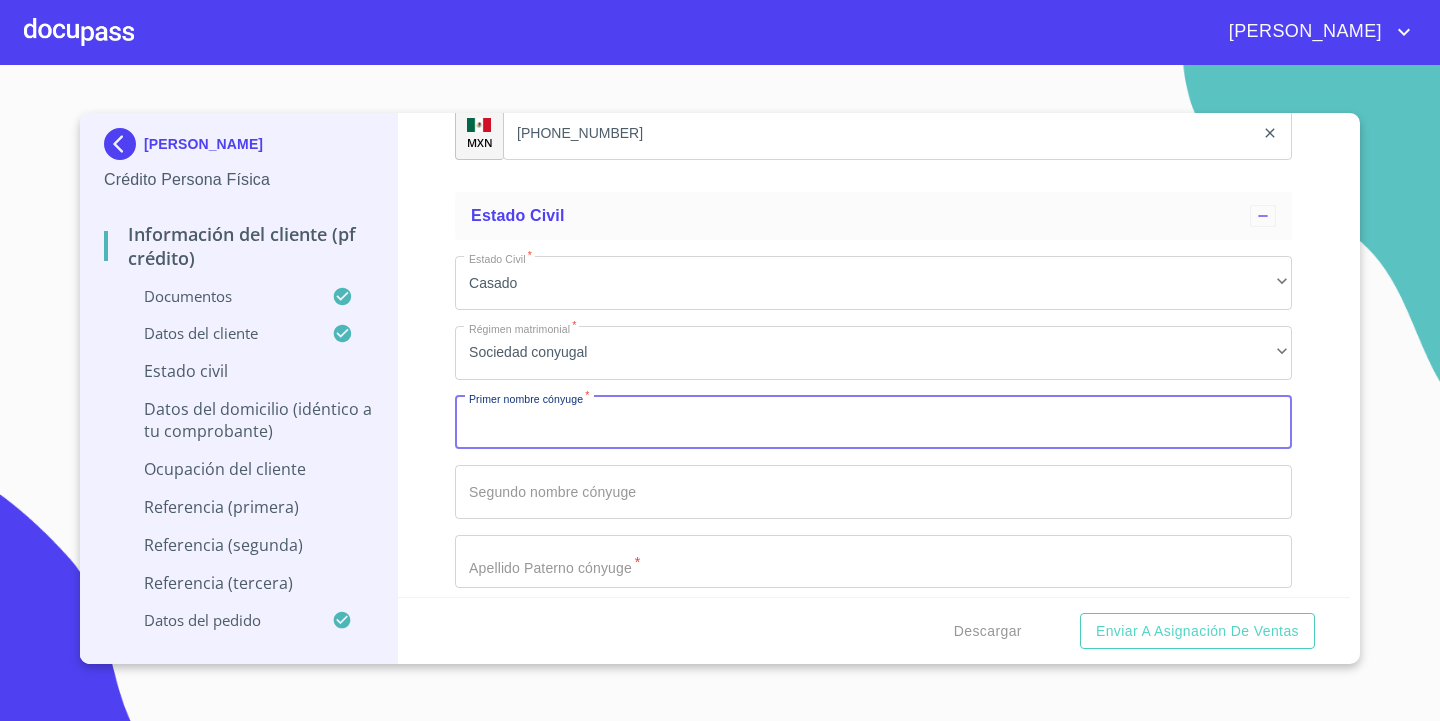 drag, startPoint x: 647, startPoint y: 416, endPoint x: 633, endPoint y: 419, distance: 14.3178215 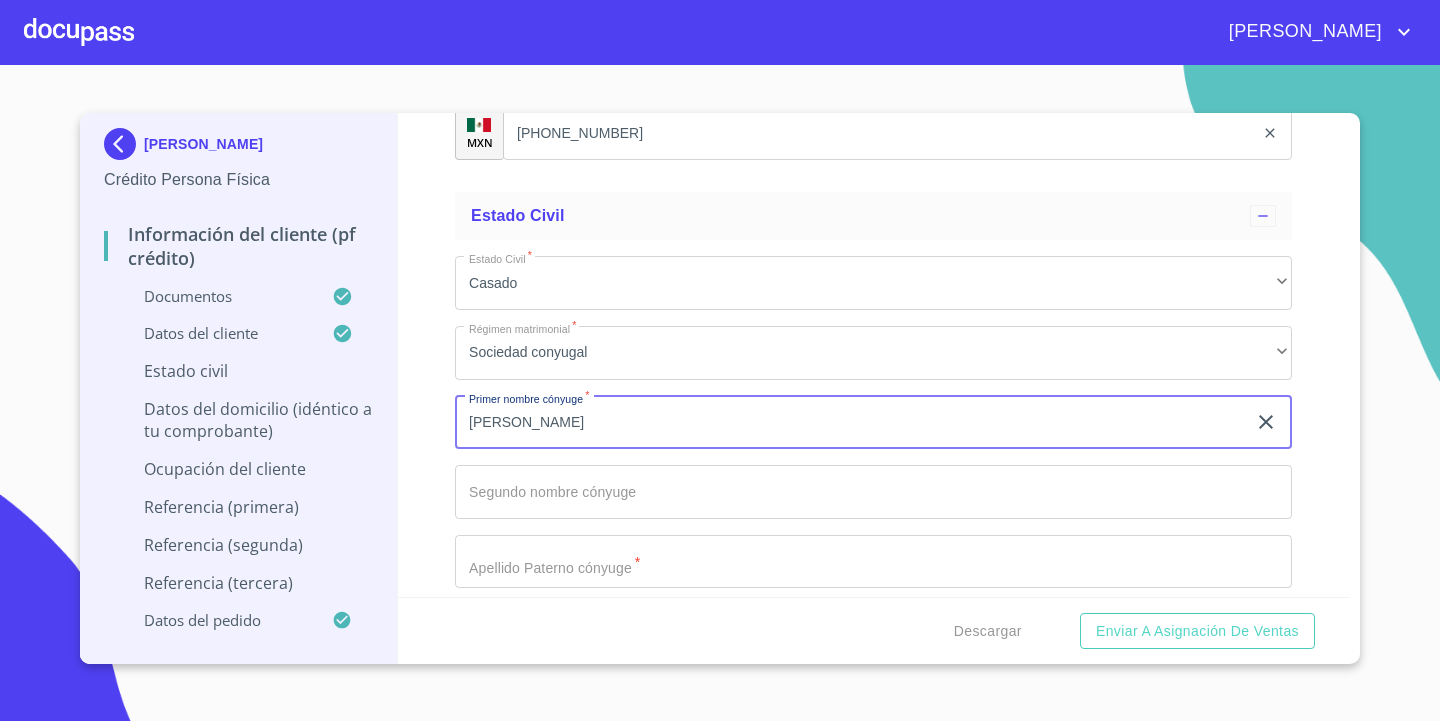 type on "[PERSON_NAME]" 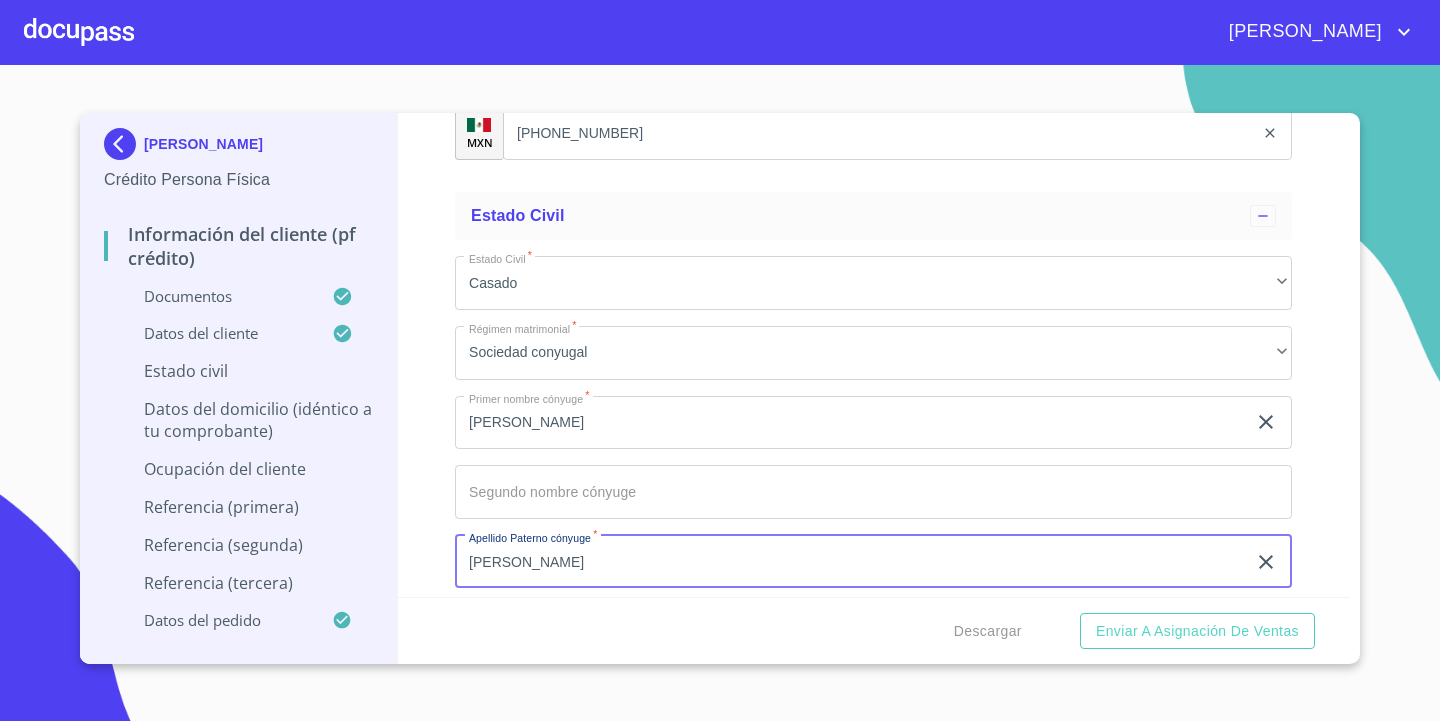 type on "[PERSON_NAME]" 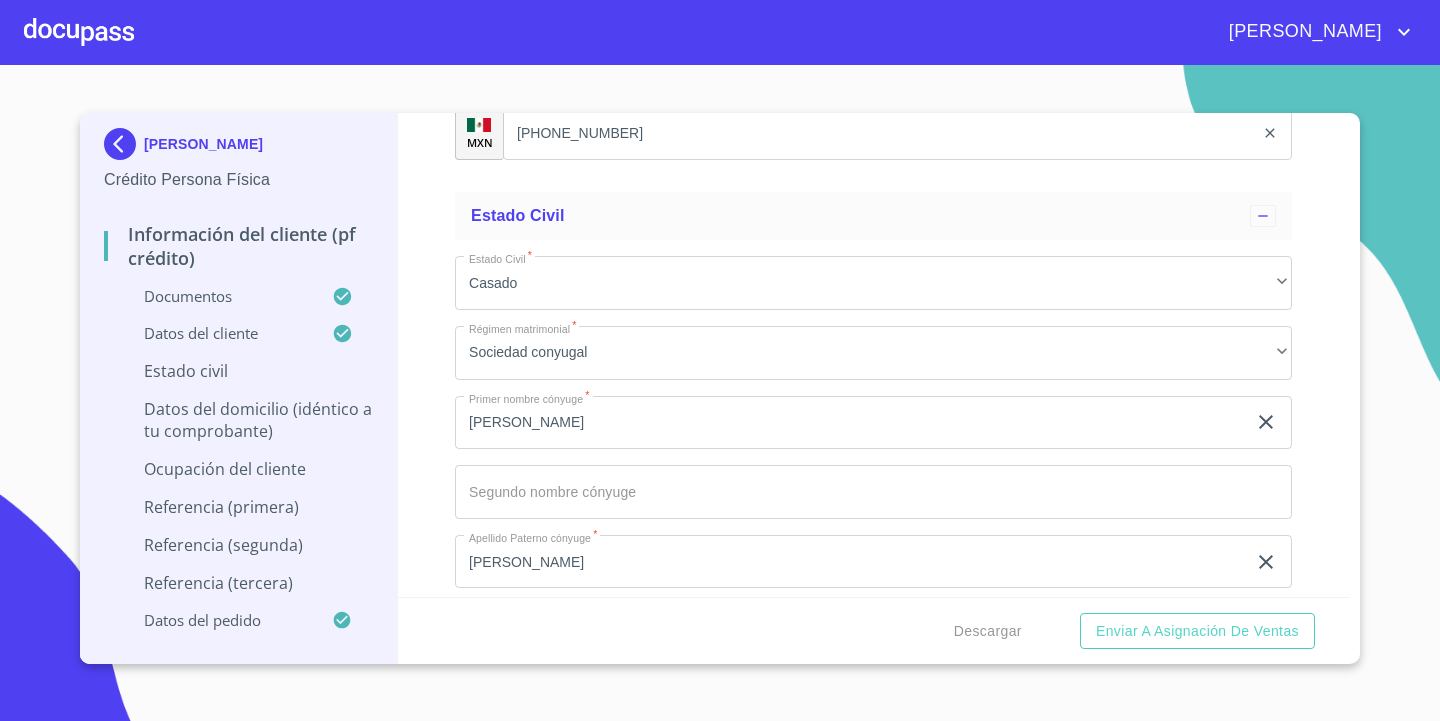 scroll, scrollTop: 6966, scrollLeft: 0, axis: vertical 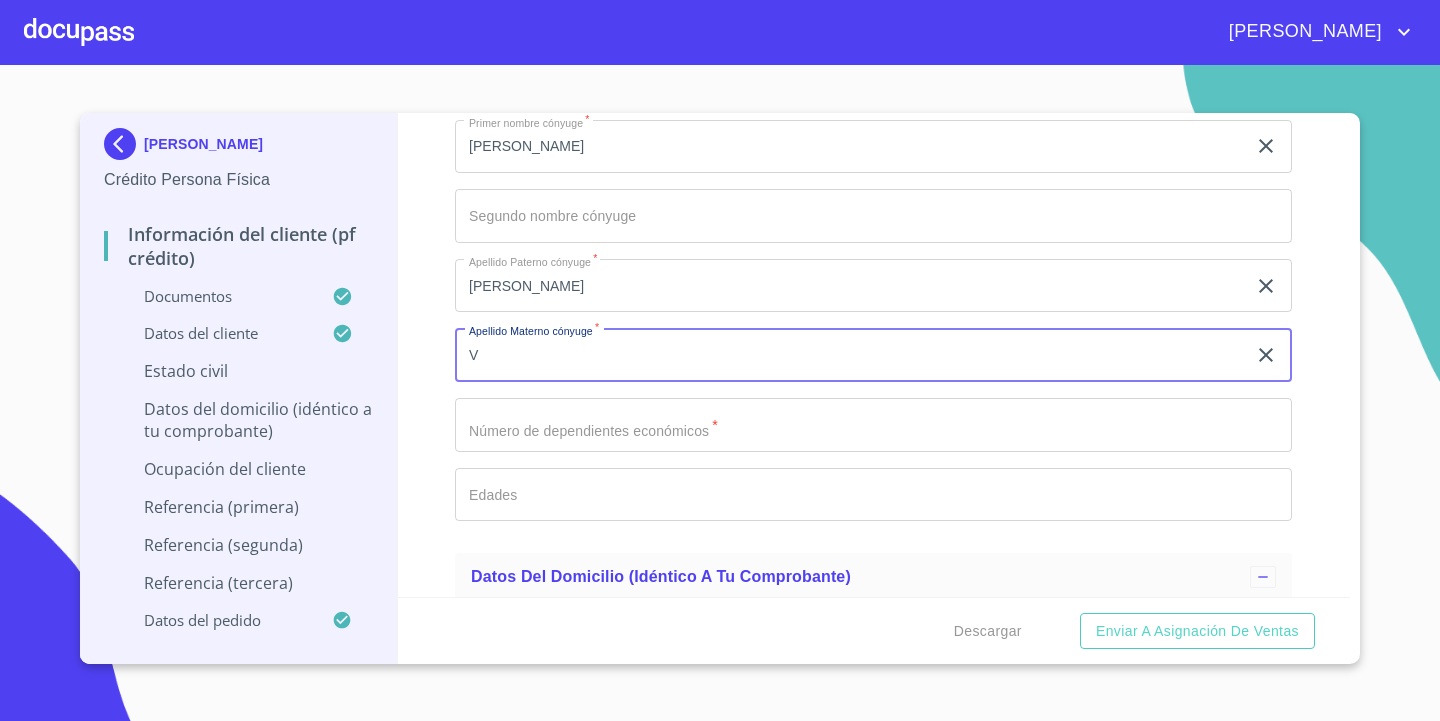 type on "V" 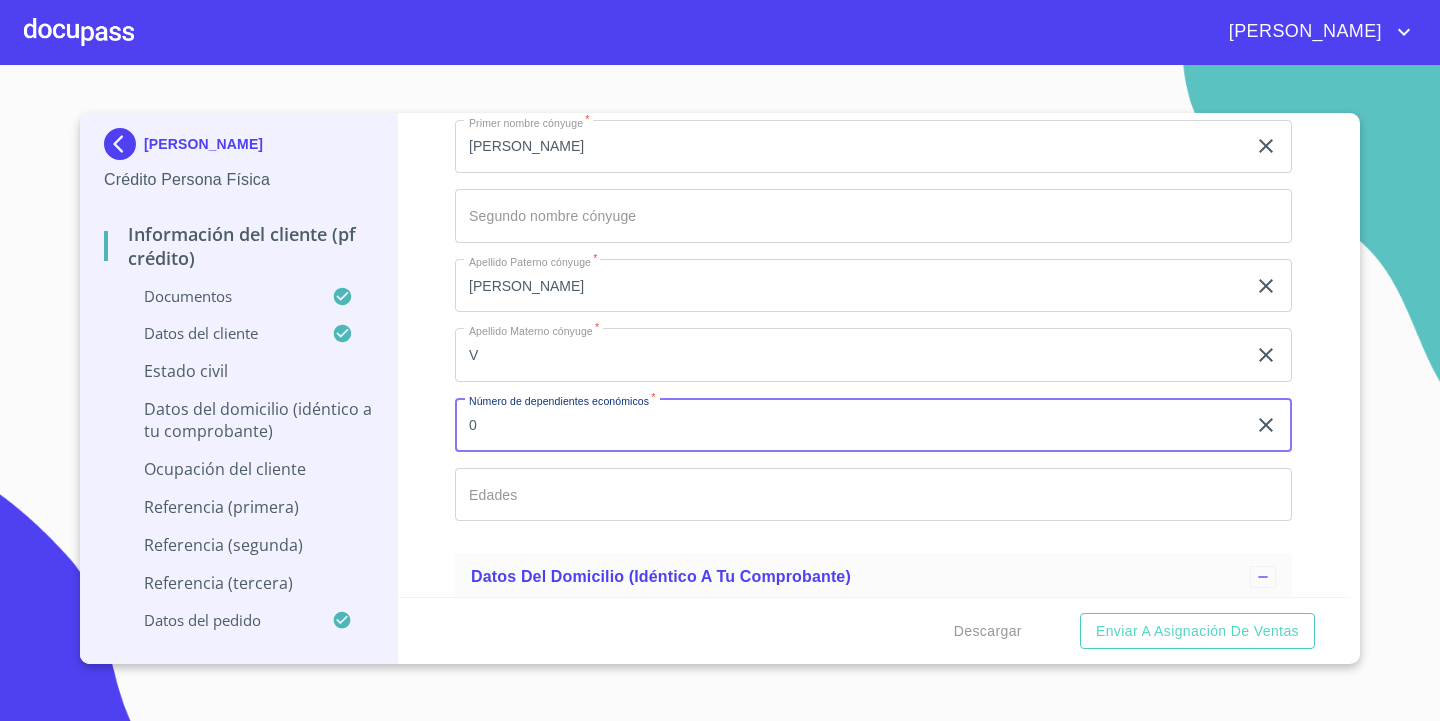 type on "0" 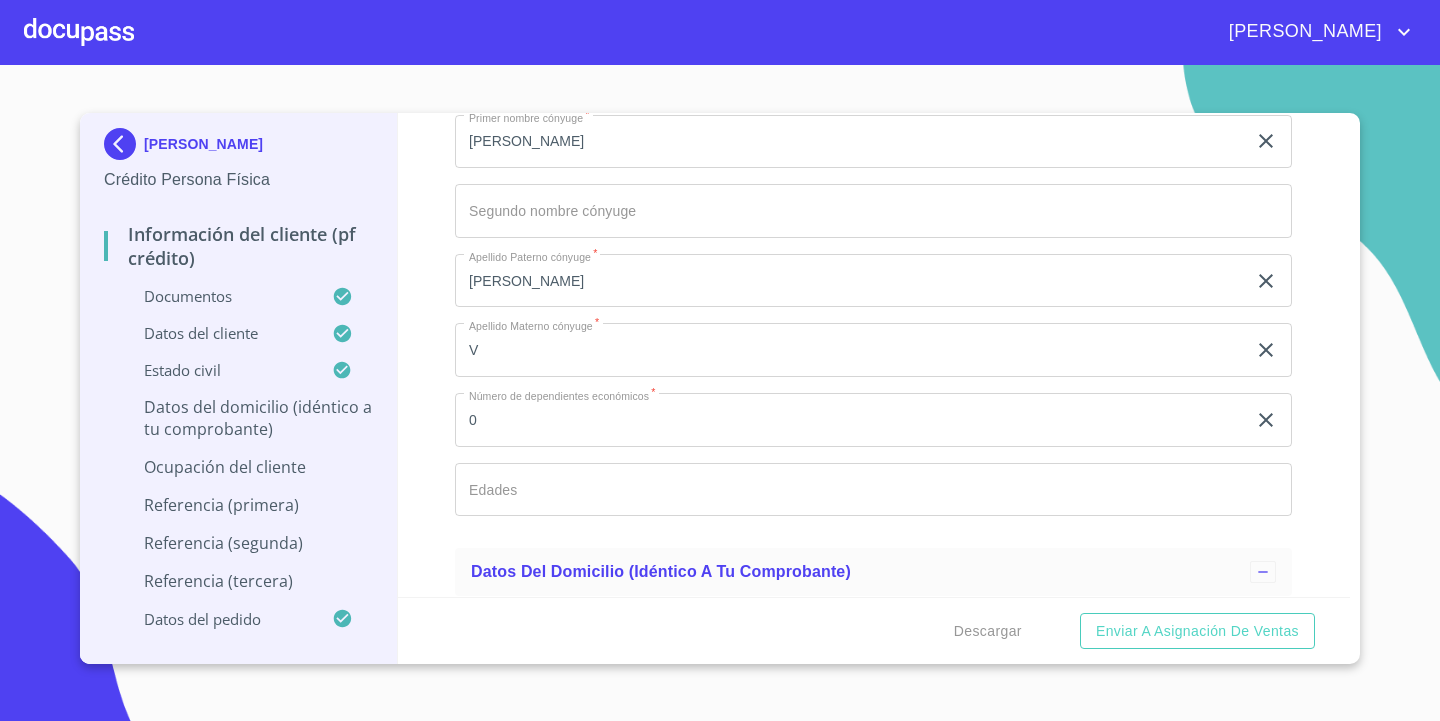 scroll, scrollTop: 7255, scrollLeft: 0, axis: vertical 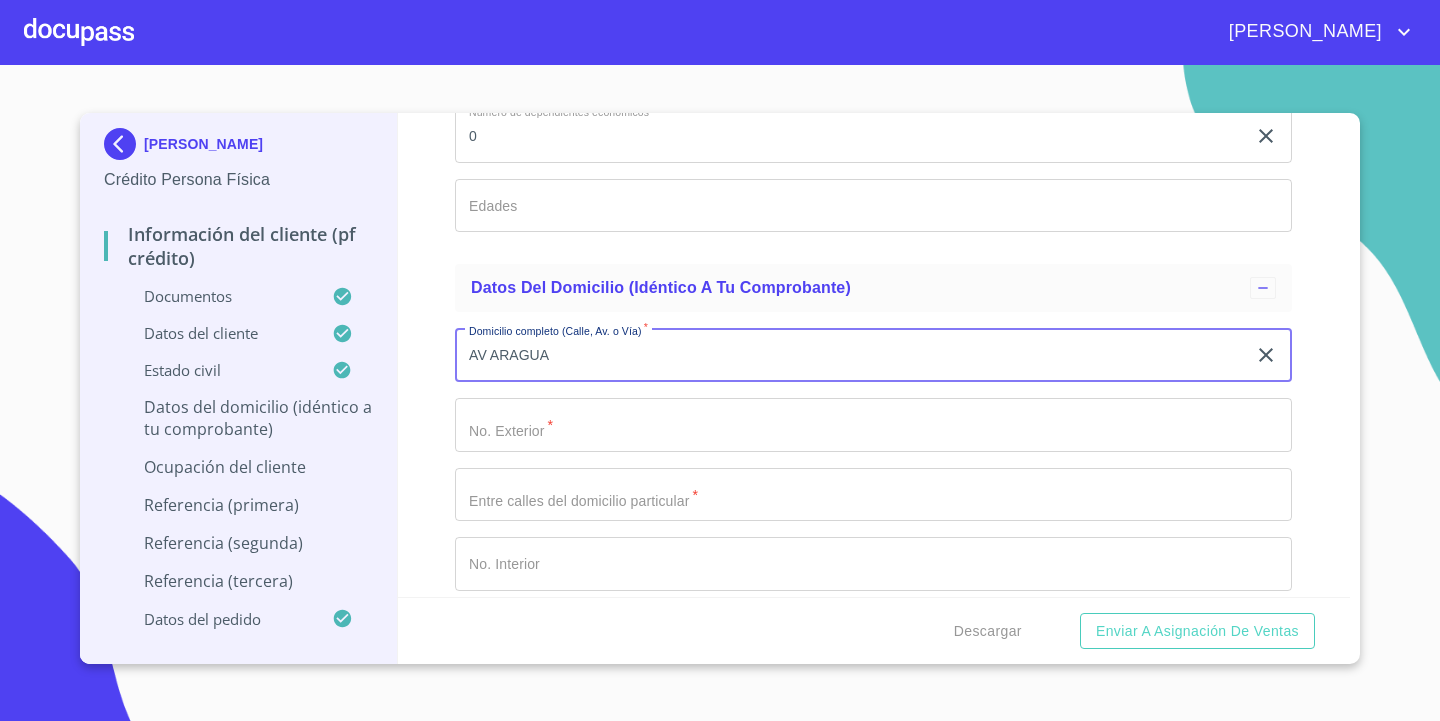 type on "AV ARAGUA" 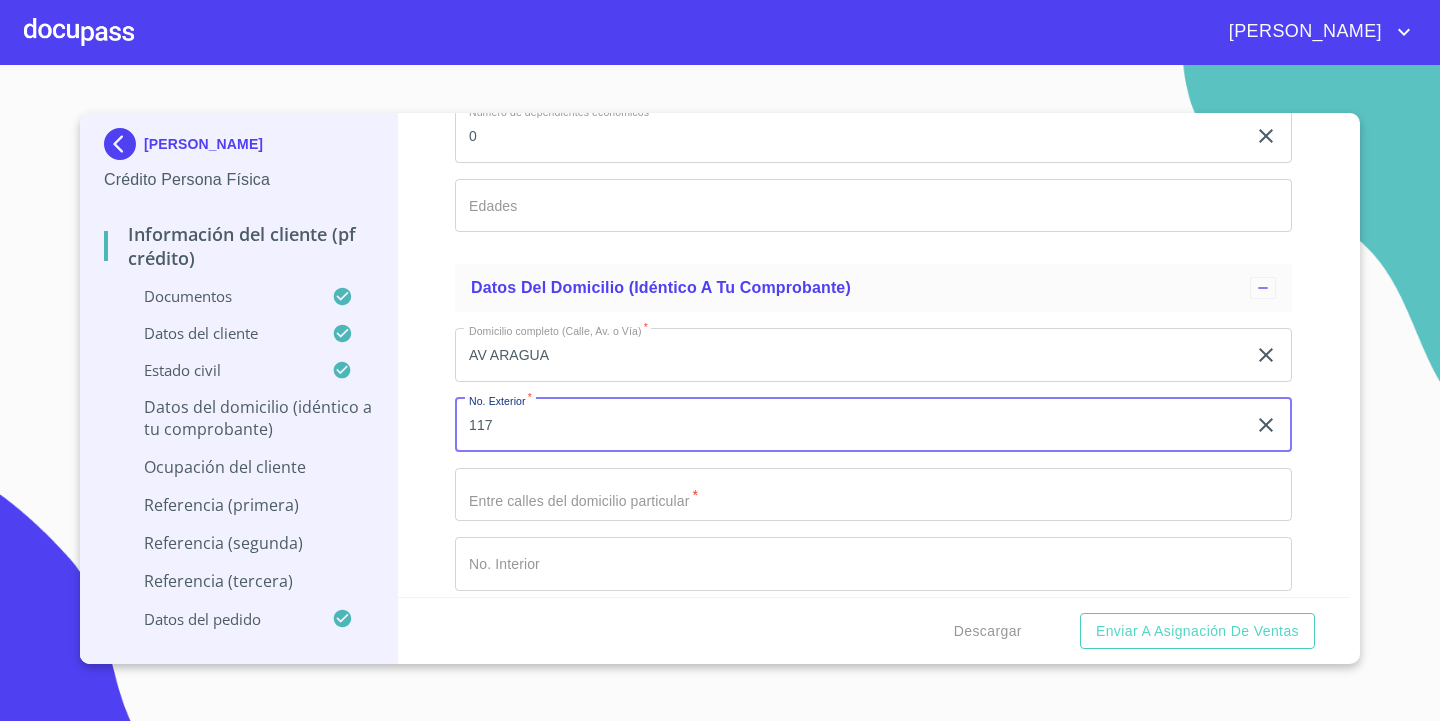 type on "117" 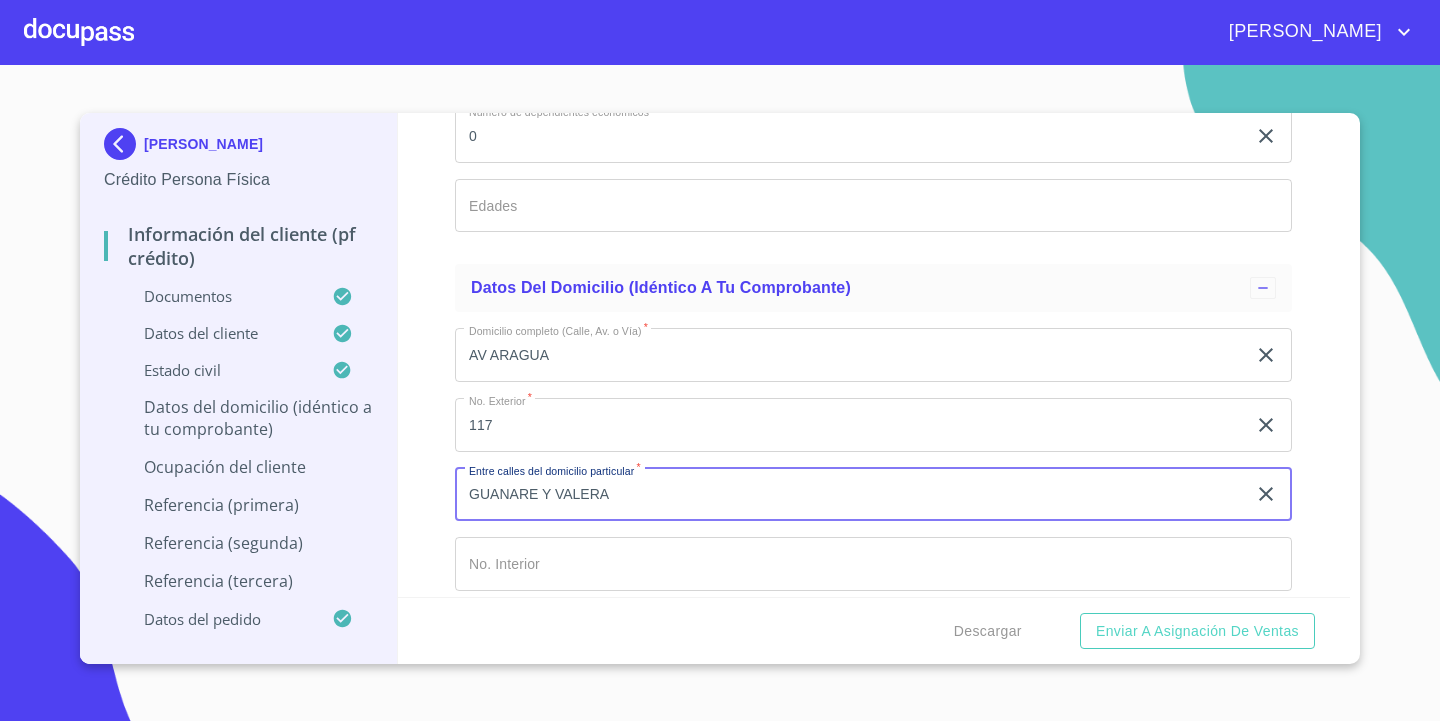 type on "GUANARE Y VALERA" 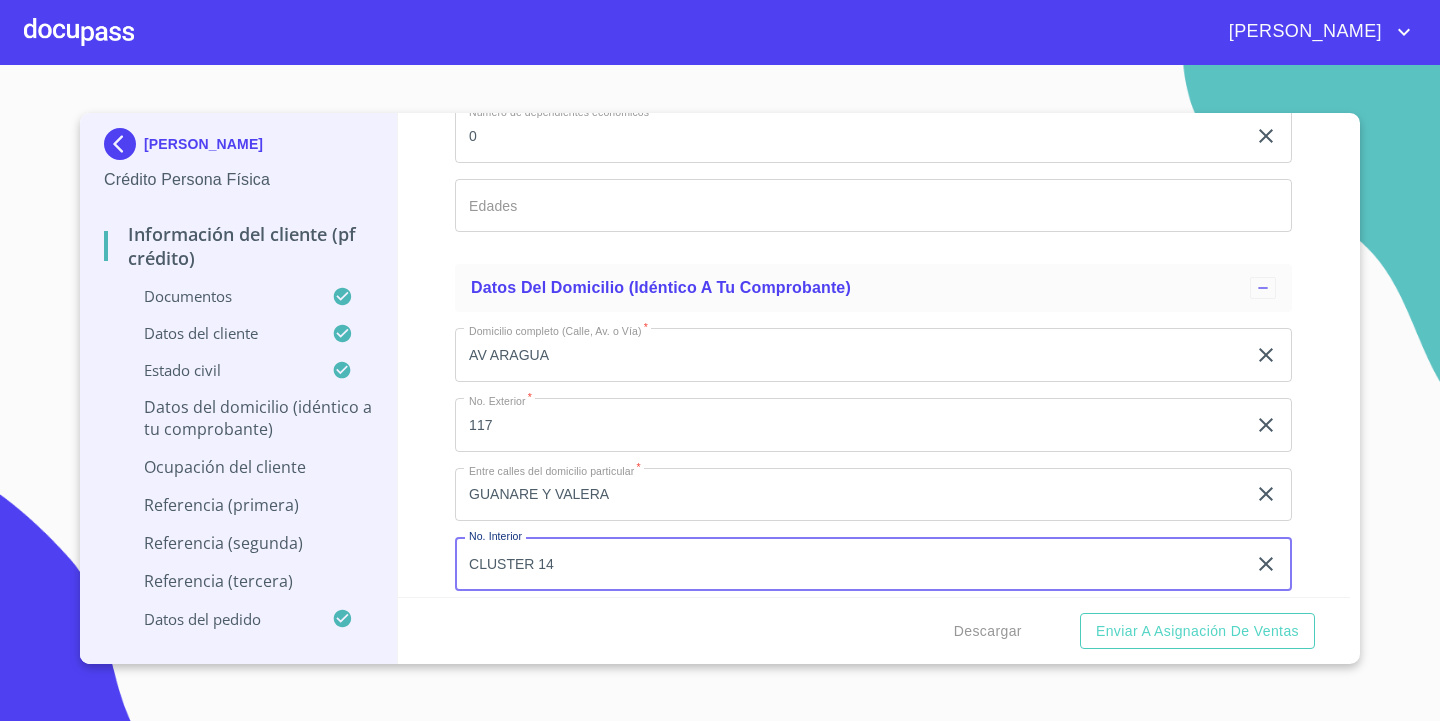 type on "CLUSTER 14" 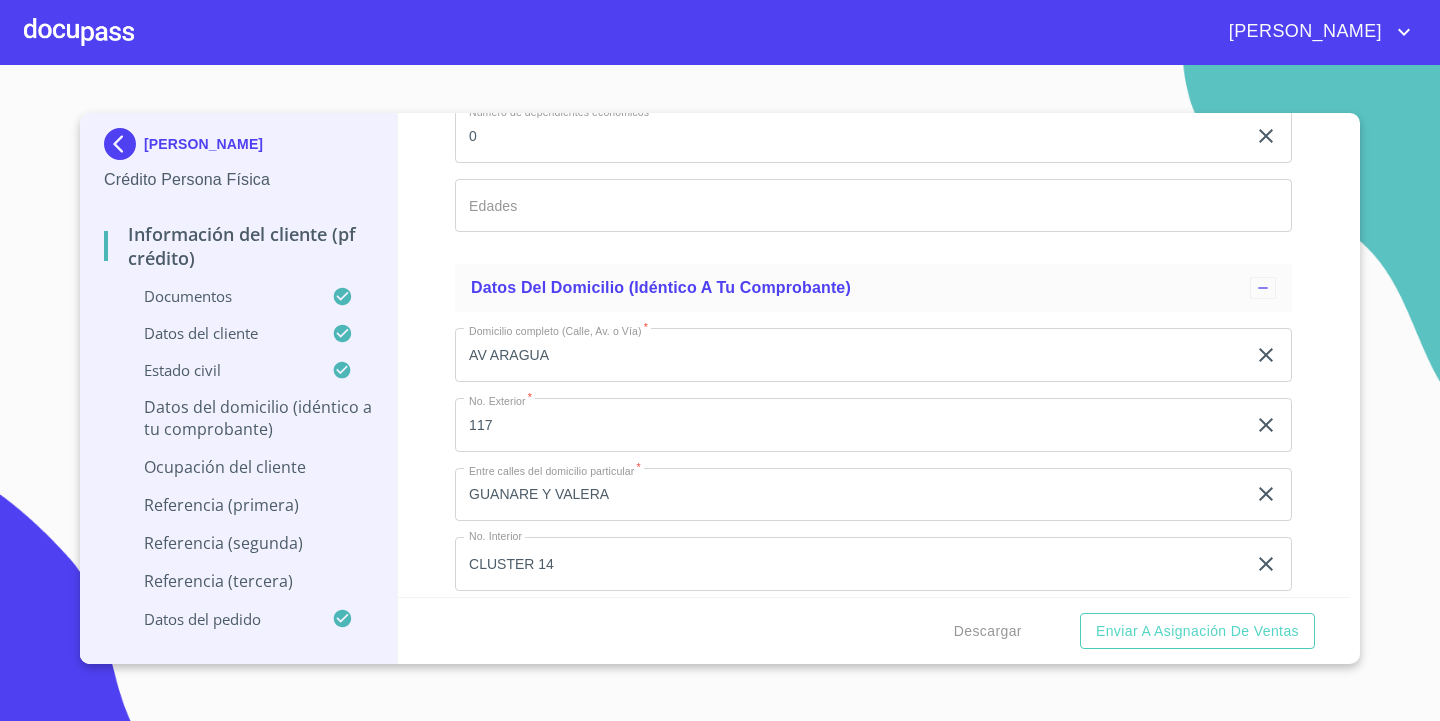 scroll, scrollTop: 7534, scrollLeft: 0, axis: vertical 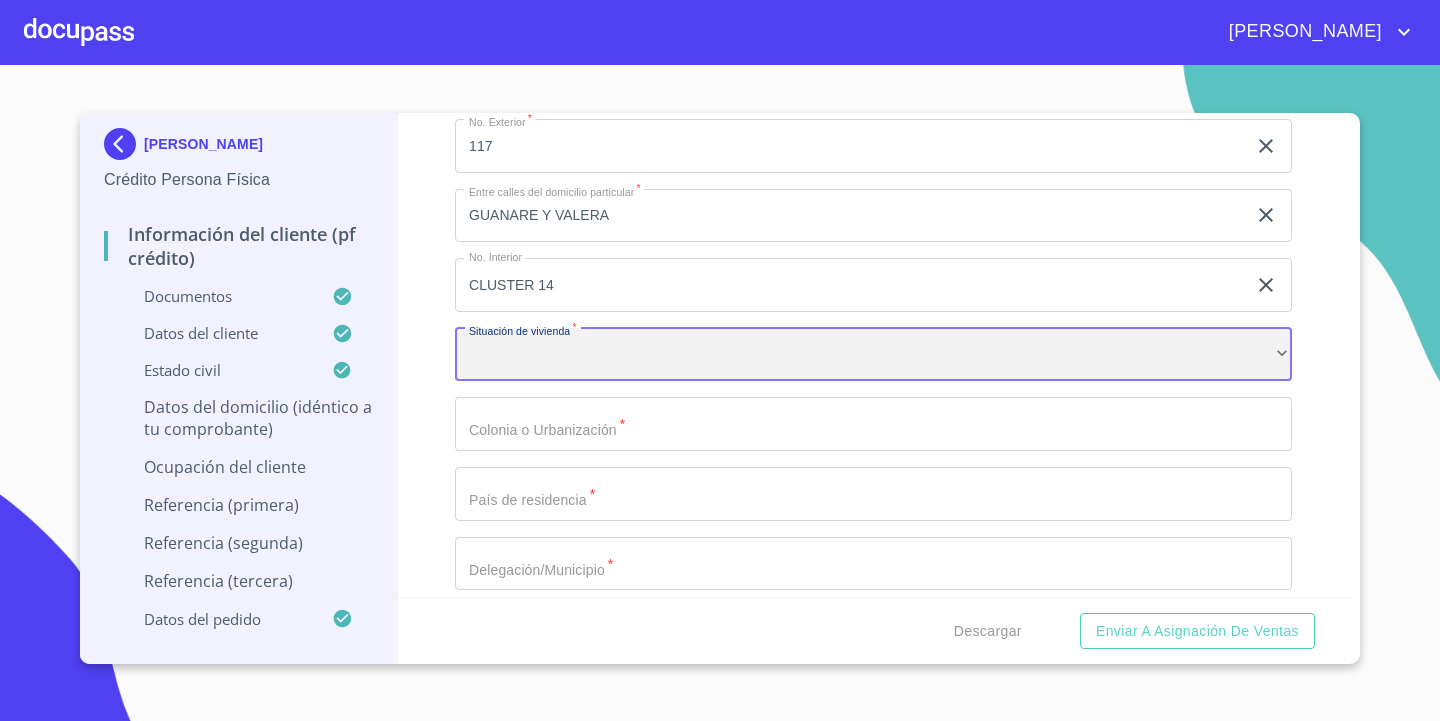 click on "​" at bounding box center [873, 355] 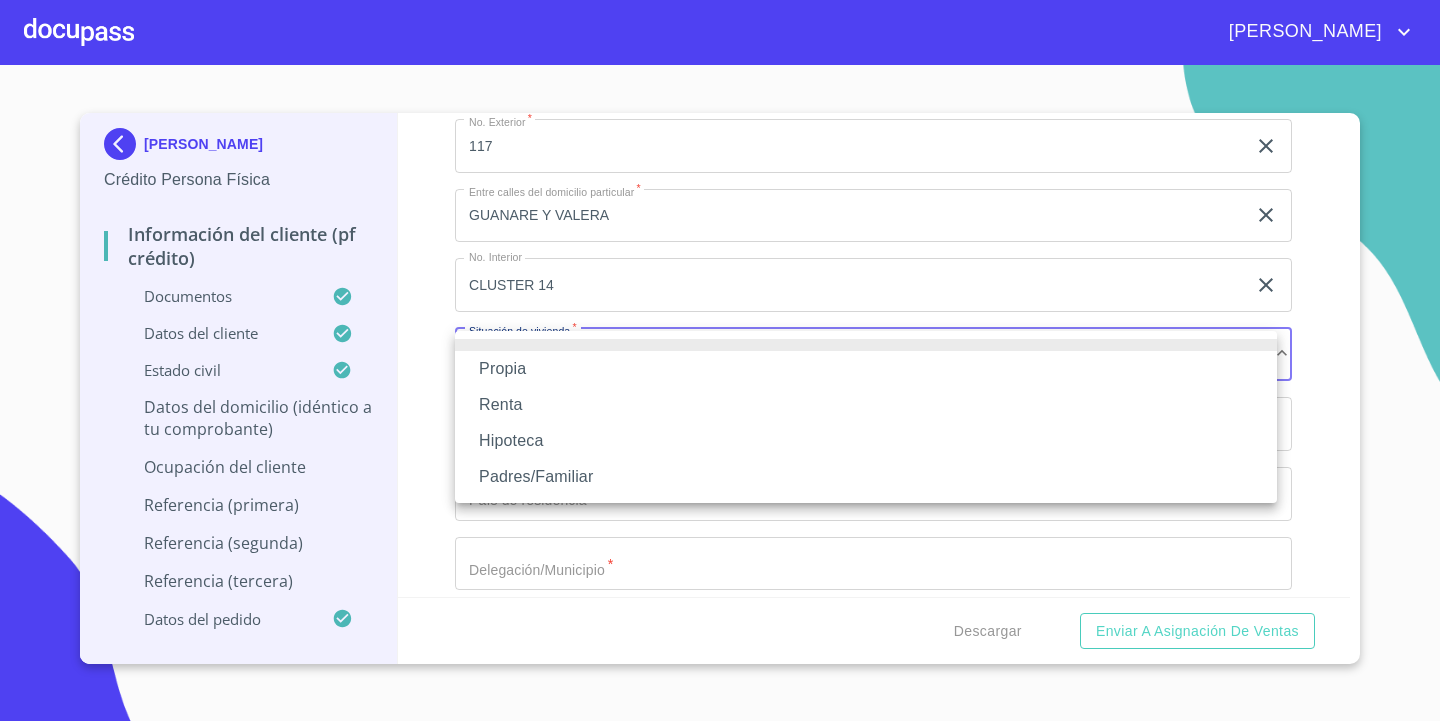 click on "Propia" at bounding box center (866, 369) 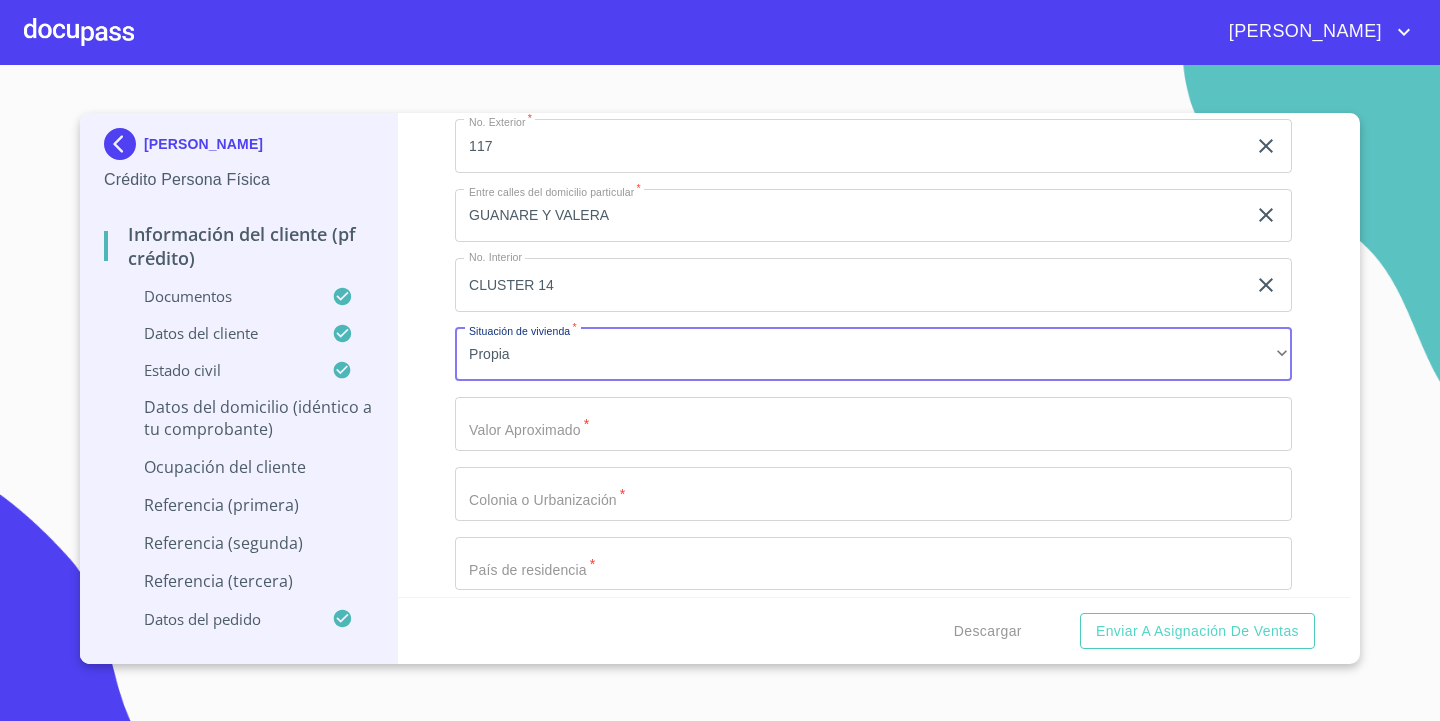 click on "Documento de identificación.   *" at bounding box center (850, -1546) 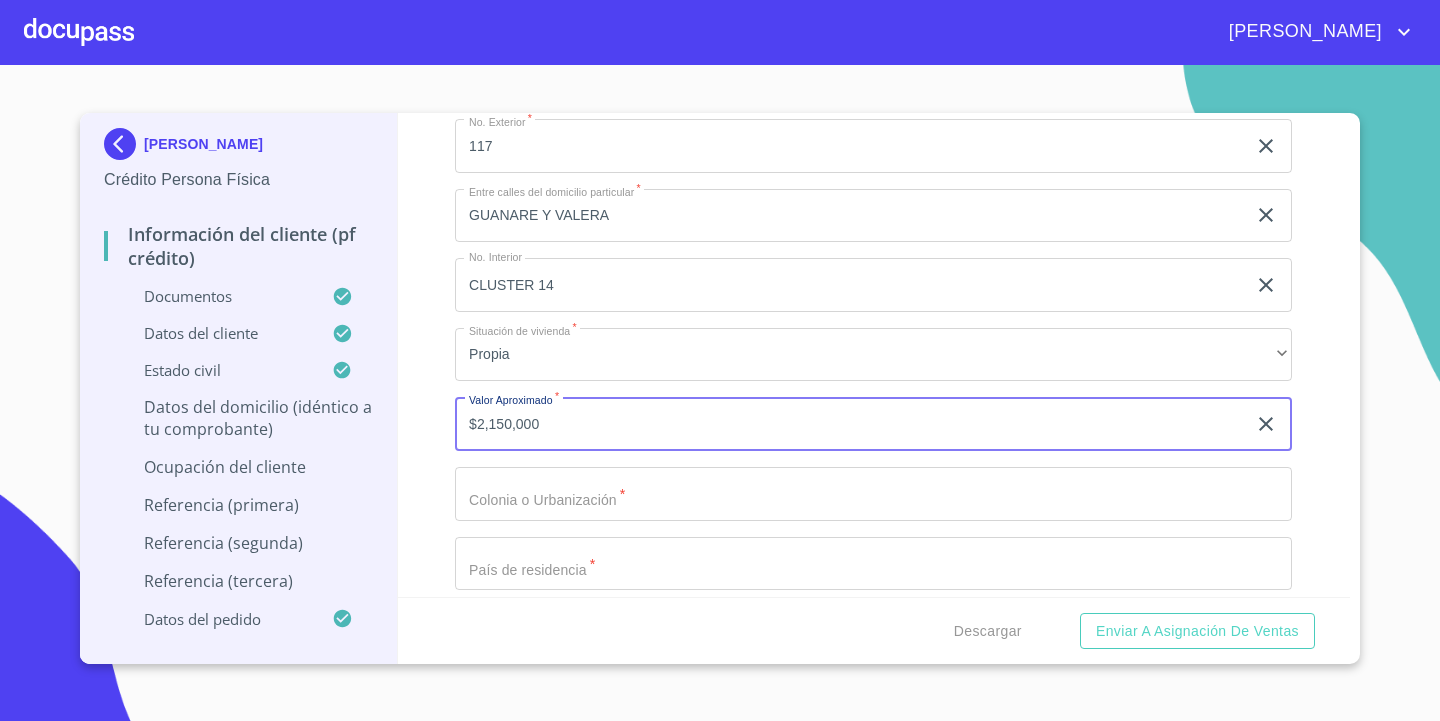 type on "$2,150,000" 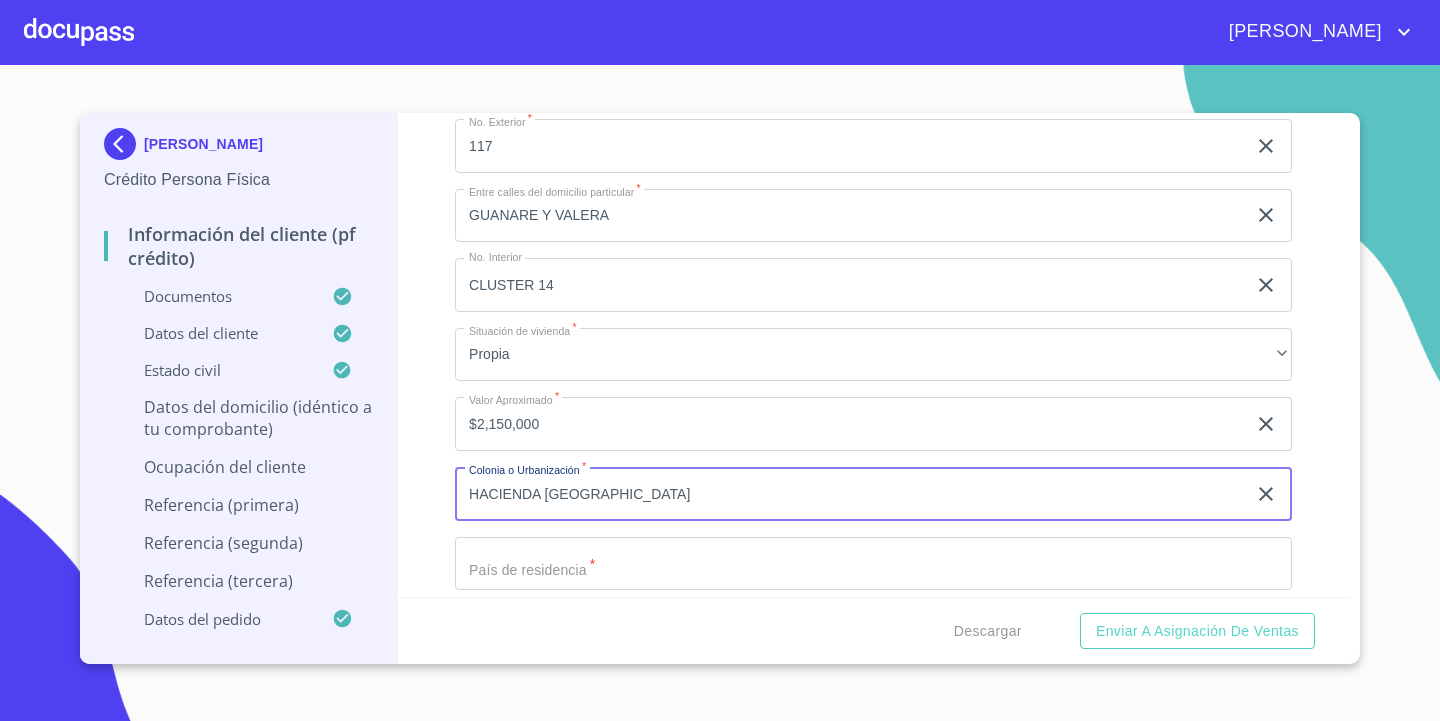 type on "HACIENDA [GEOGRAPHIC_DATA]" 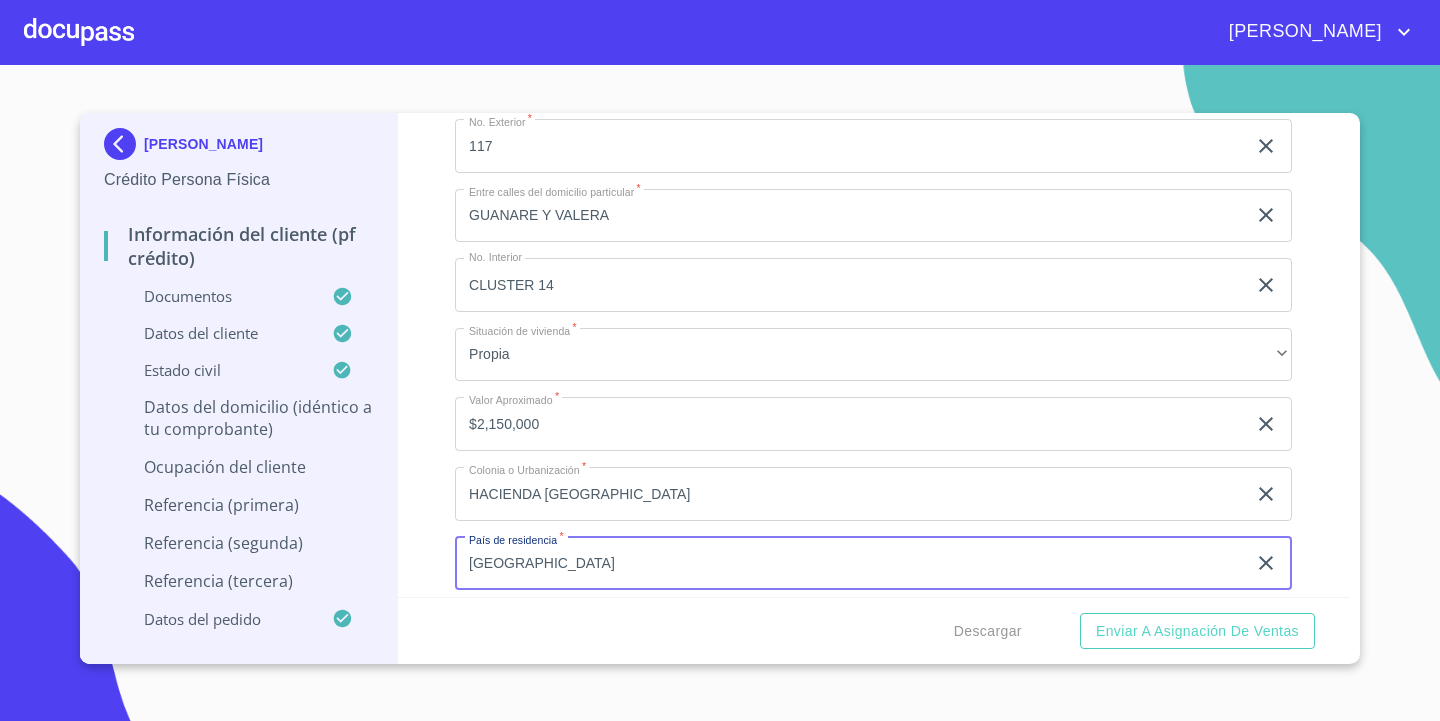 type on "[GEOGRAPHIC_DATA]" 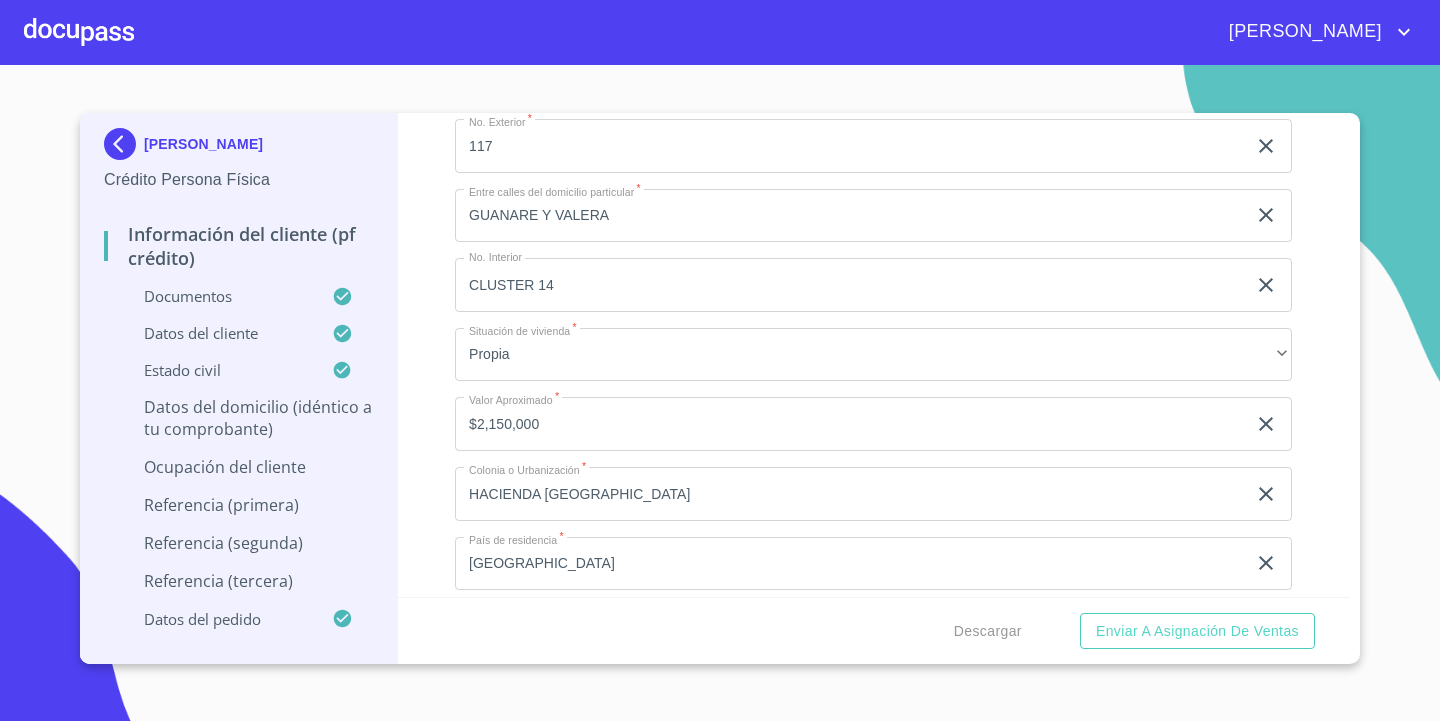 scroll, scrollTop: 7812, scrollLeft: 0, axis: vertical 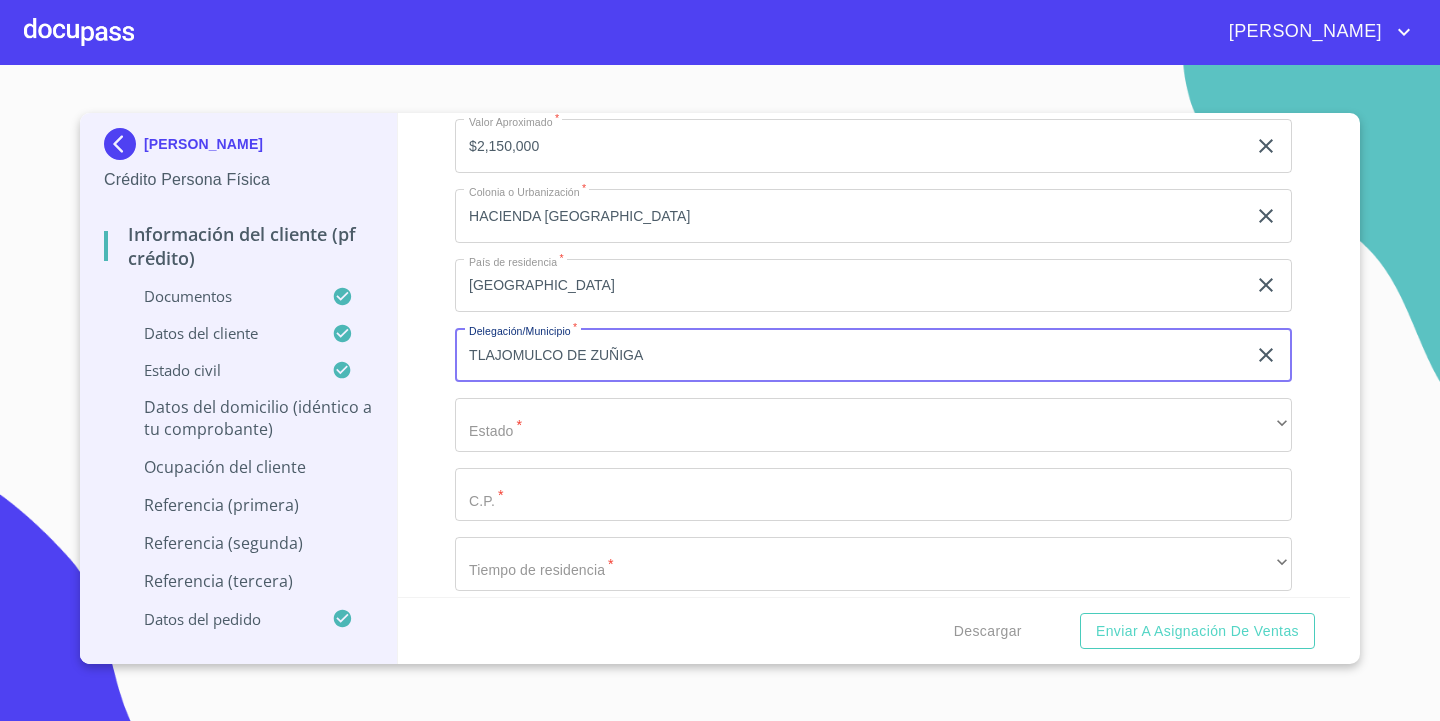 type on "TLAJOMULCO DE ZUÑIGA" 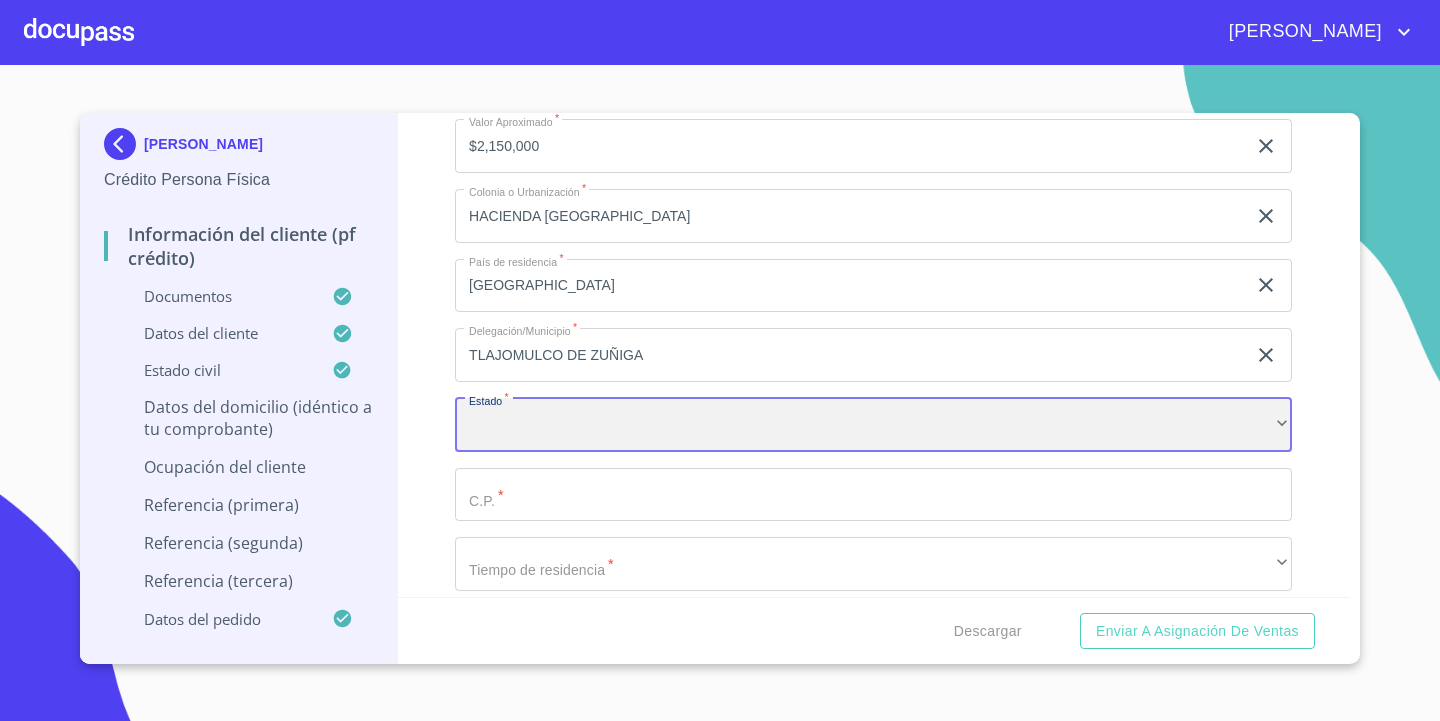 click on "​" at bounding box center [873, 425] 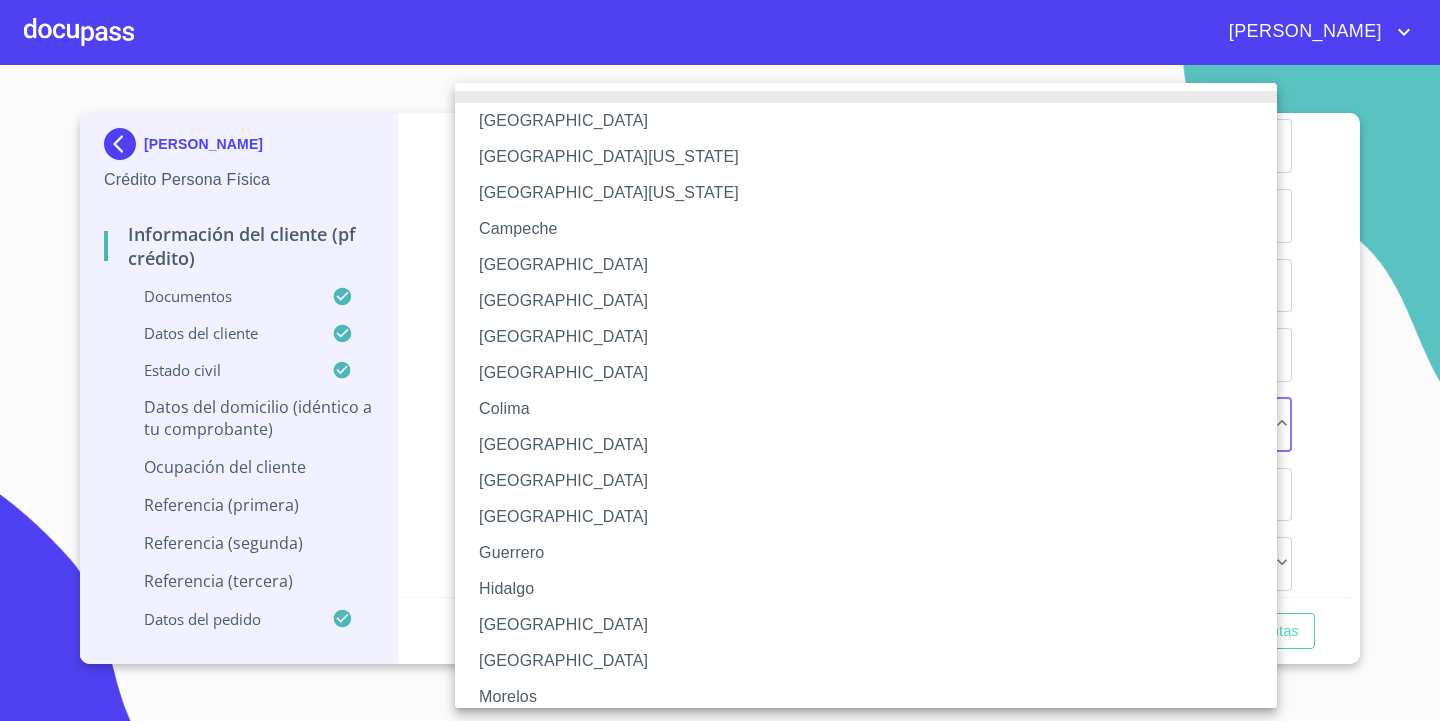click on "[GEOGRAPHIC_DATA]" at bounding box center [873, 625] 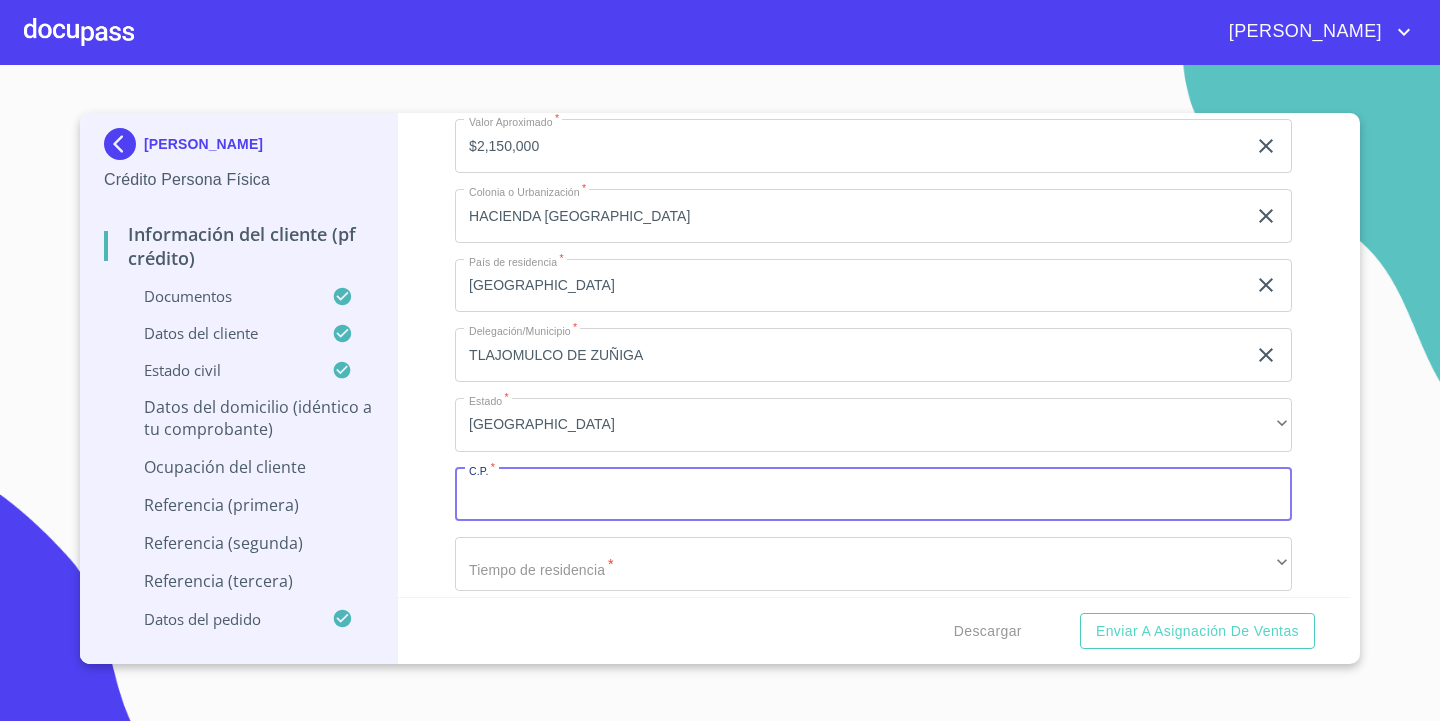 click on "Documento de identificación.   *" at bounding box center (873, 495) 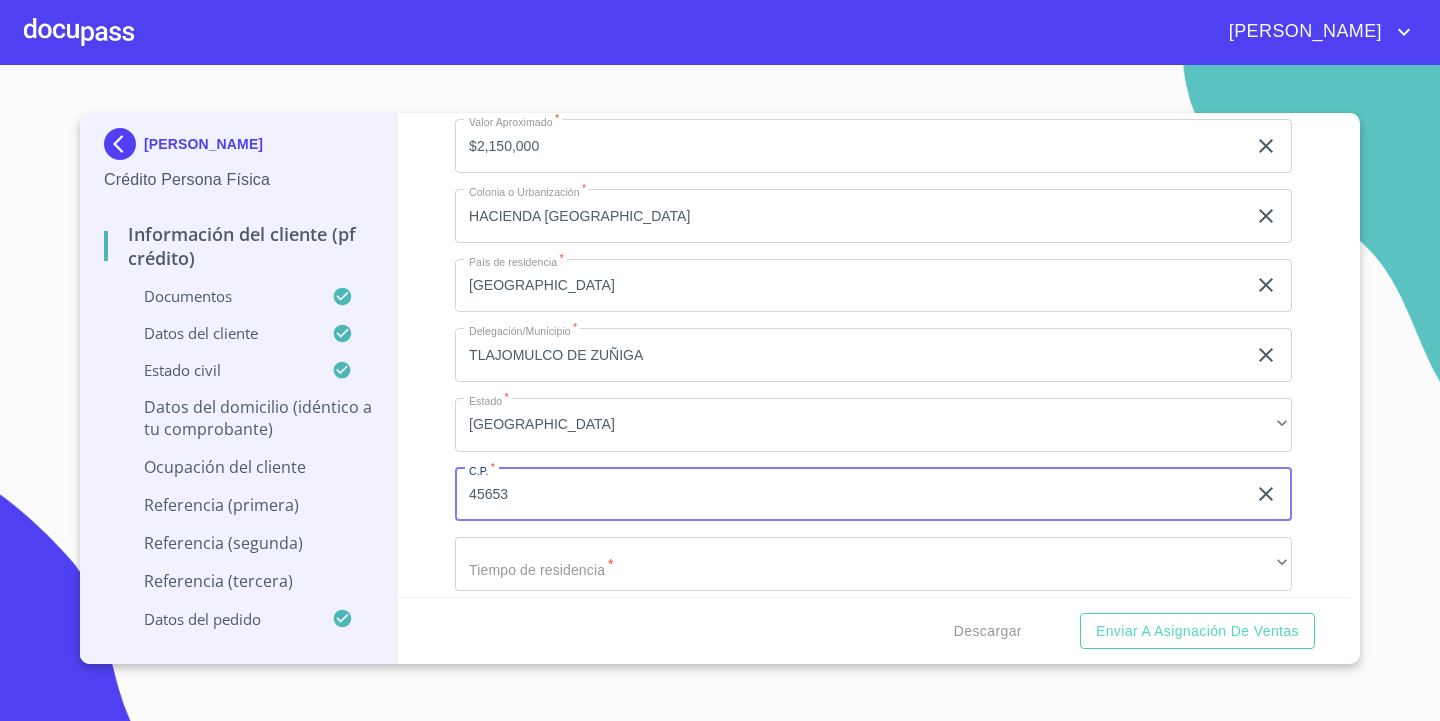 type on "45653" 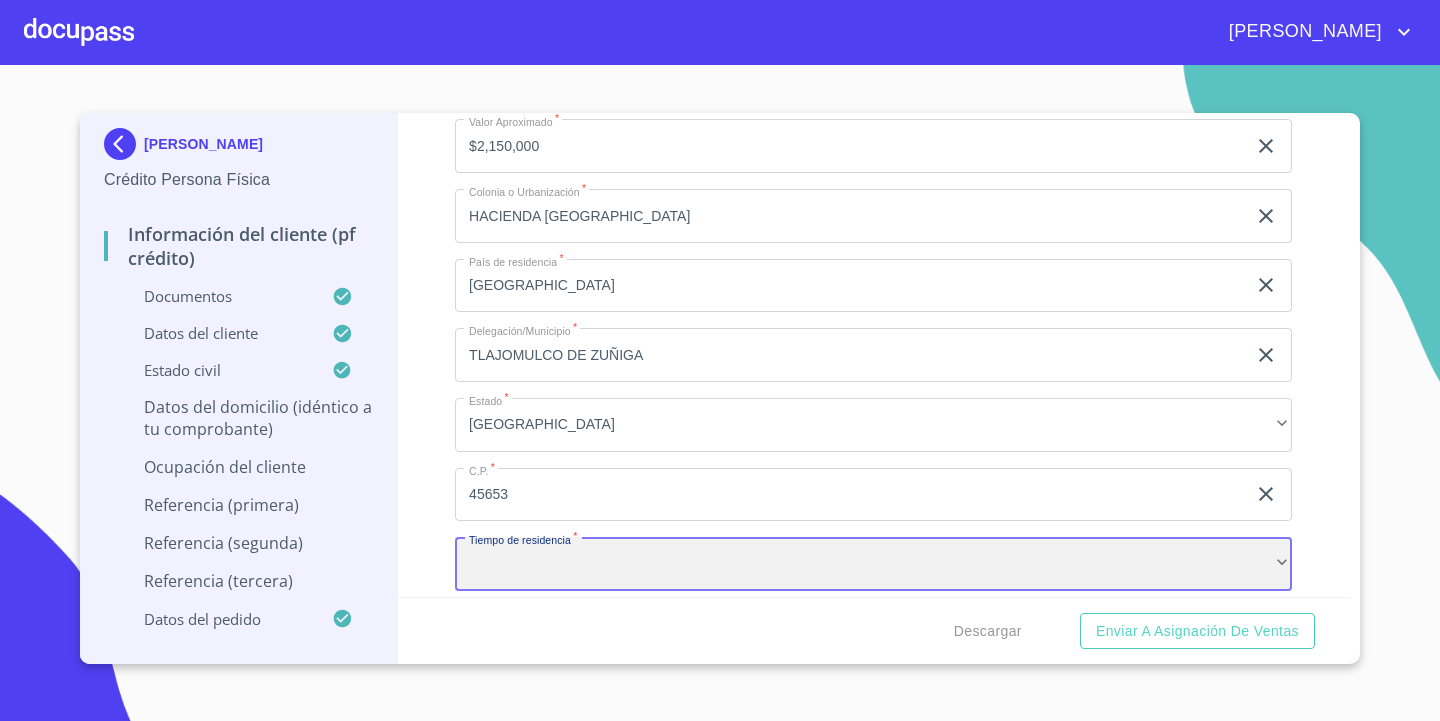 click on "​" at bounding box center [873, 564] 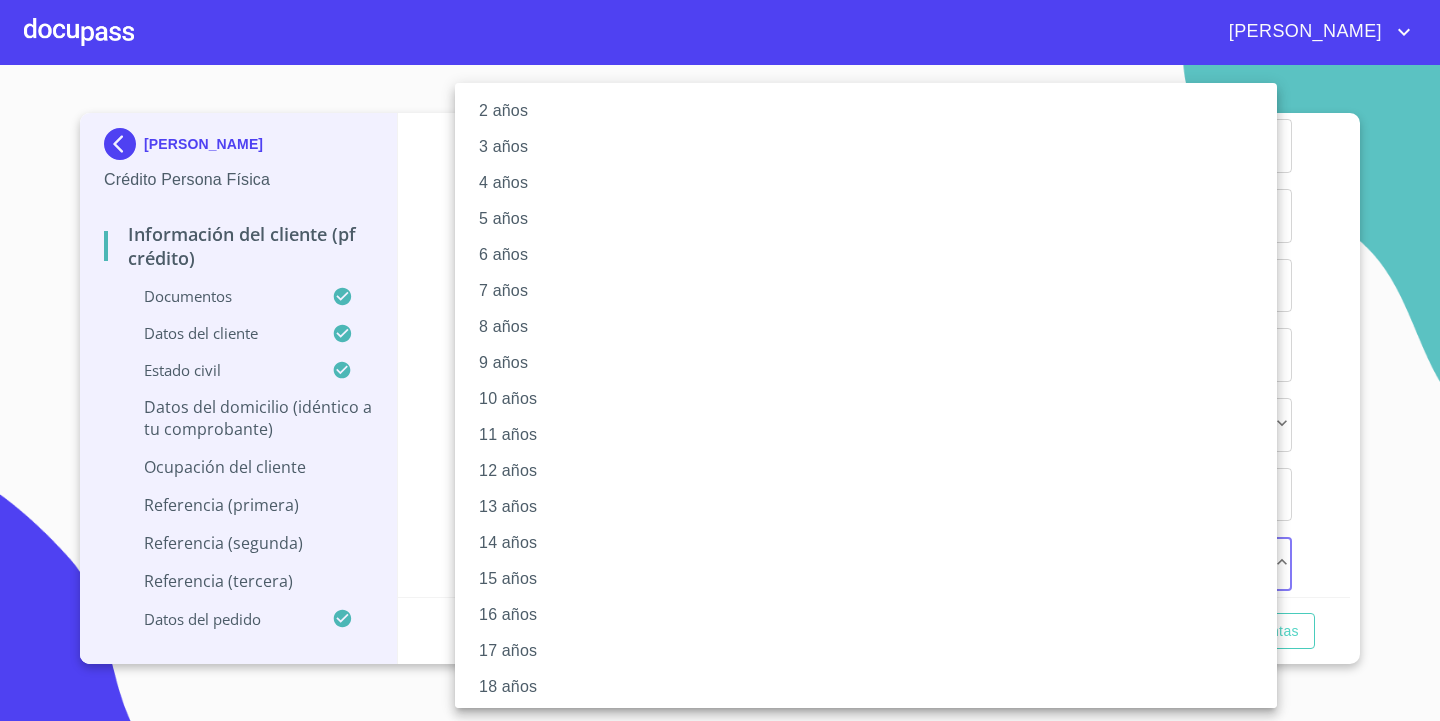 scroll, scrollTop: 159, scrollLeft: 0, axis: vertical 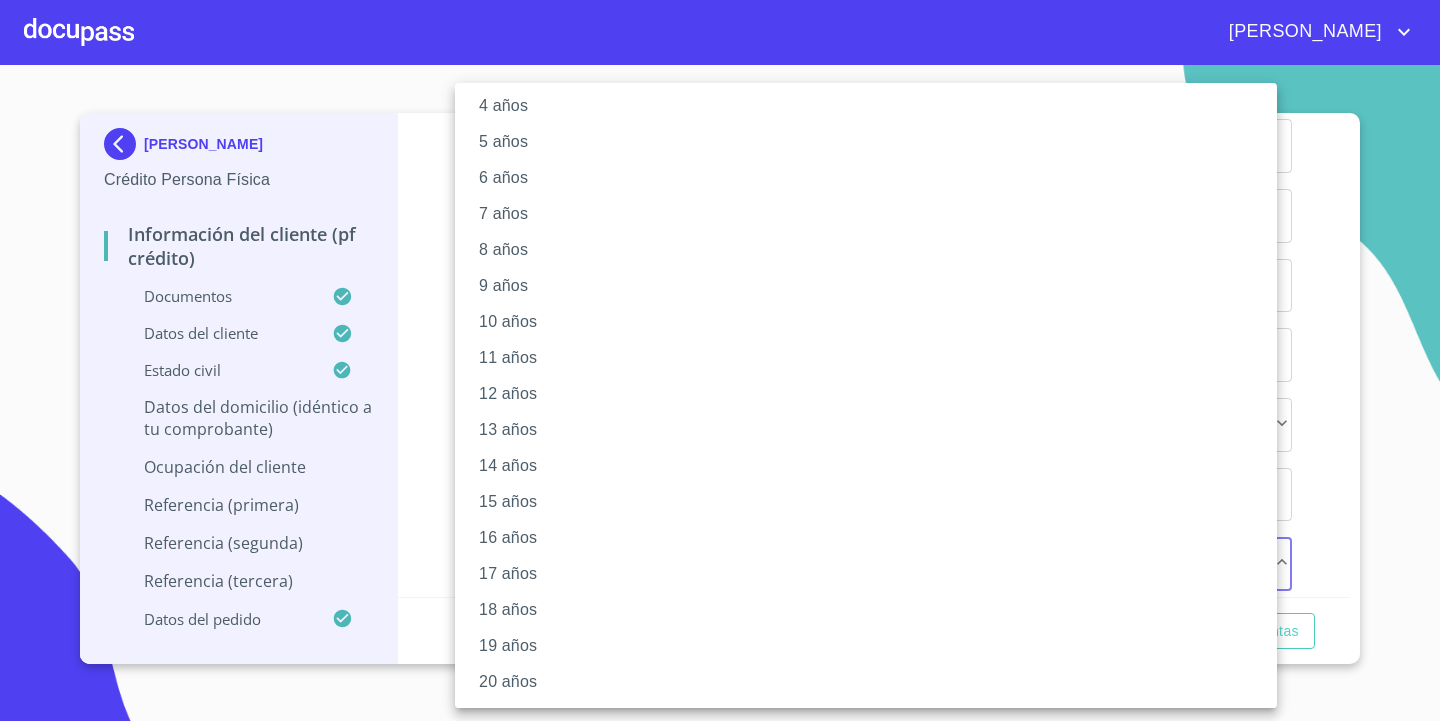 click on "20 años" at bounding box center (873, 682) 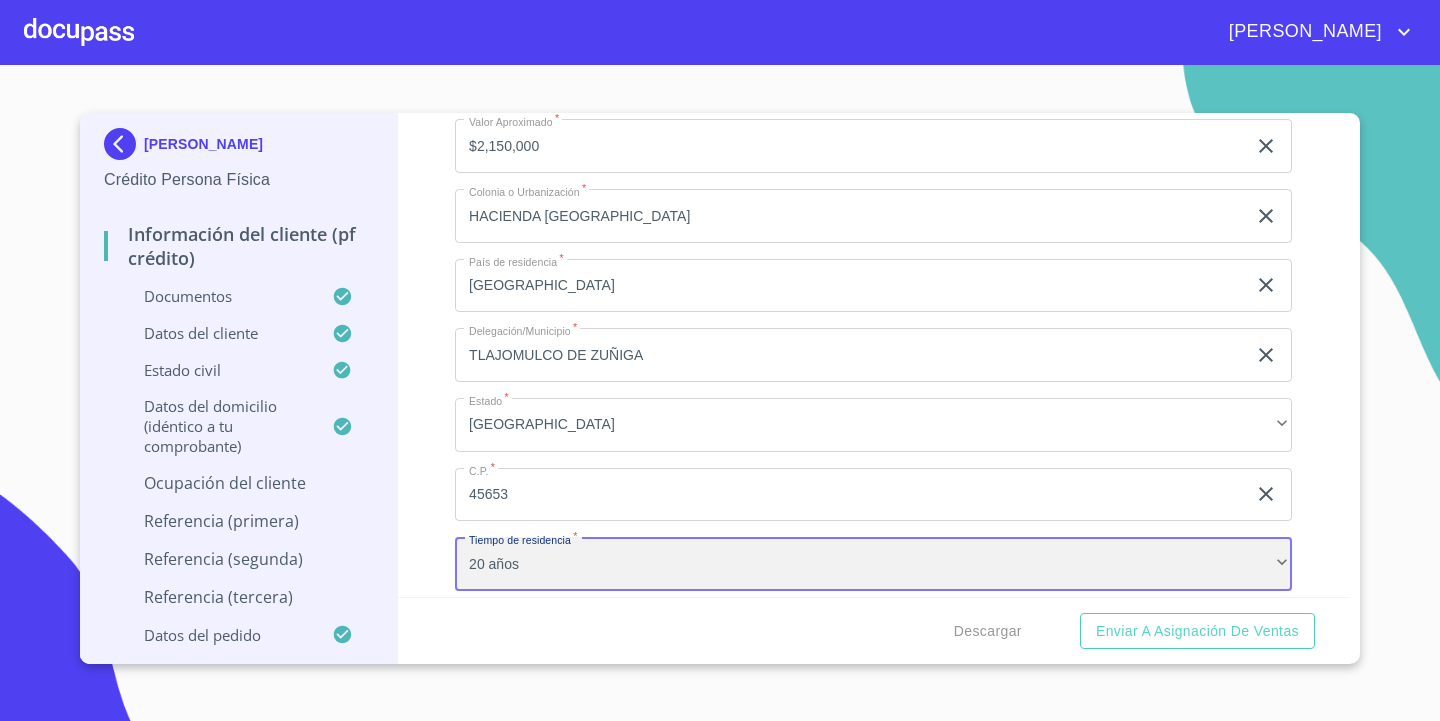 scroll, scrollTop: 158, scrollLeft: 0, axis: vertical 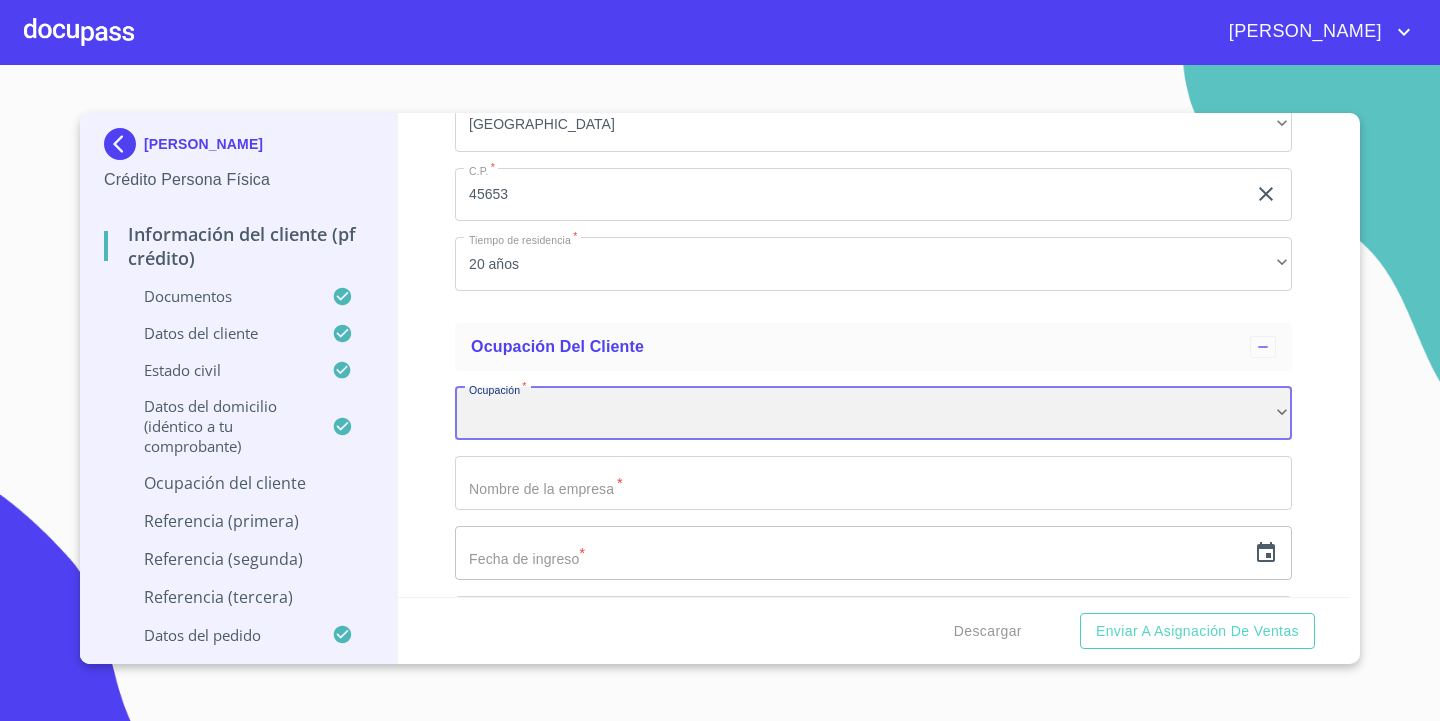 click on "​" at bounding box center [873, 414] 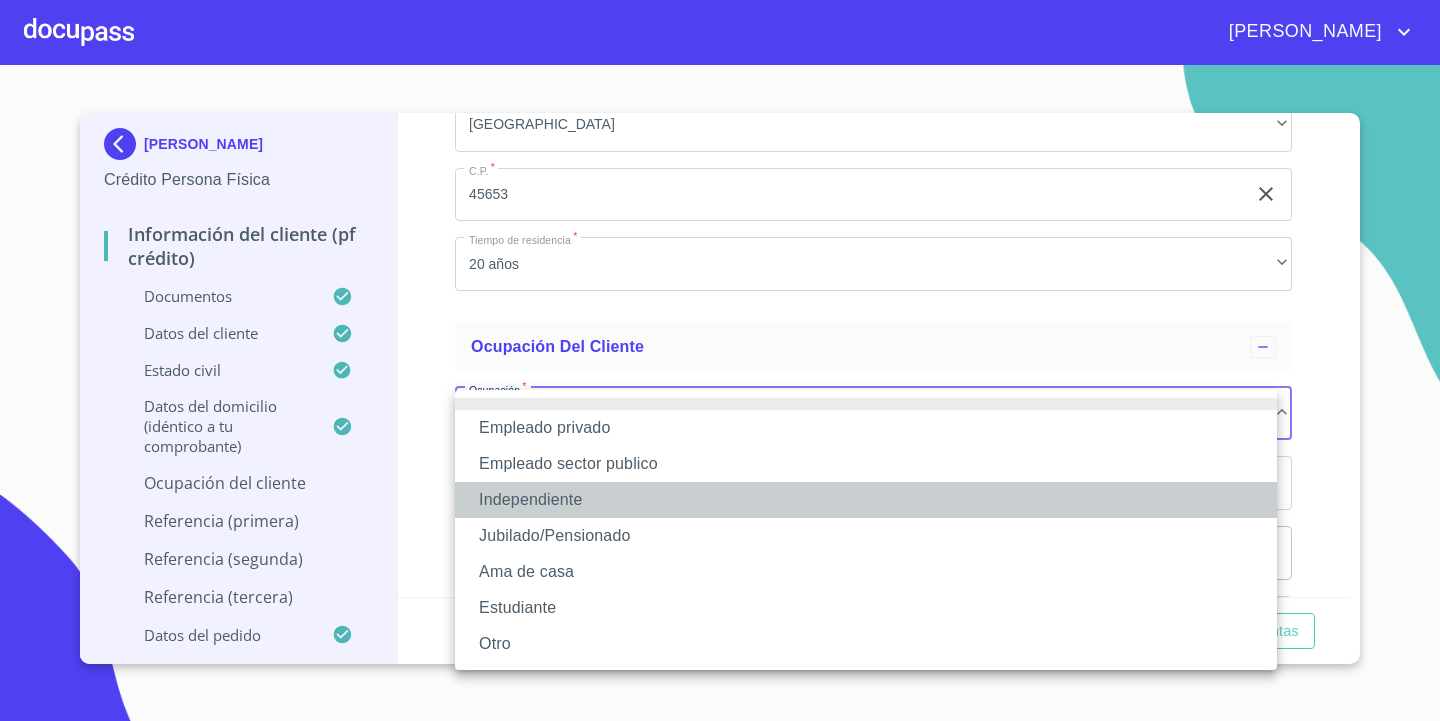 click on "Independiente" at bounding box center (866, 500) 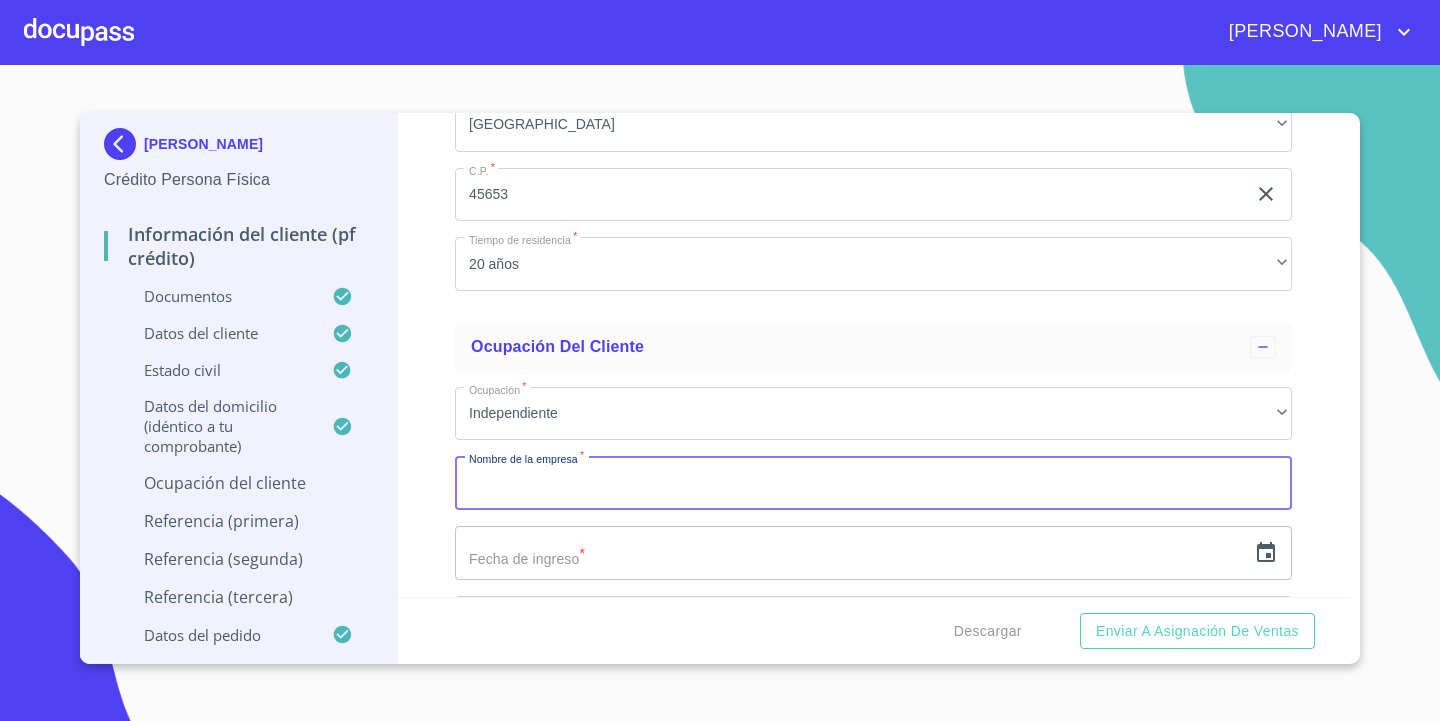 click on "Documento de identificación.   *" at bounding box center (873, 483) 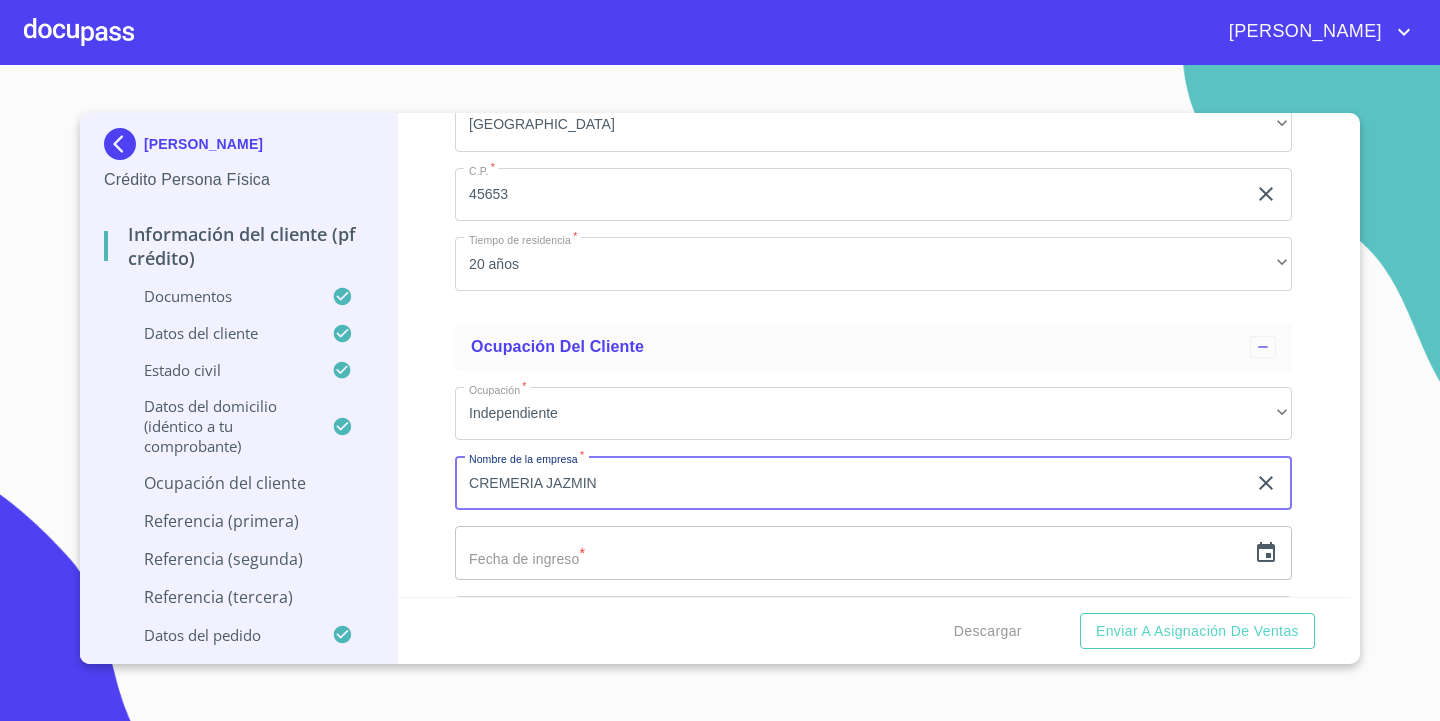 type on "CREMERIA JAZMIN" 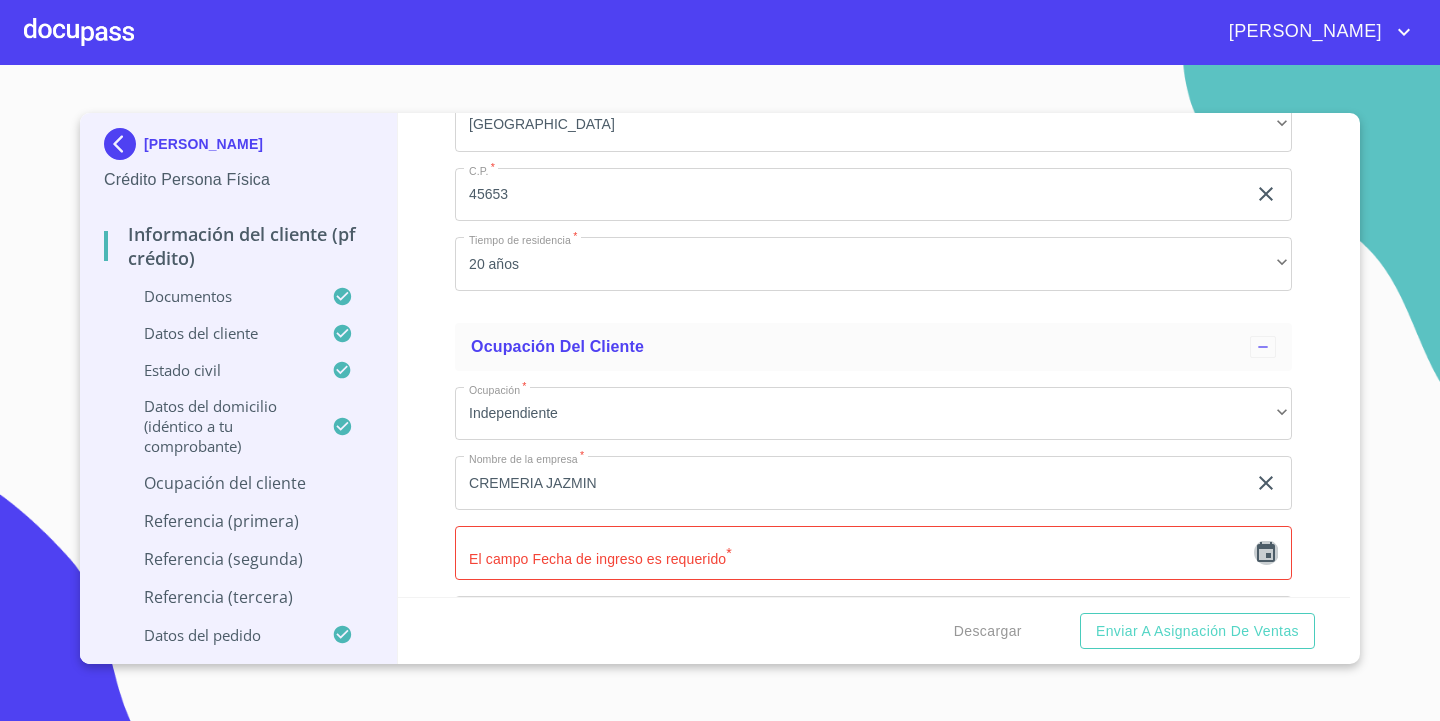 click 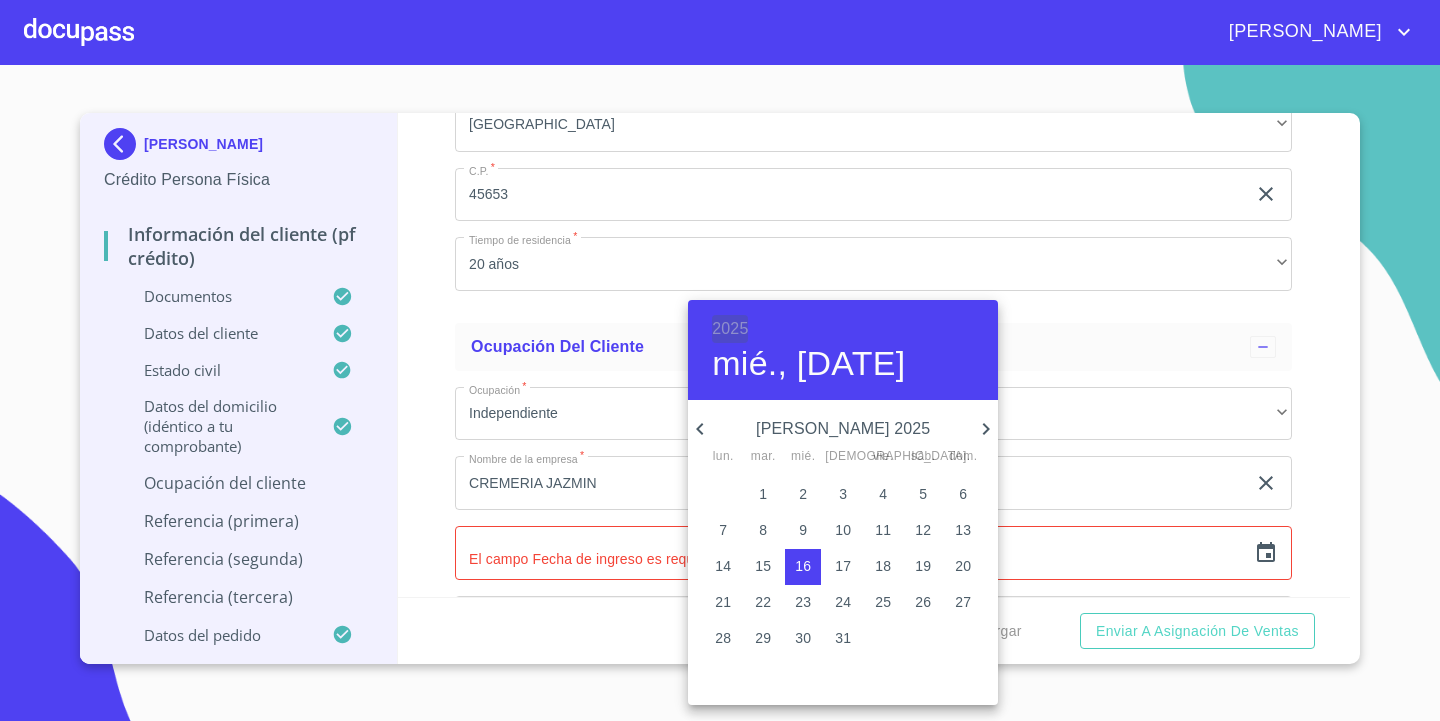 click on "2025" at bounding box center (730, 329) 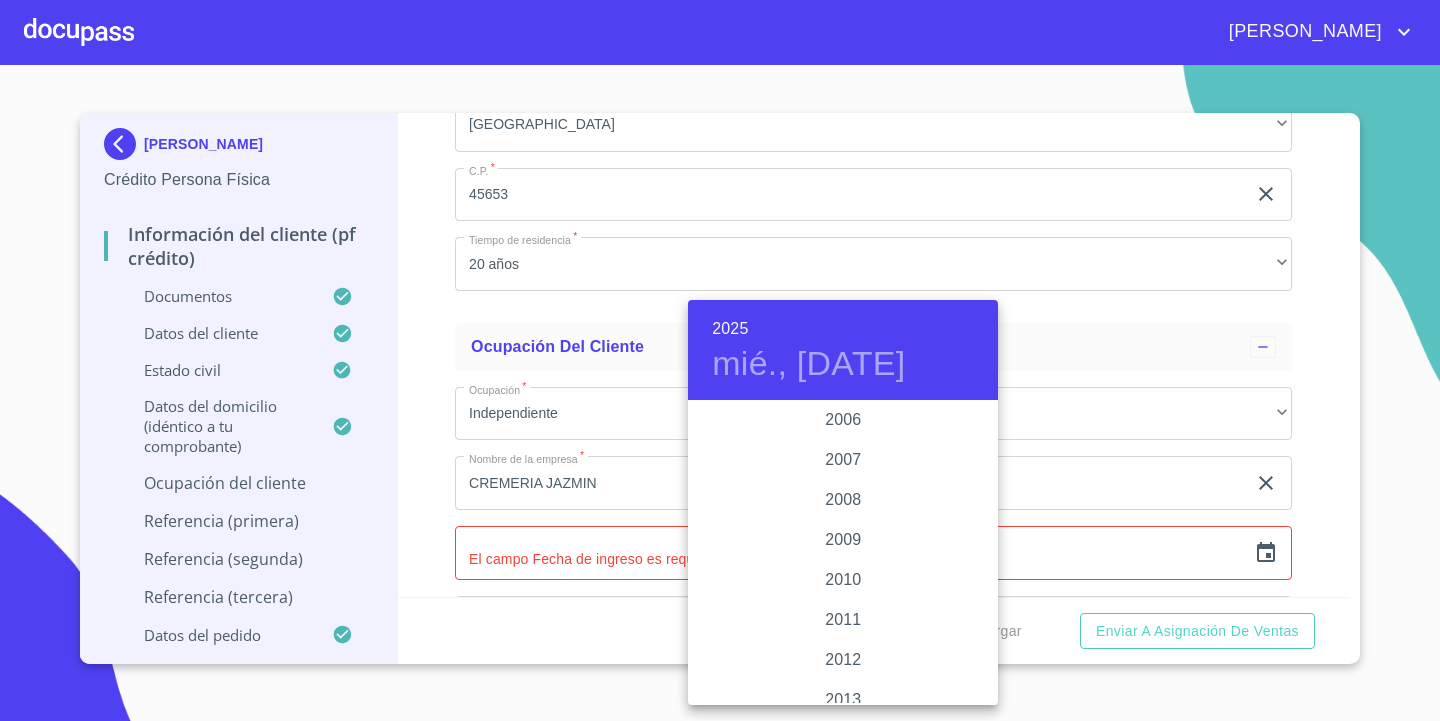 scroll, scrollTop: 3240, scrollLeft: 0, axis: vertical 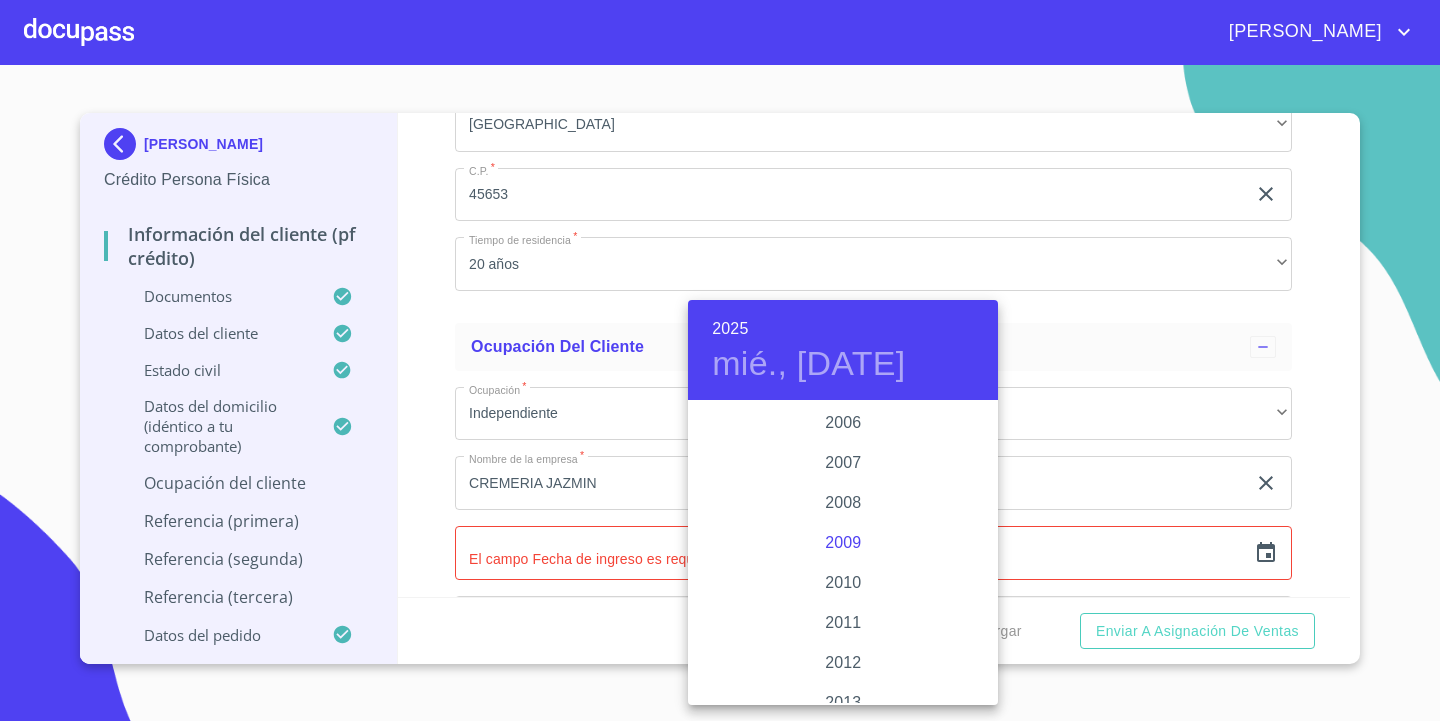 click on "2009" at bounding box center [843, 543] 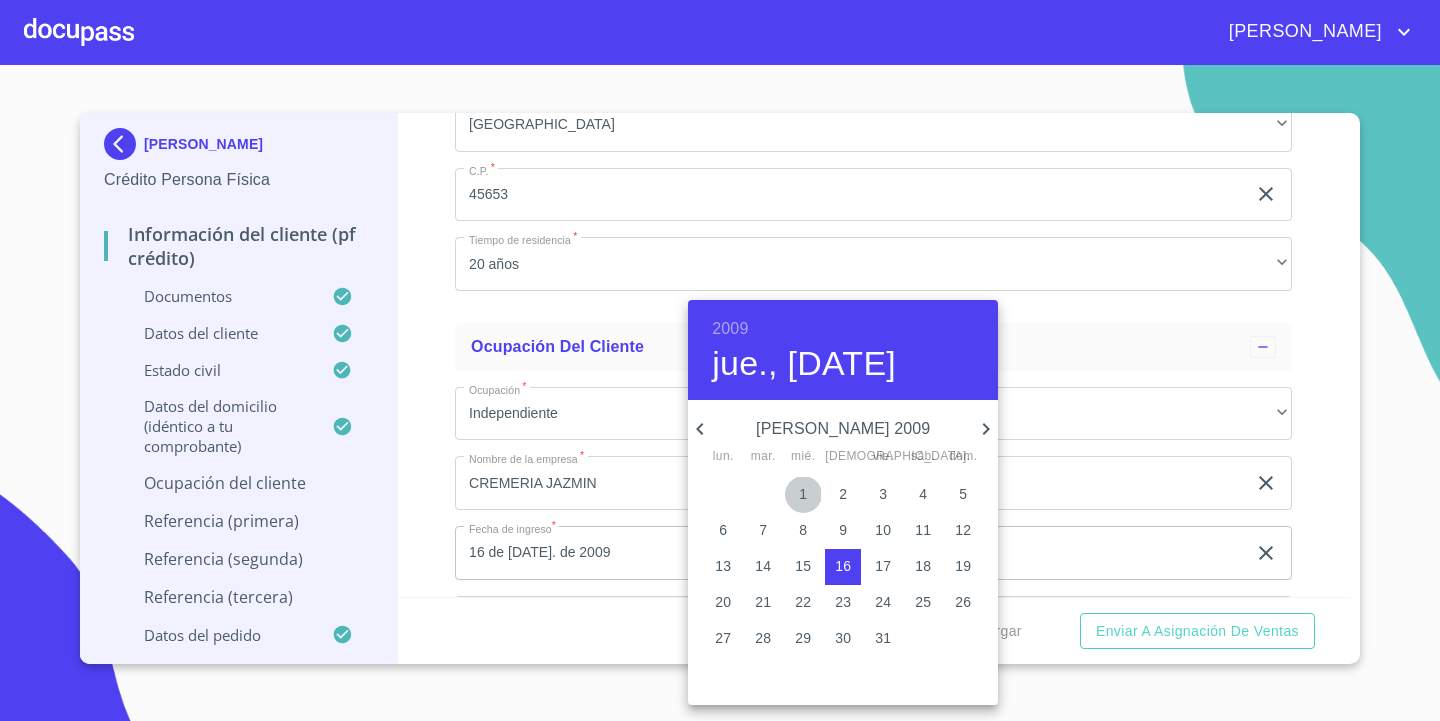 click on "1" at bounding box center [803, 494] 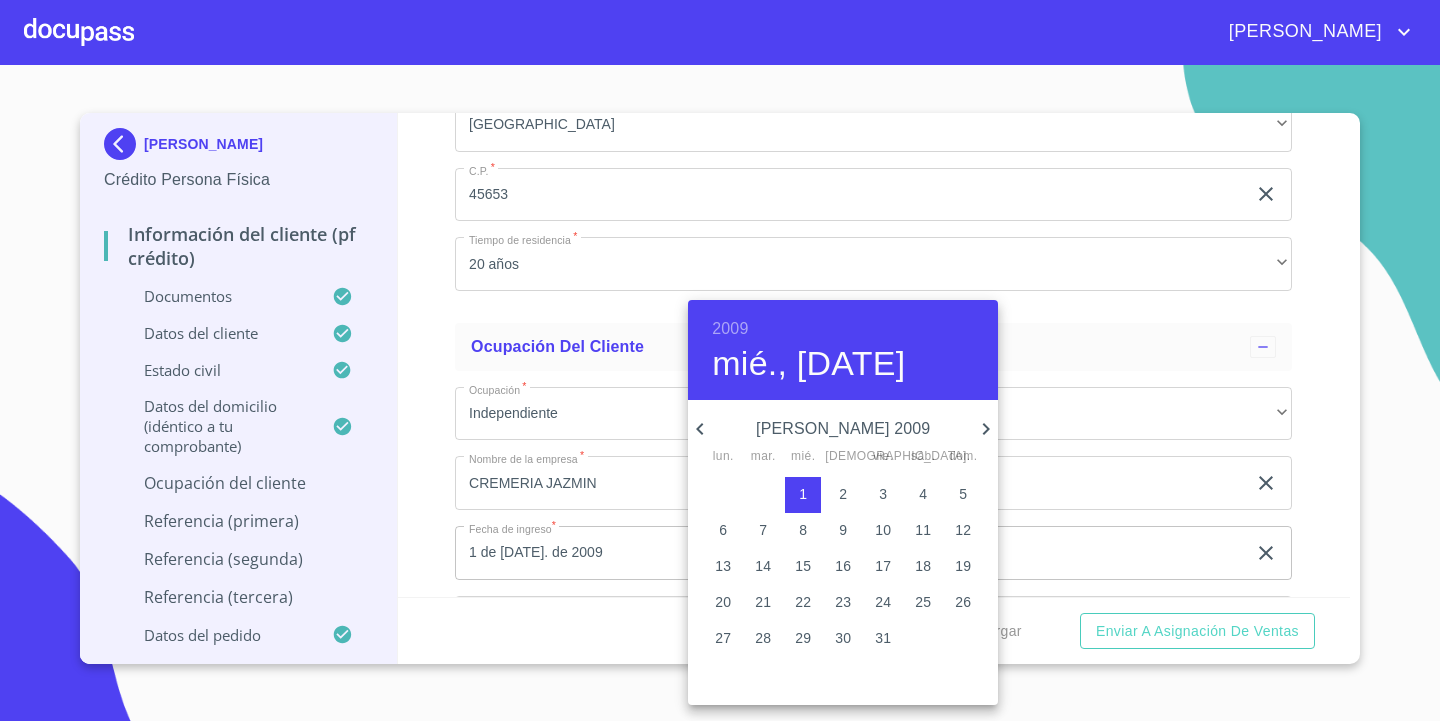 click at bounding box center (720, 360) 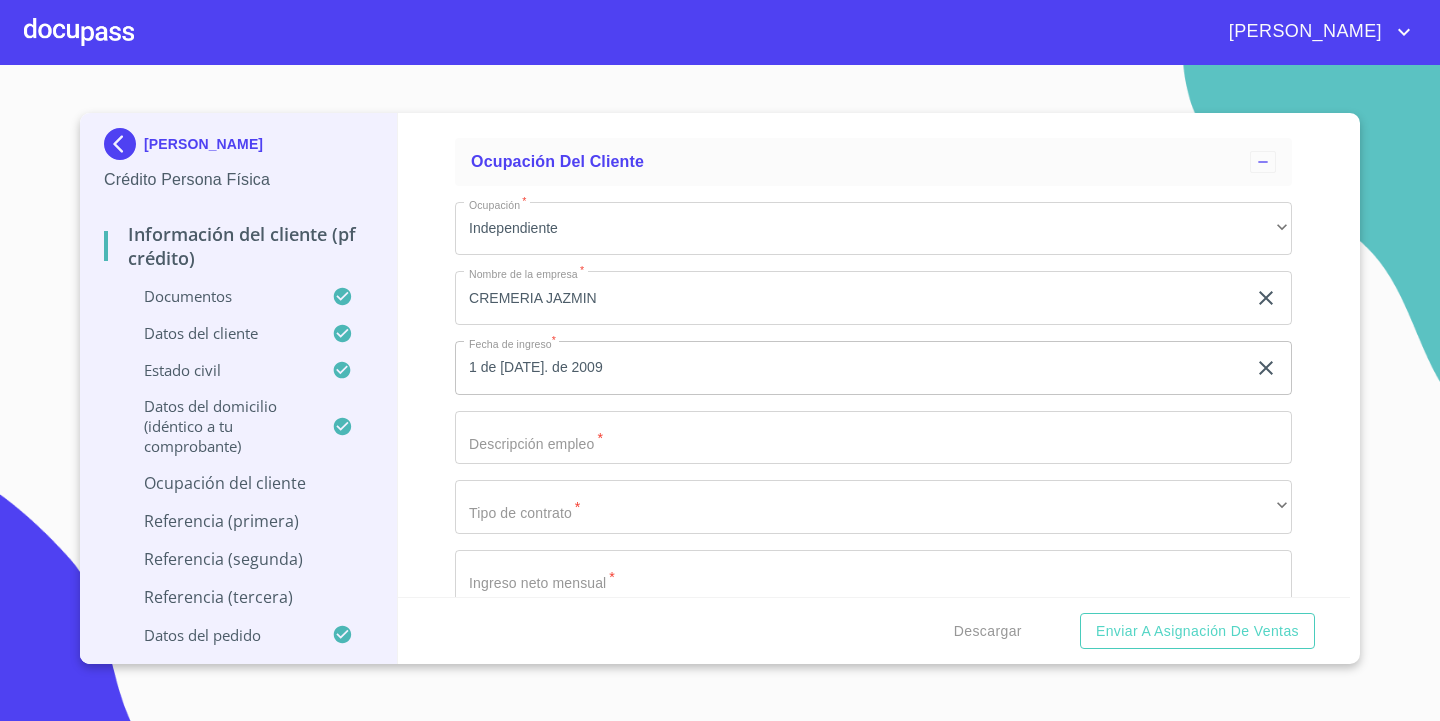 scroll, scrollTop: 8312, scrollLeft: 0, axis: vertical 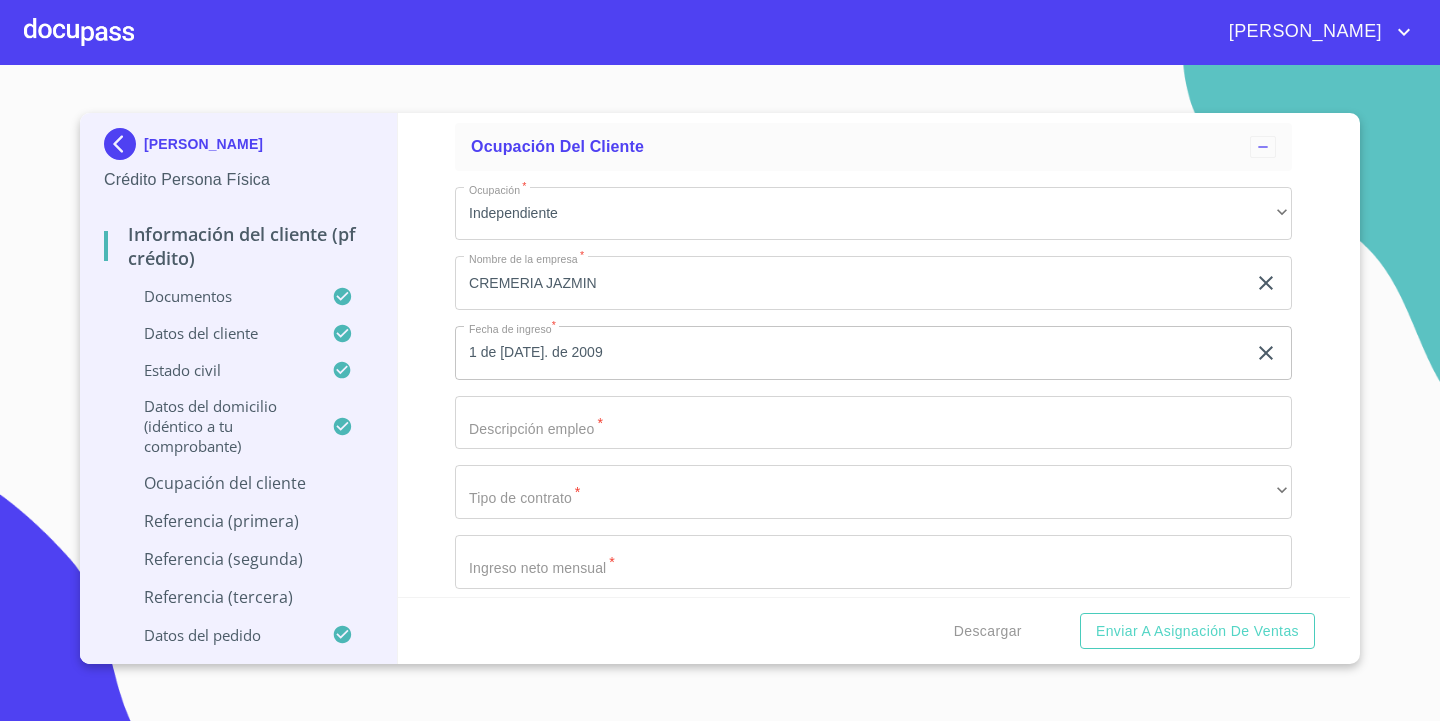 click on "Documento de identificación.   *" at bounding box center [850, -2324] 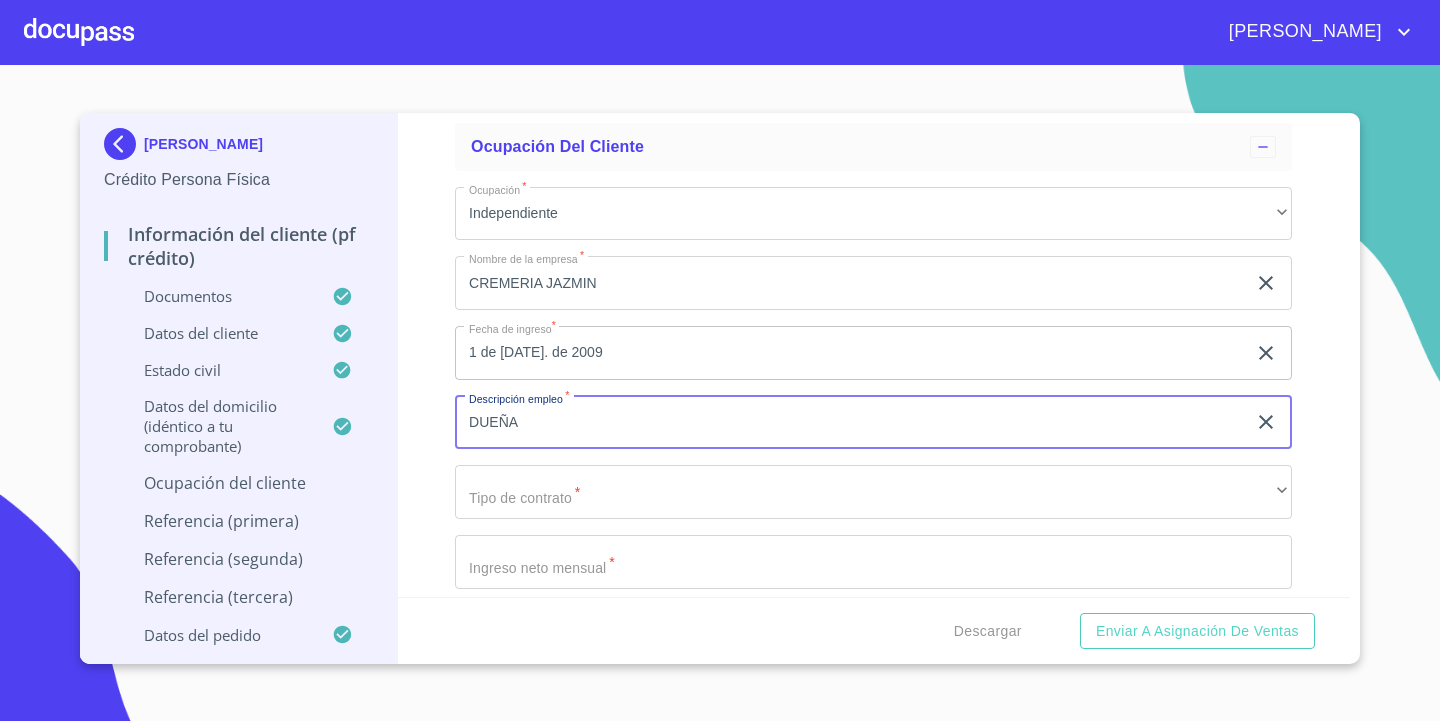 type on "DUEÑA" 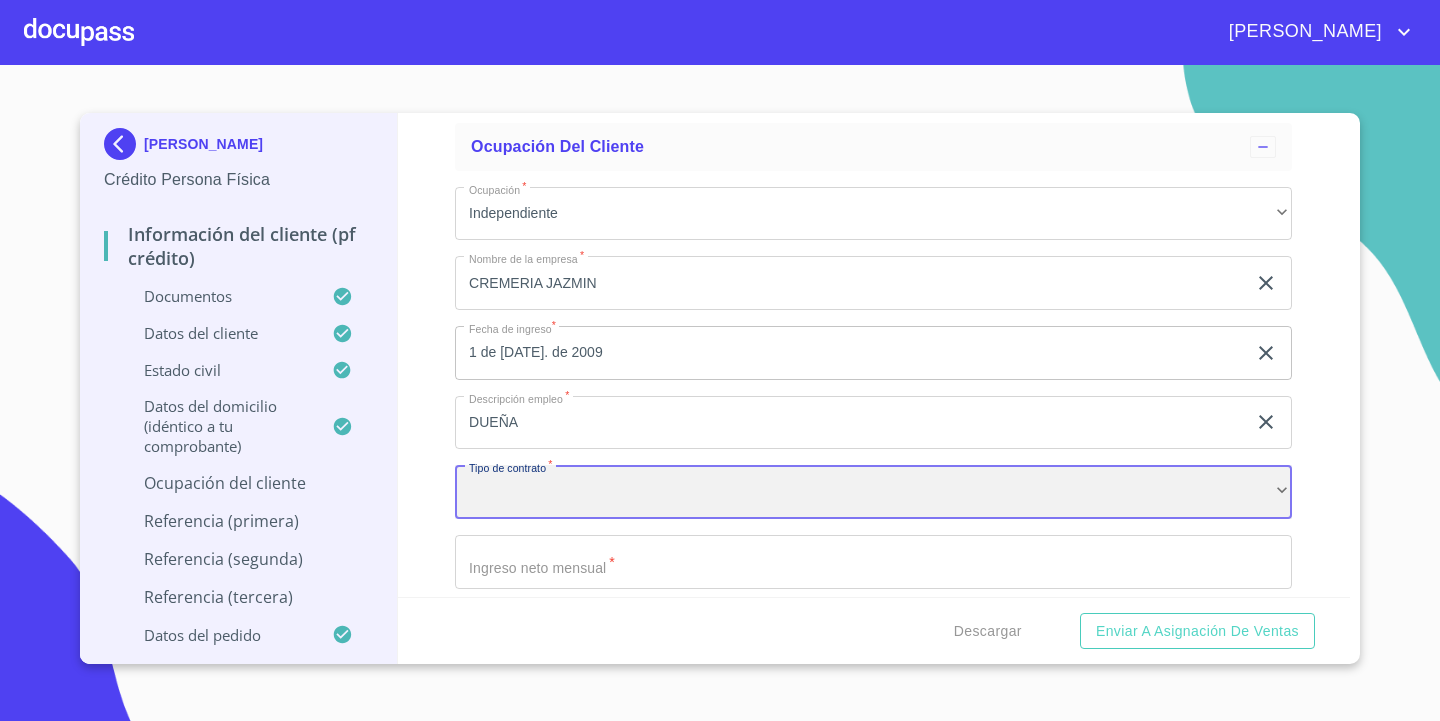 click on "​" at bounding box center [873, 492] 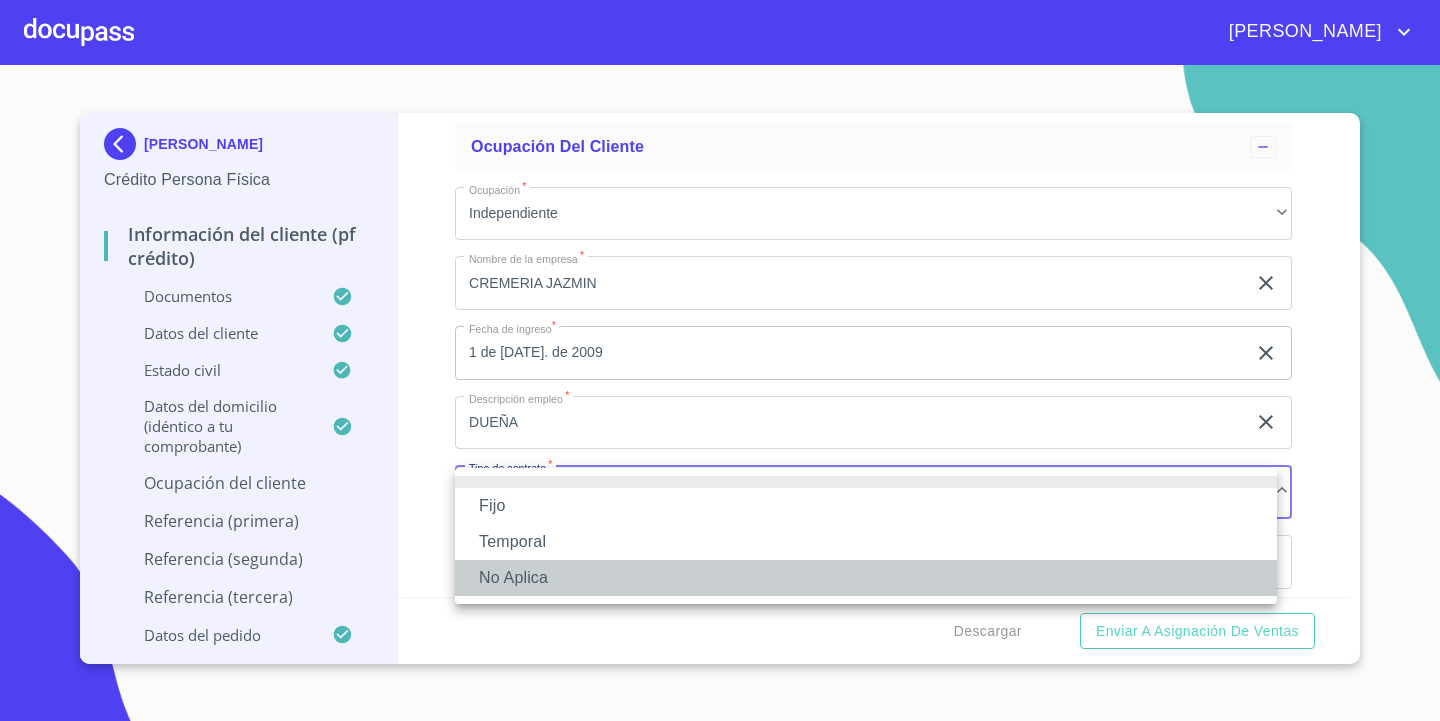 click on "No Aplica" at bounding box center [866, 578] 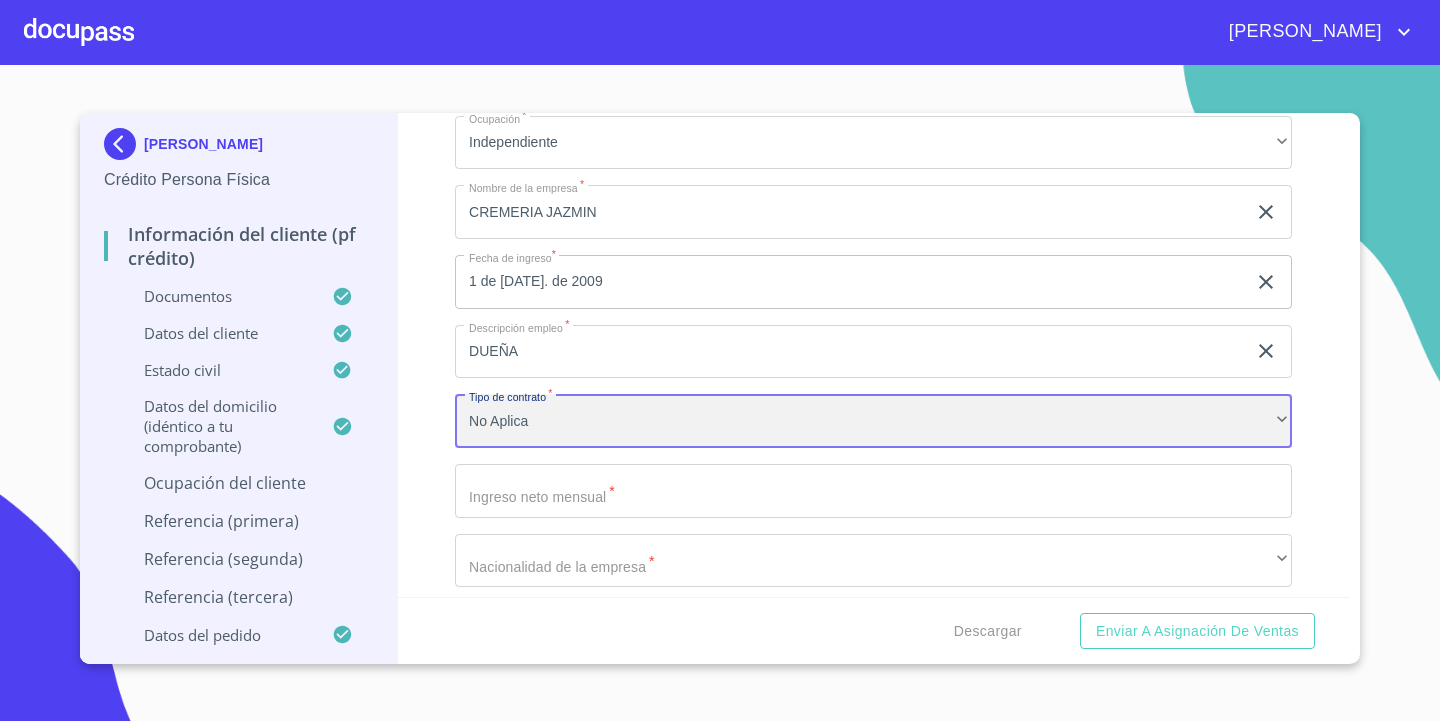 scroll, scrollTop: 8412, scrollLeft: 0, axis: vertical 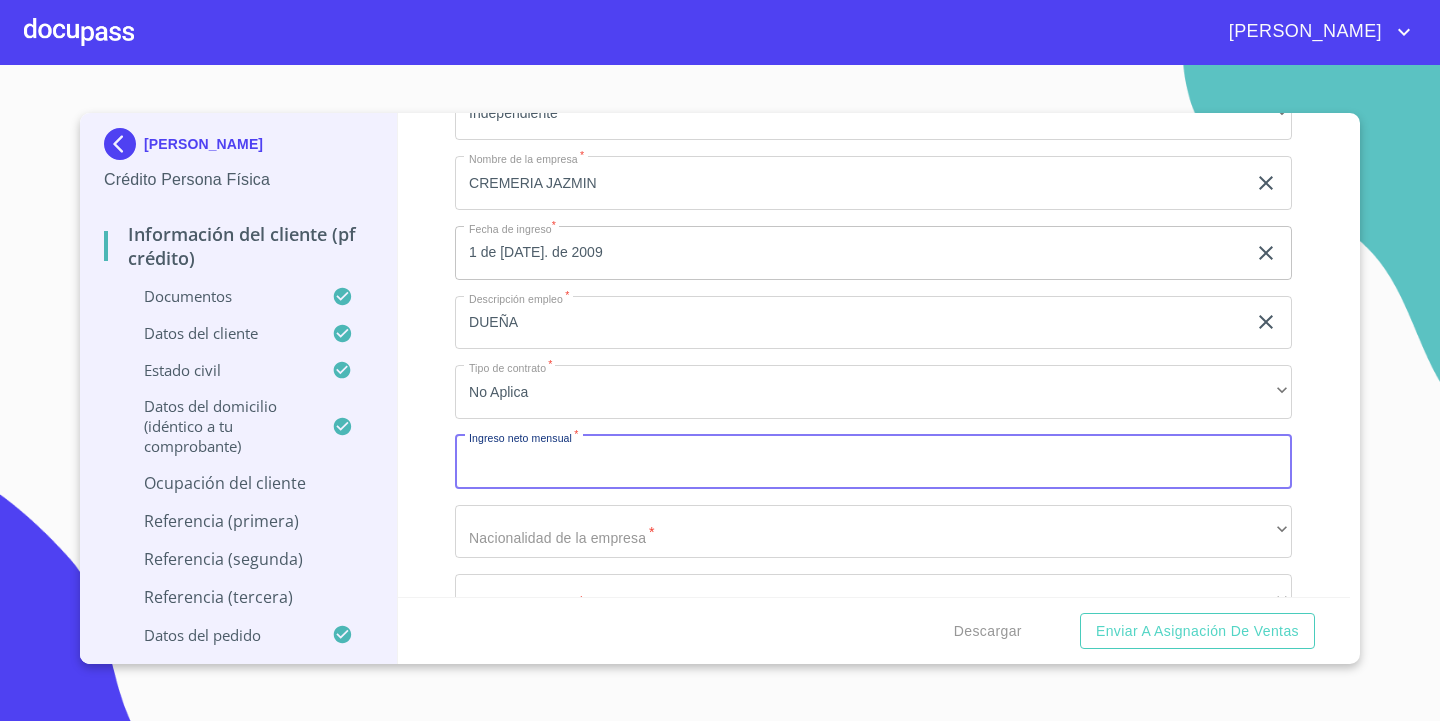 click on "Documento de identificación.   *" at bounding box center (873, 462) 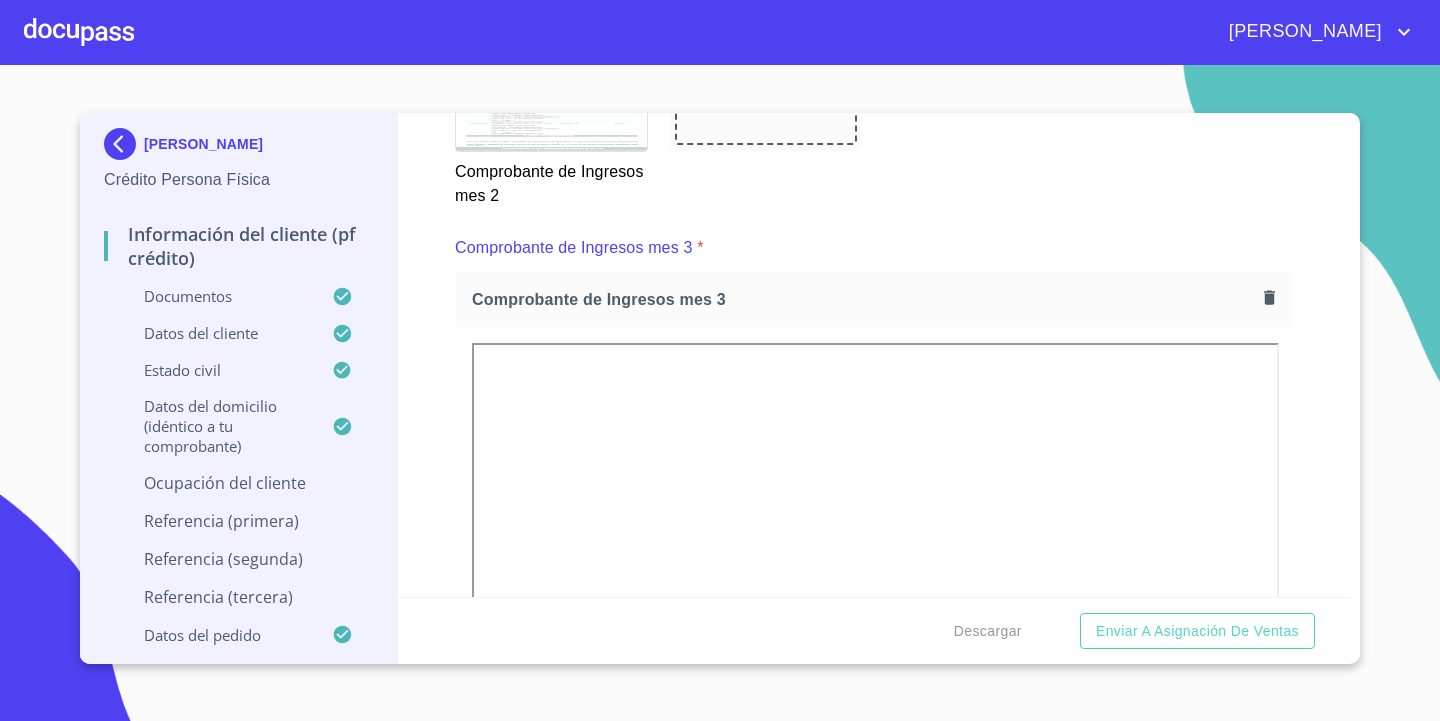 scroll, scrollTop: 3812, scrollLeft: 0, axis: vertical 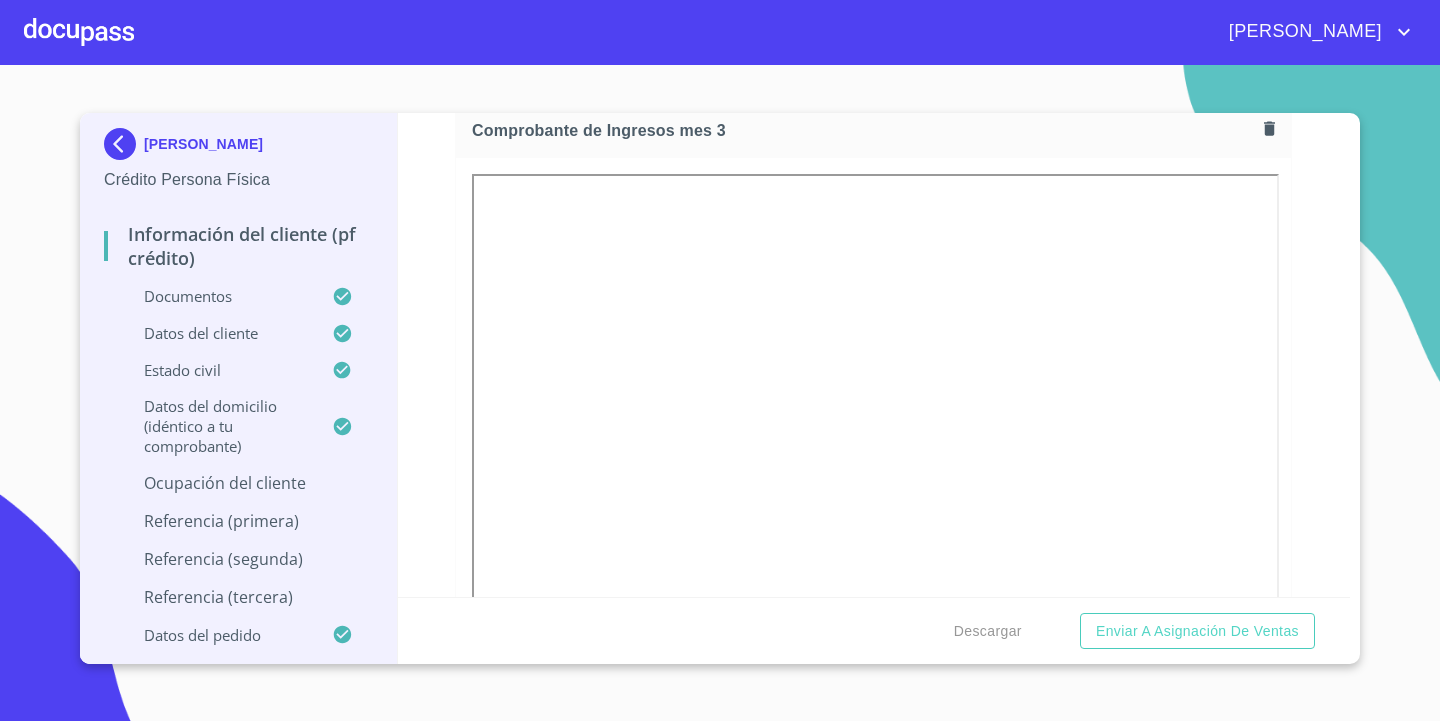 click on "Información del cliente (PF crédito)   Documentos Documento de identificación.   * INE ​ Identificación Oficial * Identificación Oficial Identificación Oficial Identificación Oficial Comprobante de Domicilio * Comprobante de Domicilio Comprobante de [PERSON_NAME] de ingresos   * Independiente/Dueño de negocio/Persona Moral ​ Comprobante de Ingresos mes 1 * Comprobante de Ingresos mes 1 Comprobante de Ingresos mes 1 Comprobante de Ingresos mes 2 * Comprobante de Ingresos mes 2 Comprobante de Ingresos mes 2 Comprobante de Ingresos mes 3 * Comprobante de Ingresos mes 3 Comprobante de Ingresos mes 3 CURP * CURP [PERSON_NAME] de situación fiscal Arrastra o selecciona el (los) documento(s) para agregar Datos del cliente Apellido [PERSON_NAME]   * [PERSON_NAME] ​ Apellido Materno   * [PERSON_NAME] ​ Primer nombre   * [PERSON_NAME] ​ [PERSON_NAME] Nombre ​ Fecha de nacimiento * 8 de ago. de [DEMOGRAPHIC_DATA] ​ RFC   * VEZH7908085I3 ​ CURP   * VEZH790808MVZLPD06 ​ ID de Identificación 1190419669 ​ Nacionalidad *" at bounding box center (874, 355) 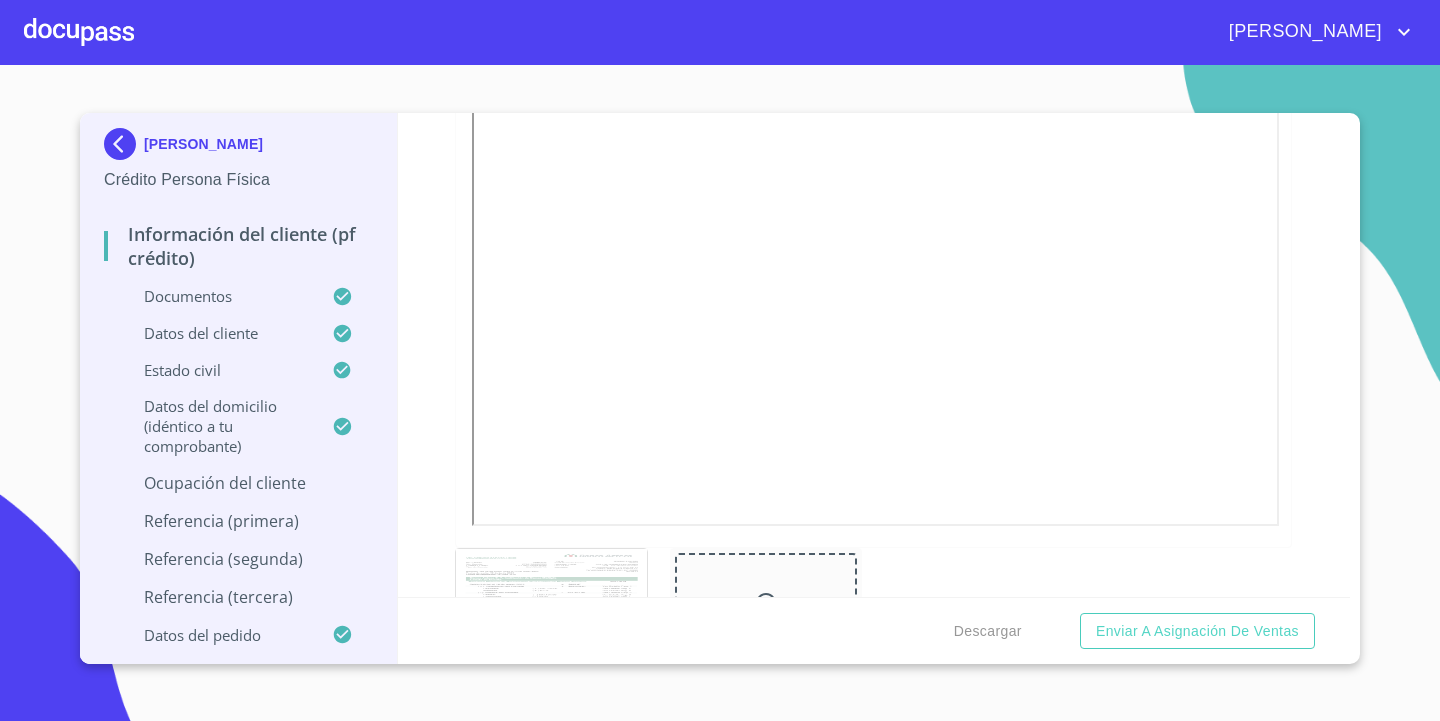 scroll, scrollTop: 3112, scrollLeft: 0, axis: vertical 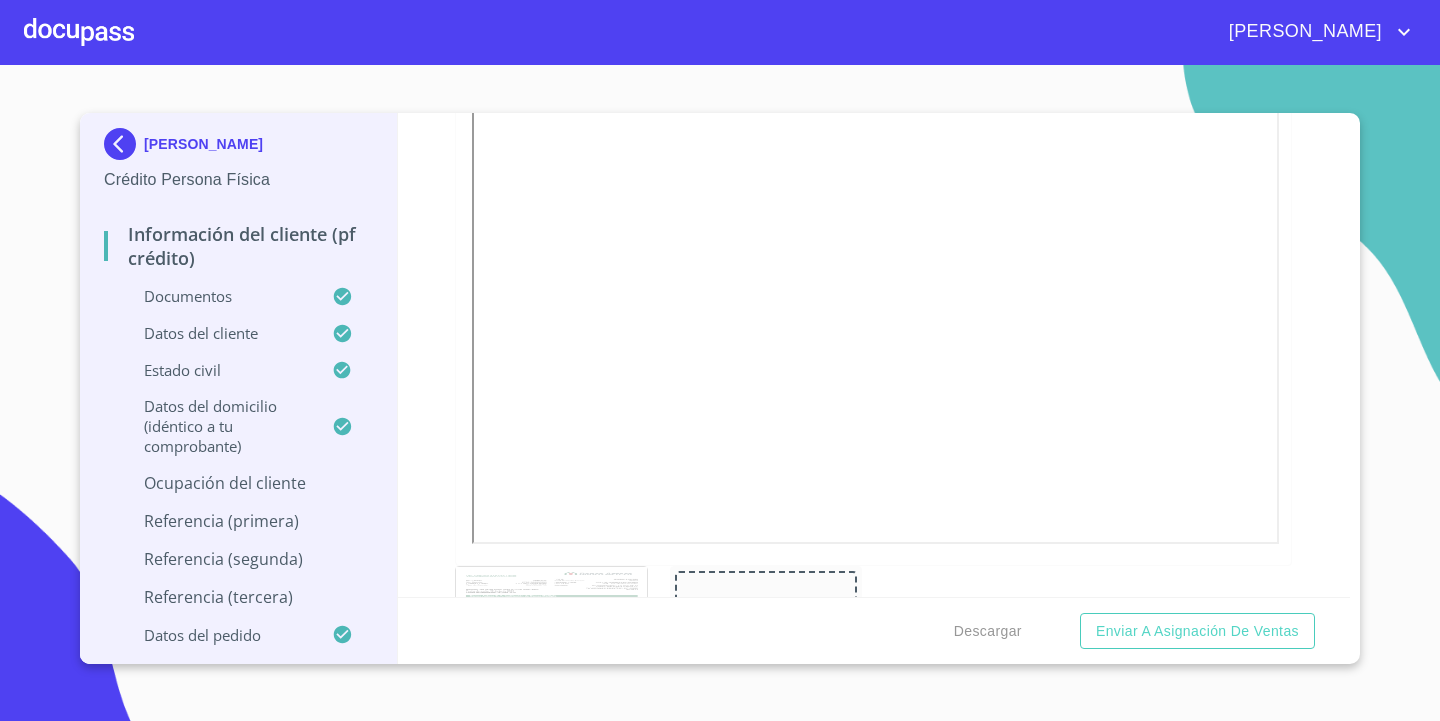 click on "Información del cliente (PF crédito)   Documentos Documento de identificación.   * INE ​ Identificación Oficial * Identificación Oficial Identificación Oficial Identificación Oficial Comprobante de Domicilio * Comprobante de Domicilio Comprobante de [PERSON_NAME] de ingresos   * Independiente/Dueño de negocio/Persona Moral ​ Comprobante de Ingresos mes 1 * Comprobante de Ingresos mes 1 Comprobante de Ingresos mes 1 Comprobante de Ingresos mes 2 * Comprobante de Ingresos mes 2 Comprobante de Ingresos mes 2 Comprobante de Ingresos mes 3 * Comprobante de Ingresos mes 3 Comprobante de Ingresos mes 3 CURP * CURP [PERSON_NAME] de situación fiscal Arrastra o selecciona el (los) documento(s) para agregar Datos del cliente Apellido [PERSON_NAME]   * [PERSON_NAME] ​ Apellido Materno   * [PERSON_NAME] ​ Primer nombre   * [PERSON_NAME] ​ [PERSON_NAME] Nombre ​ Fecha de nacimiento * 8 de ago. de [DEMOGRAPHIC_DATA] ​ RFC   * VEZH7908085I3 ​ CURP   * VEZH790808MVZLPD06 ​ ID de Identificación 1190419669 ​ Nacionalidad *" at bounding box center [874, 355] 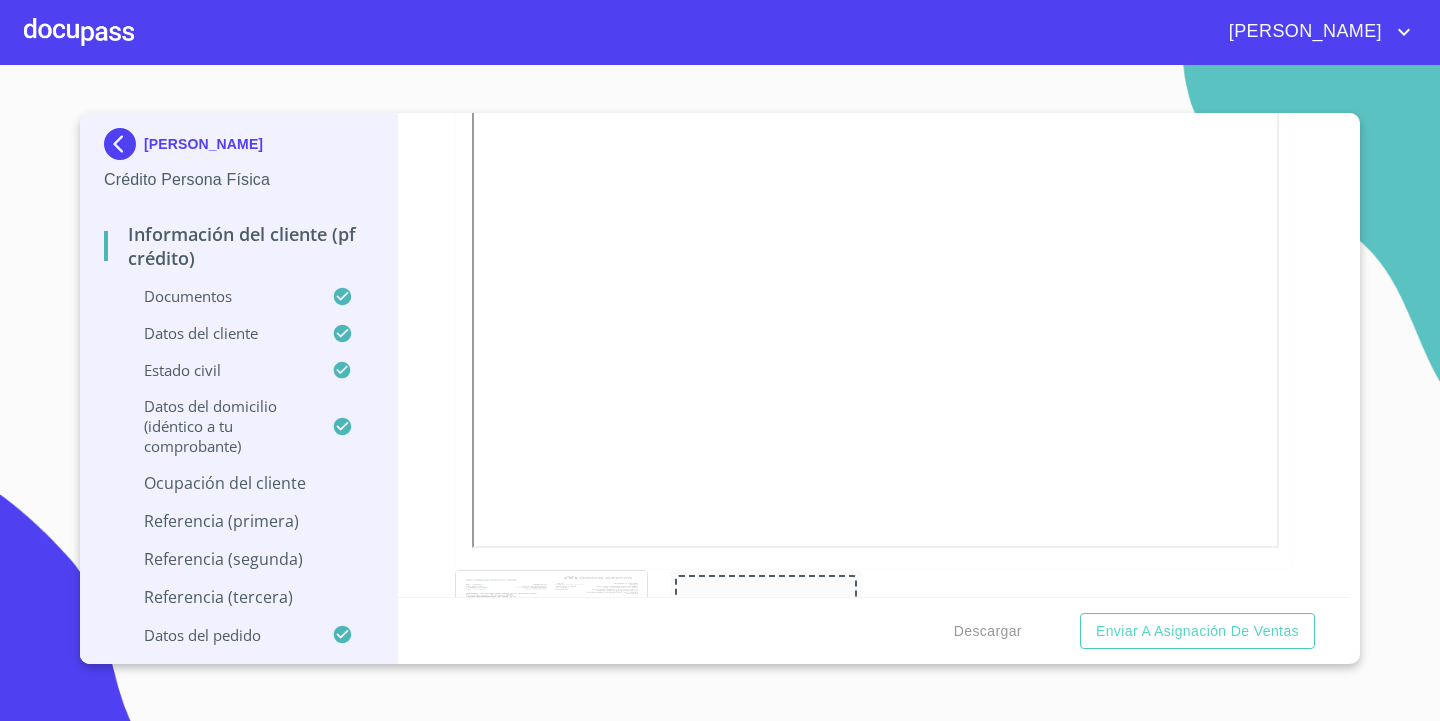 scroll, scrollTop: 2112, scrollLeft: 0, axis: vertical 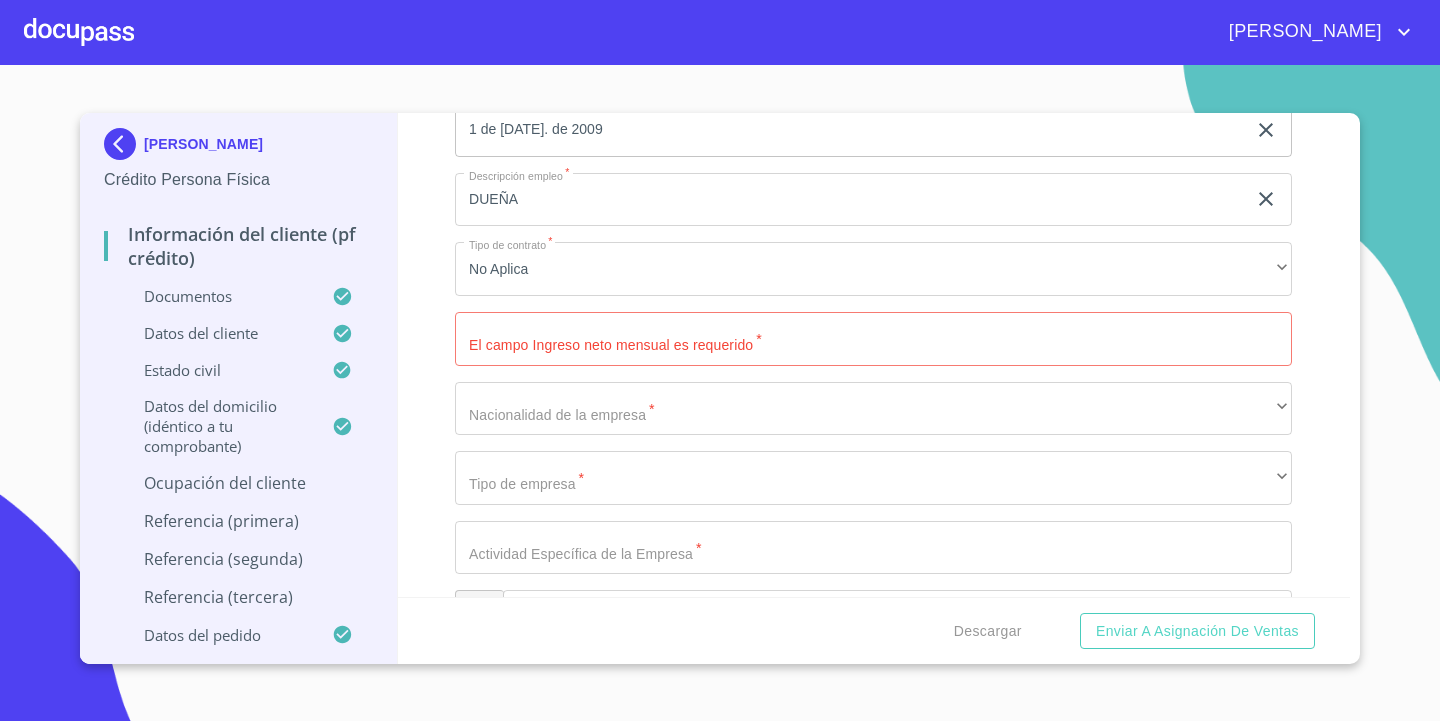 click on "Documento de identificación.   *" at bounding box center [873, 339] 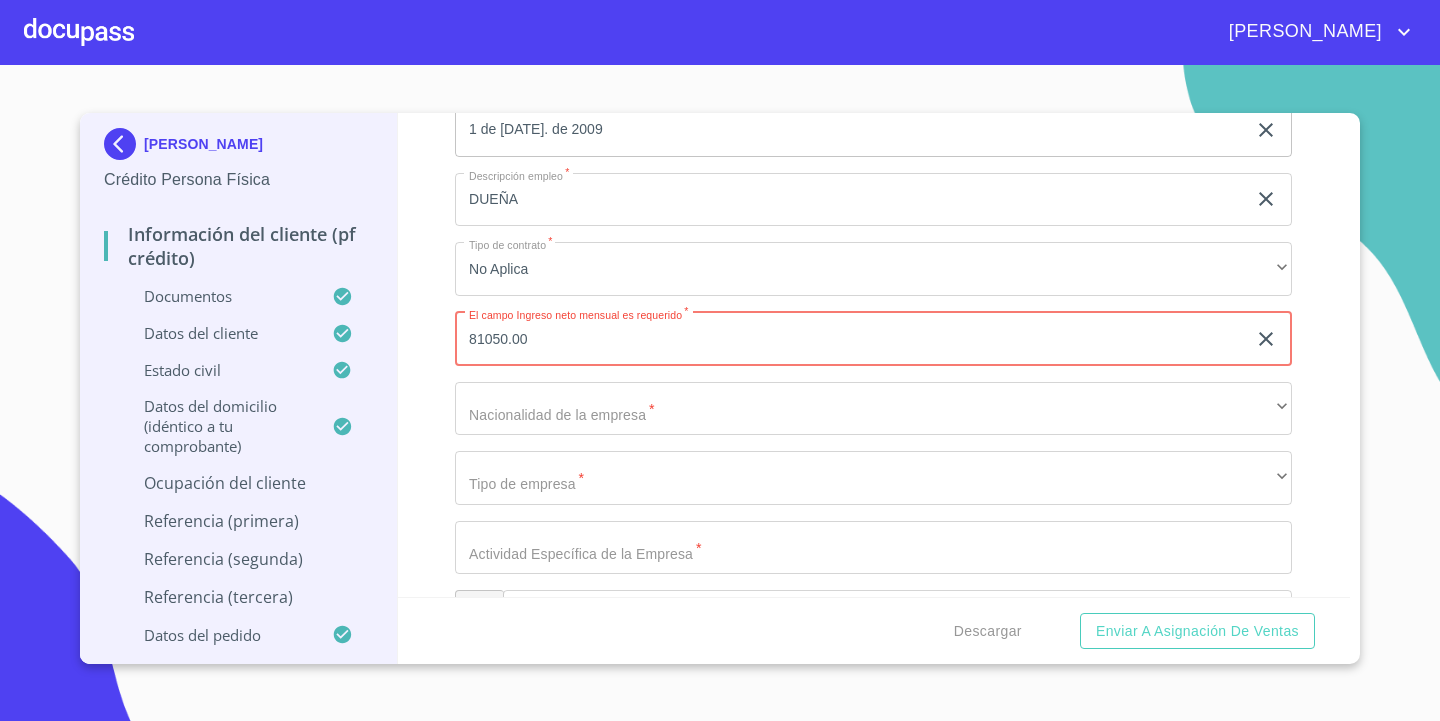 type on "81050.00" 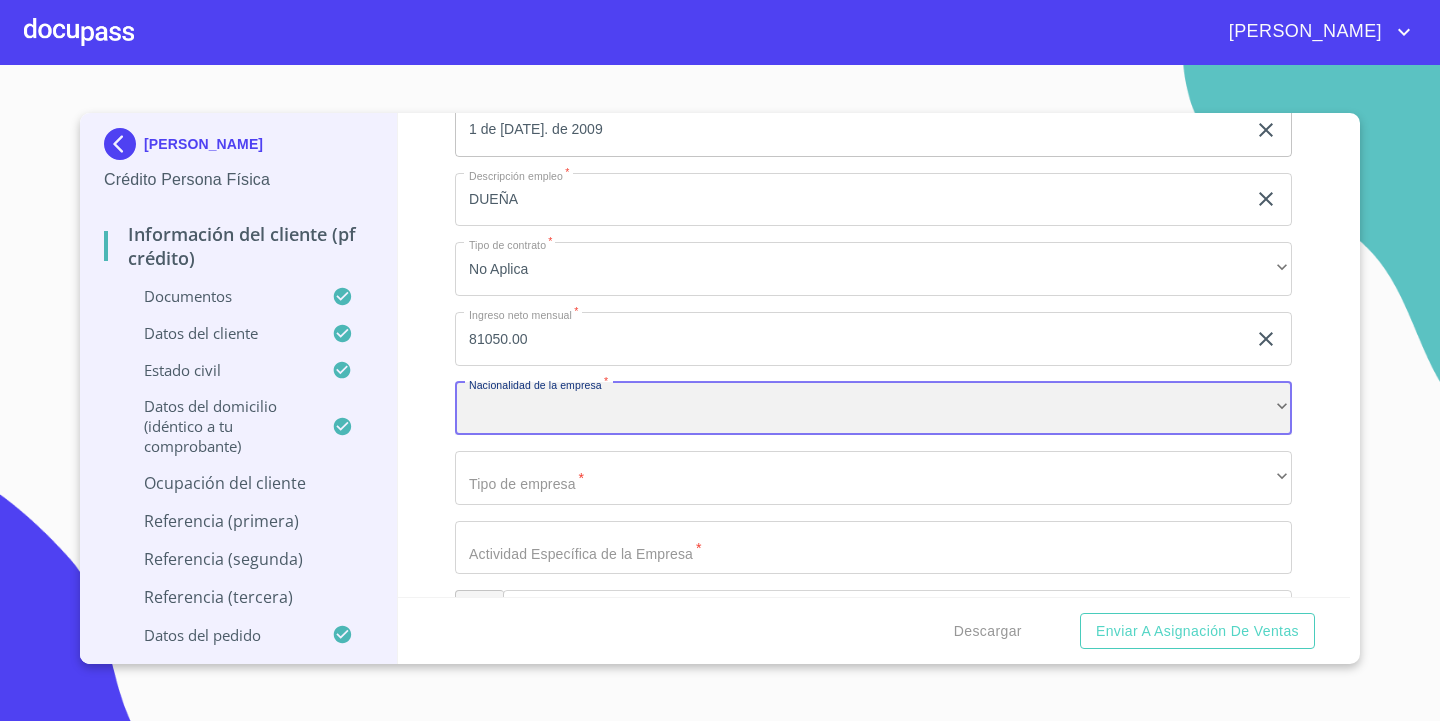 click on "​" at bounding box center (873, 409) 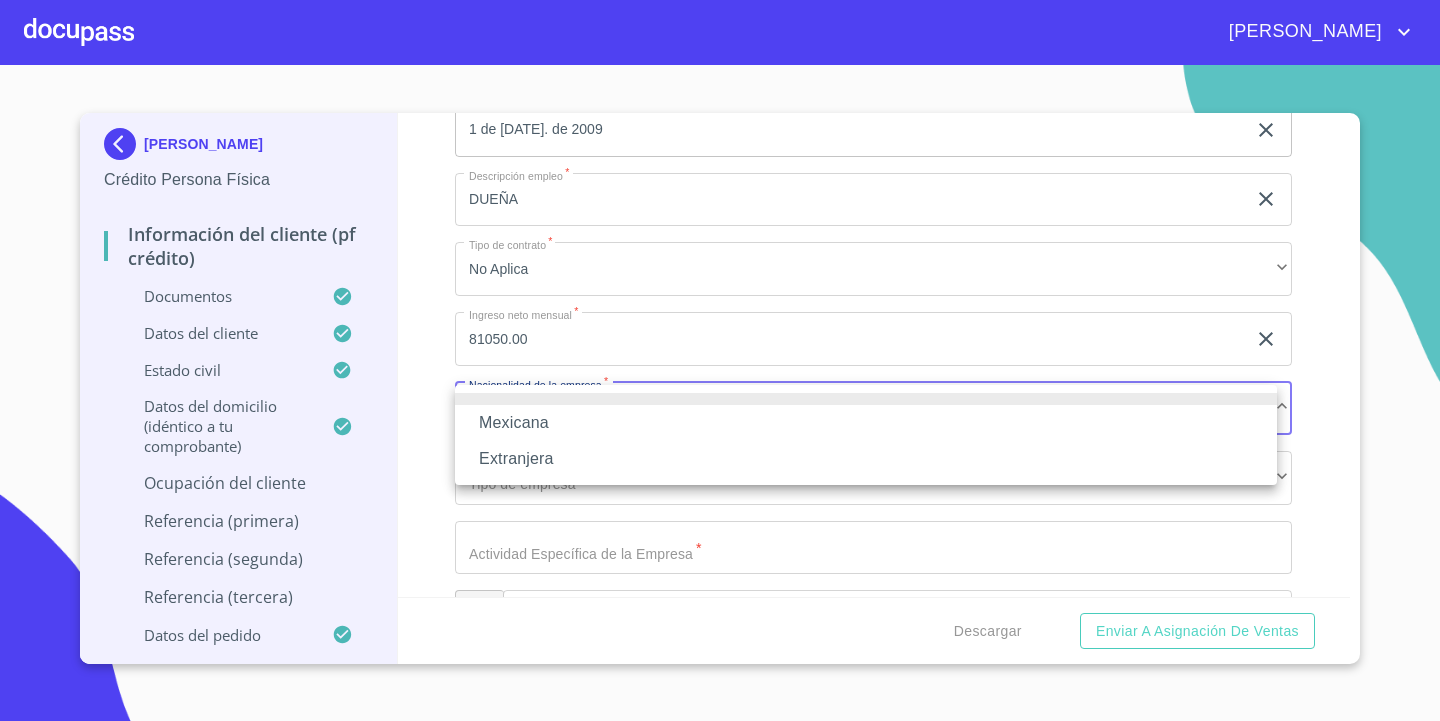 click on "Mexicana" at bounding box center (866, 423) 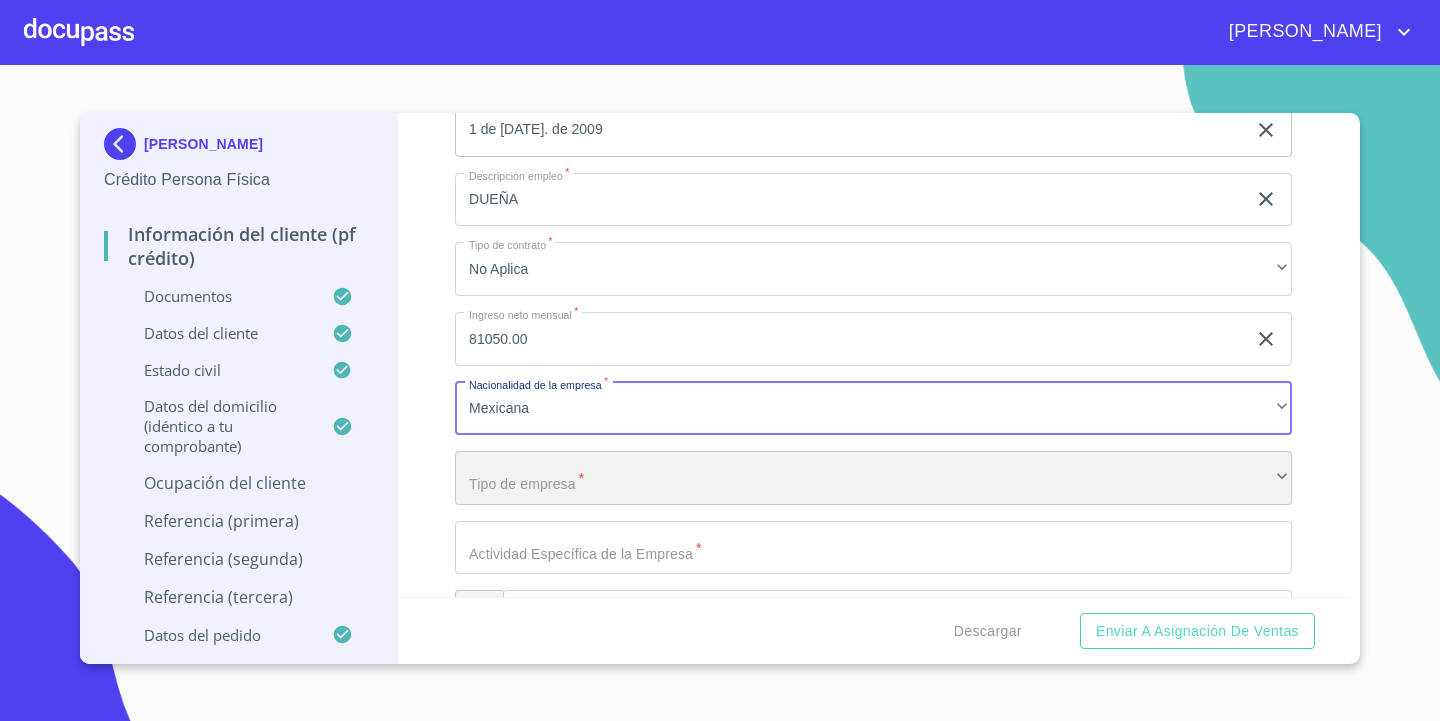click on "​" at bounding box center [873, 478] 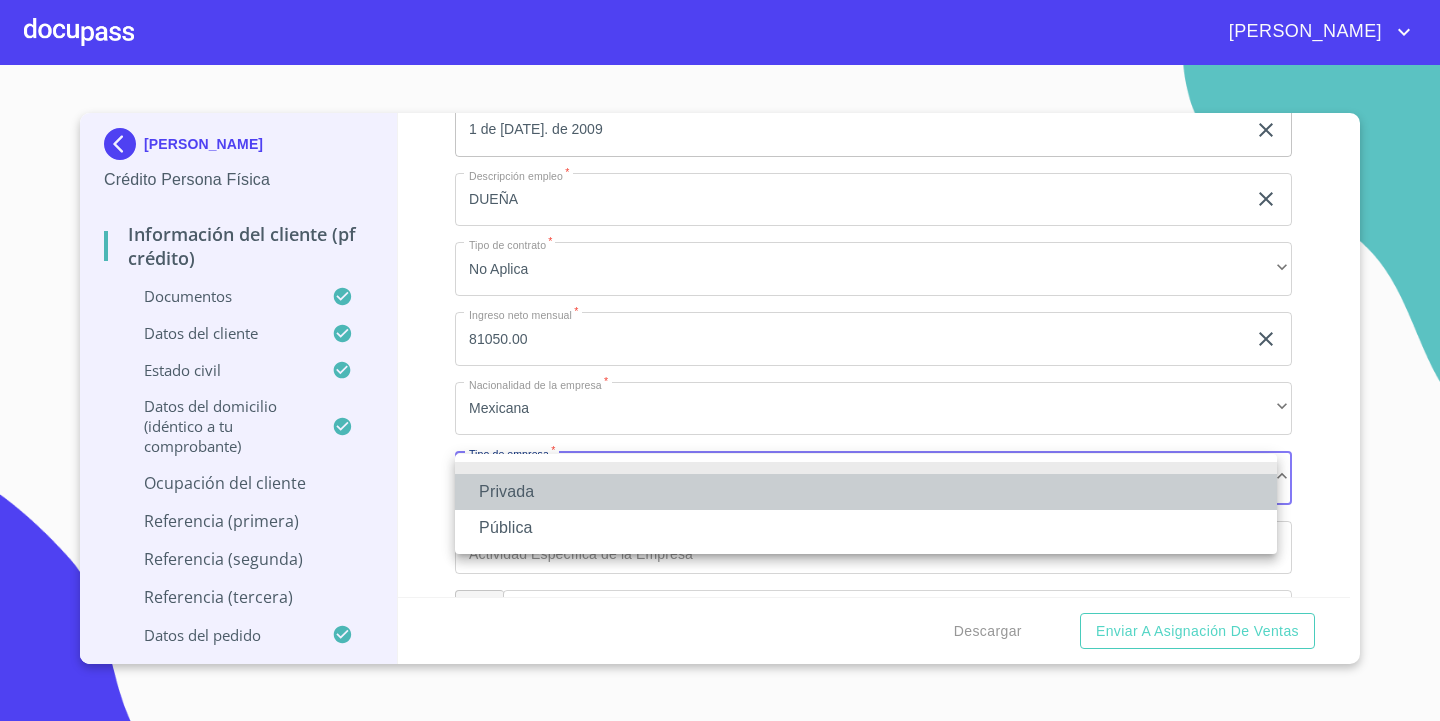 click on "Privada" at bounding box center (866, 492) 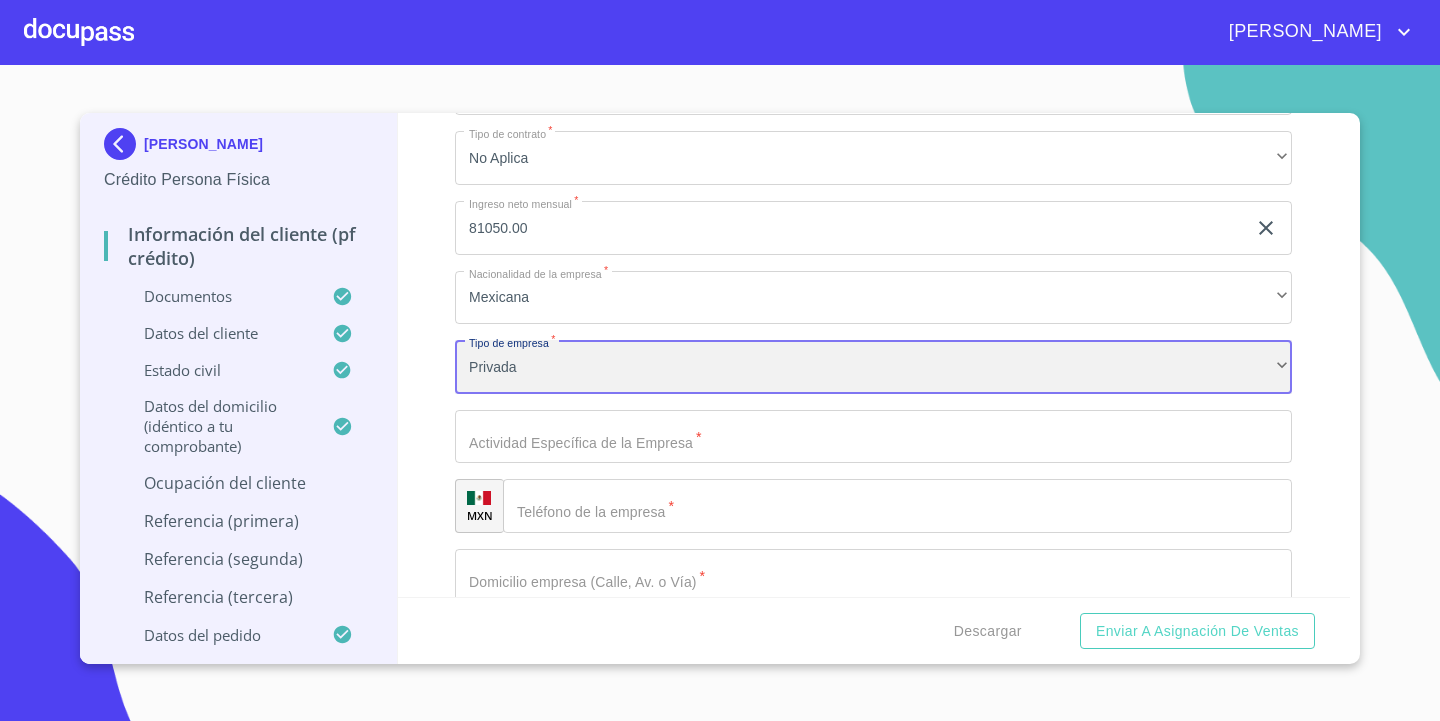 scroll, scrollTop: 8735, scrollLeft: 0, axis: vertical 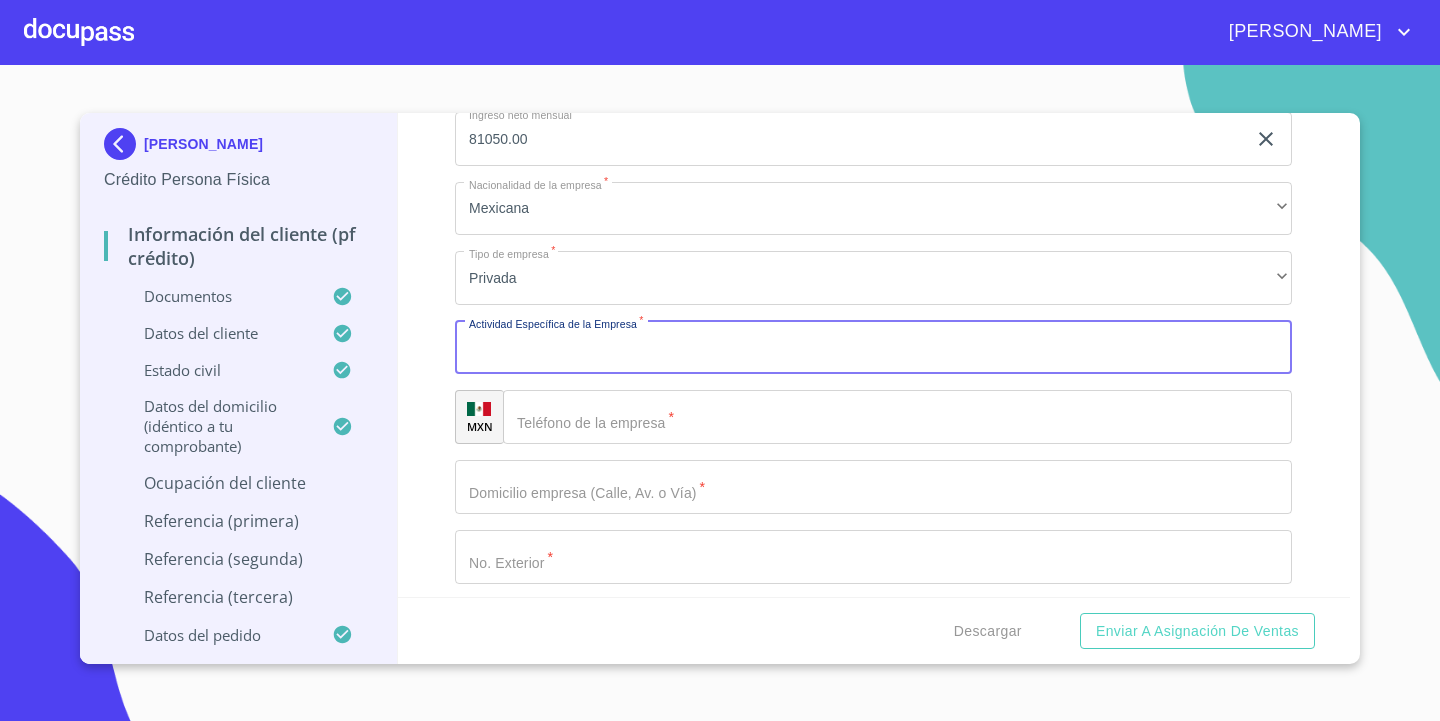 click on "Documento de identificación.   *" at bounding box center (873, 348) 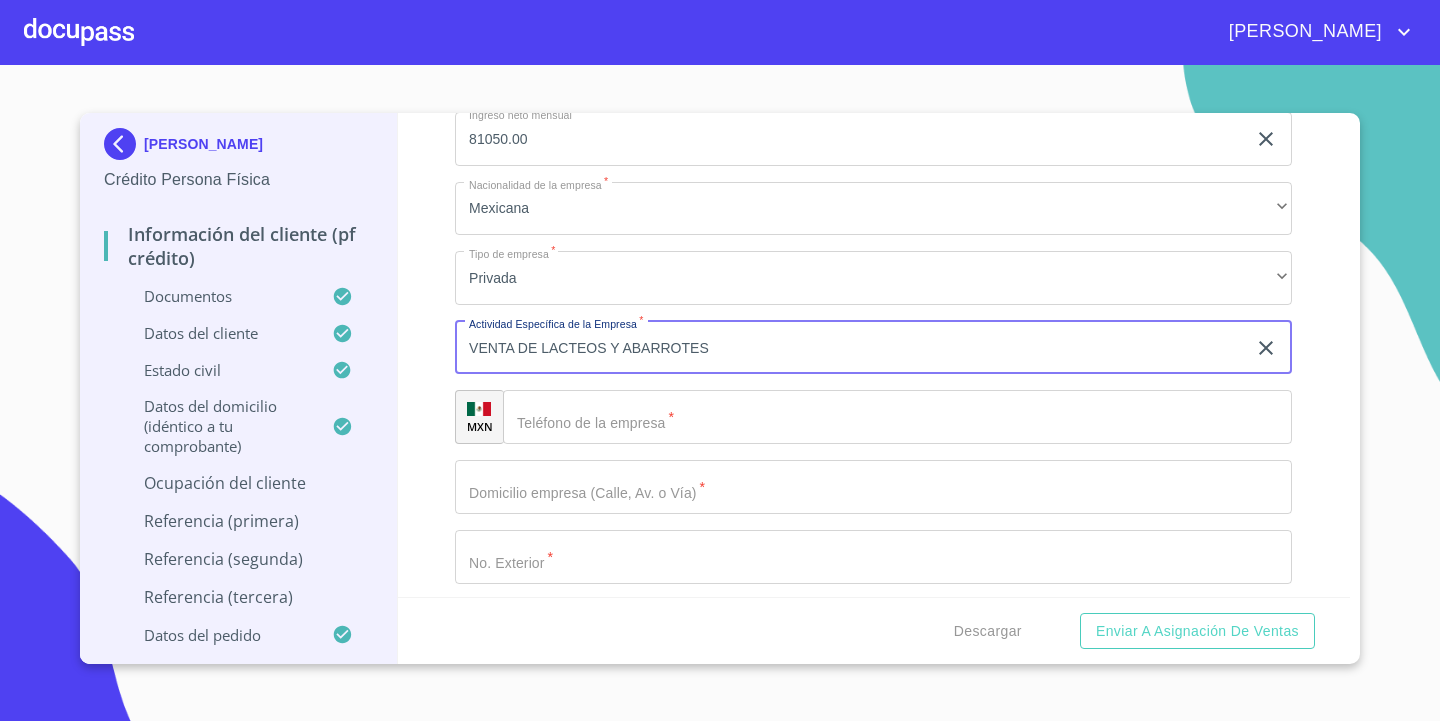 type on "VENTA DE LACTEOS Y ABARROTES" 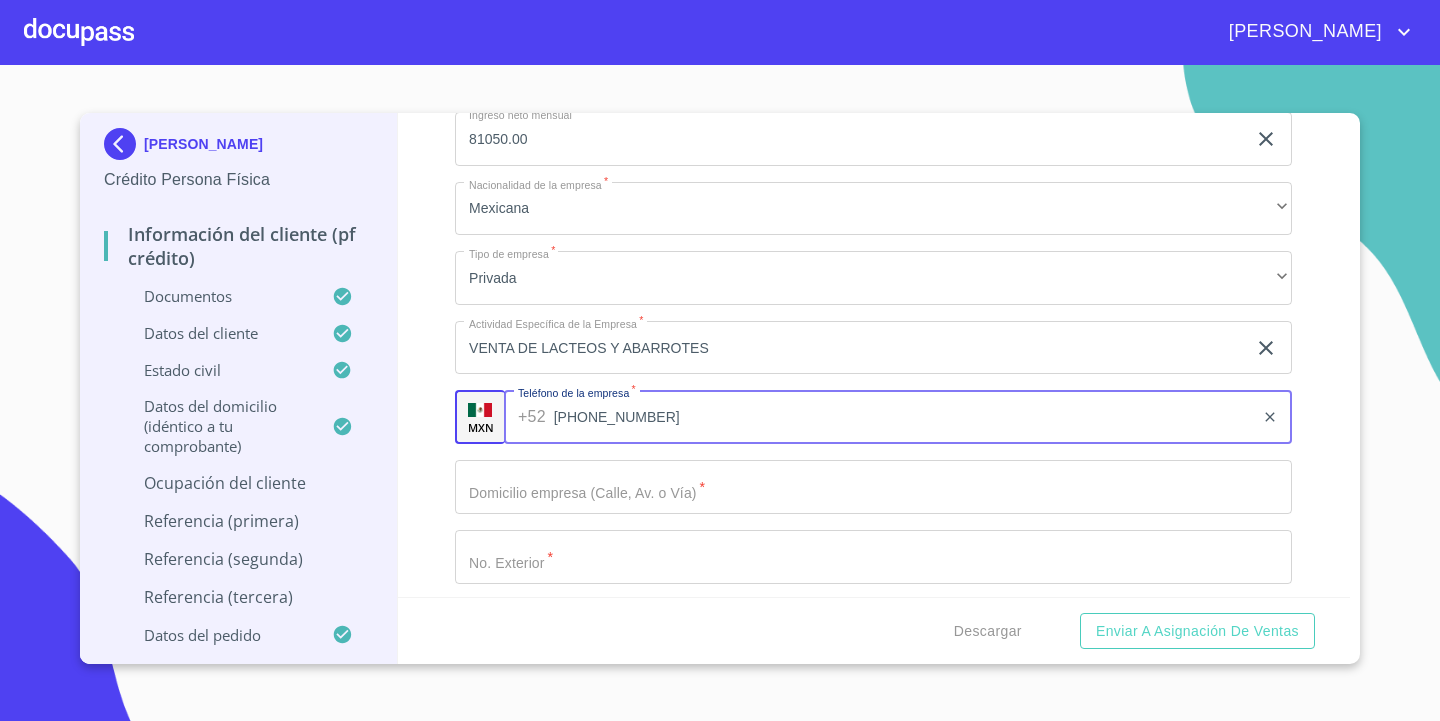 type on "[PHONE_NUMBER]" 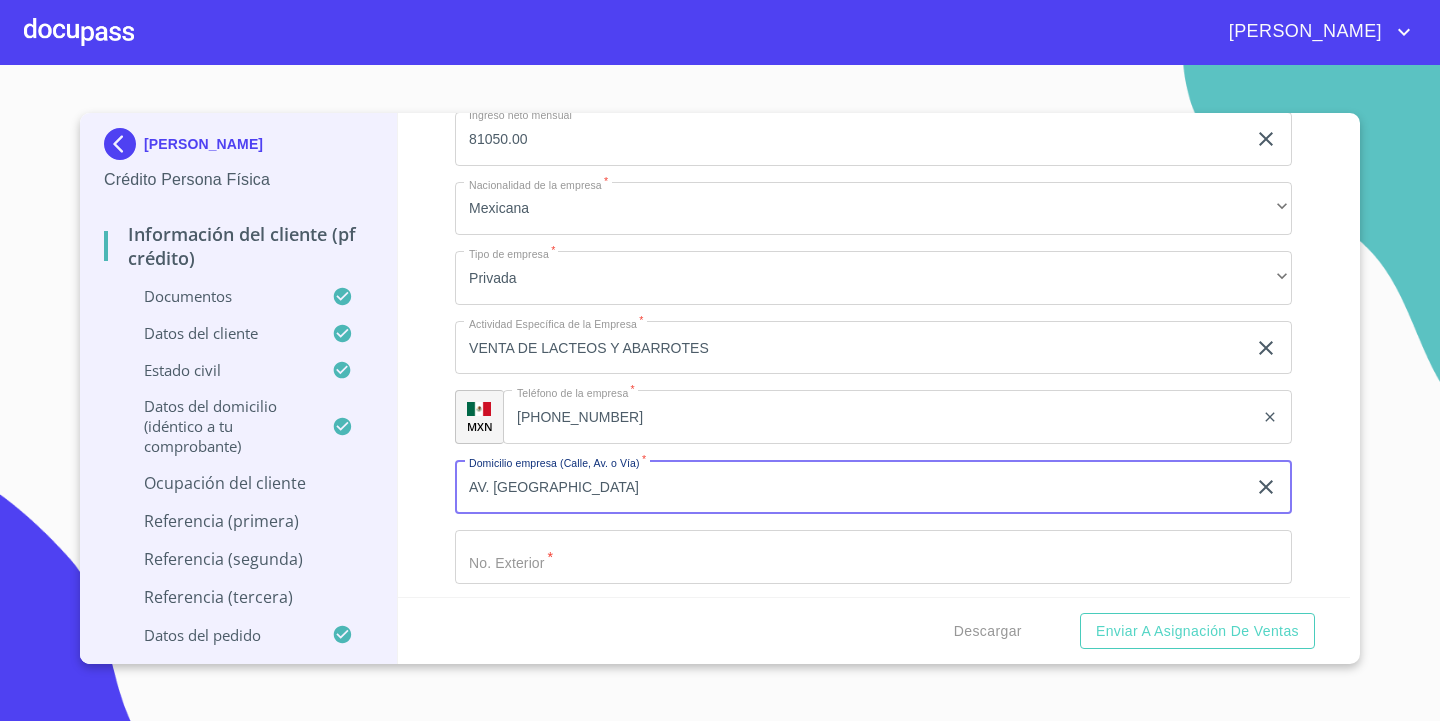 type on "AV. [GEOGRAPHIC_DATA]" 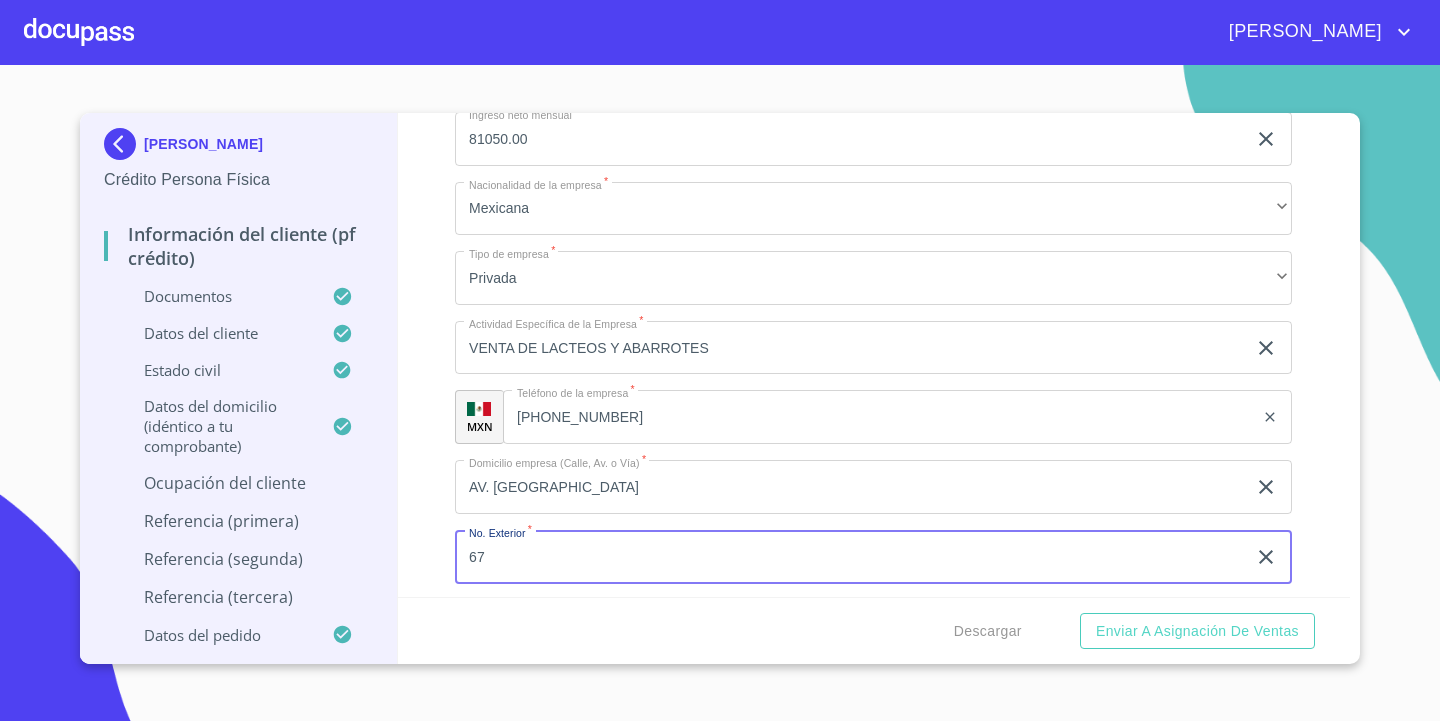 type on "67" 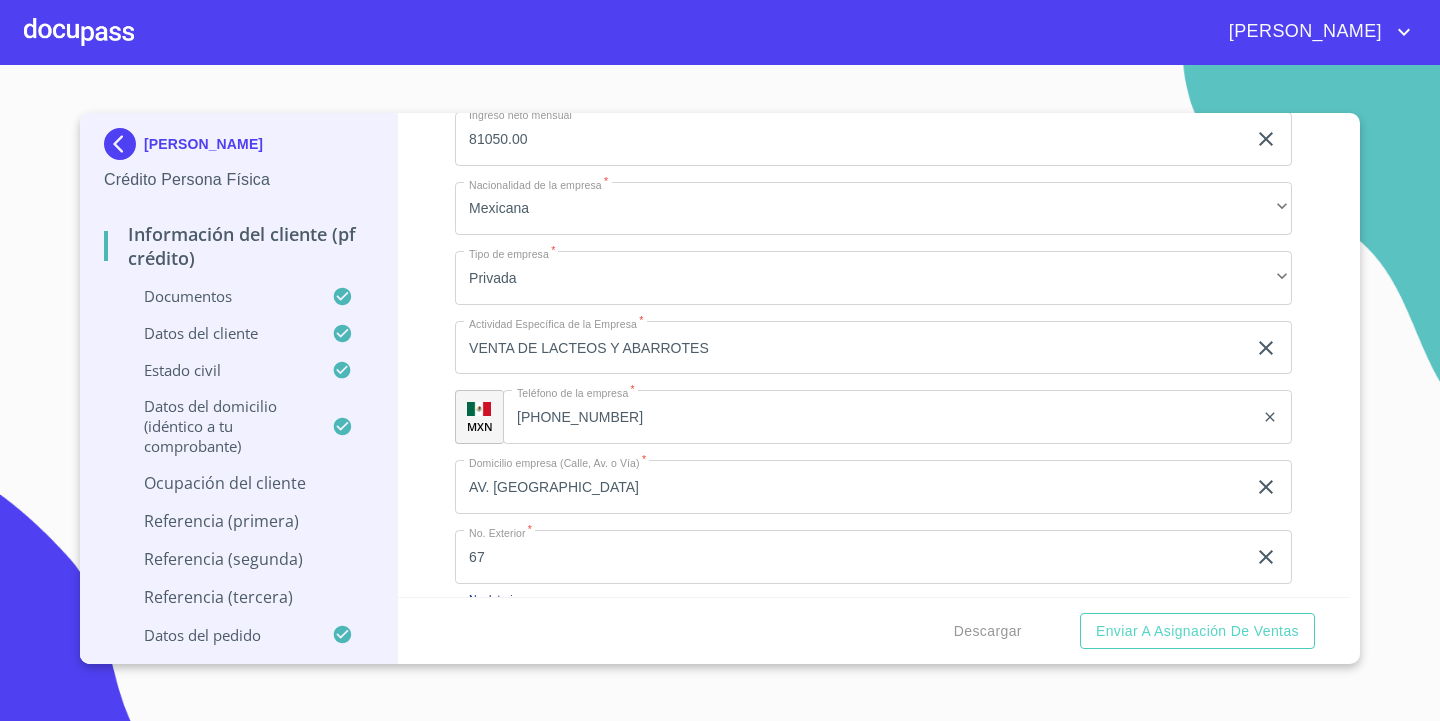 scroll, scrollTop: 9007, scrollLeft: 0, axis: vertical 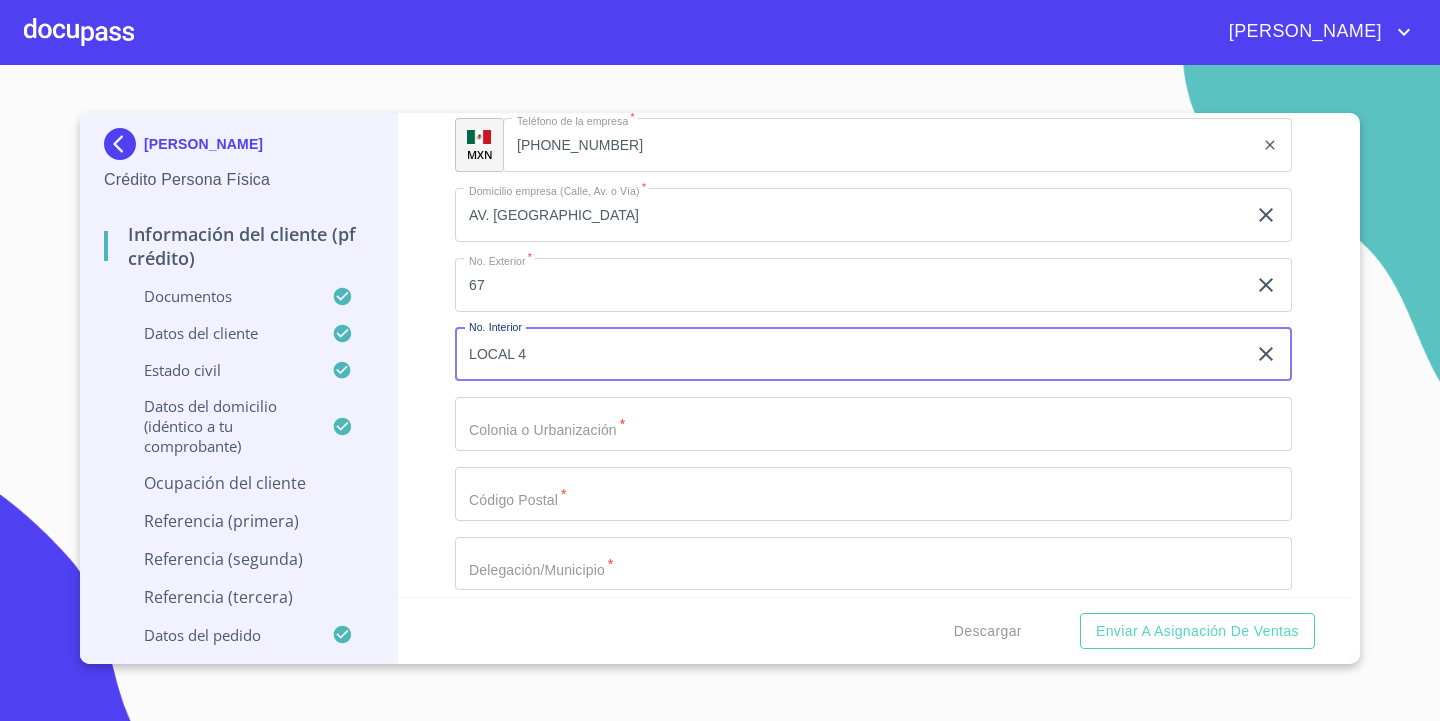 type on "LOCAL 4" 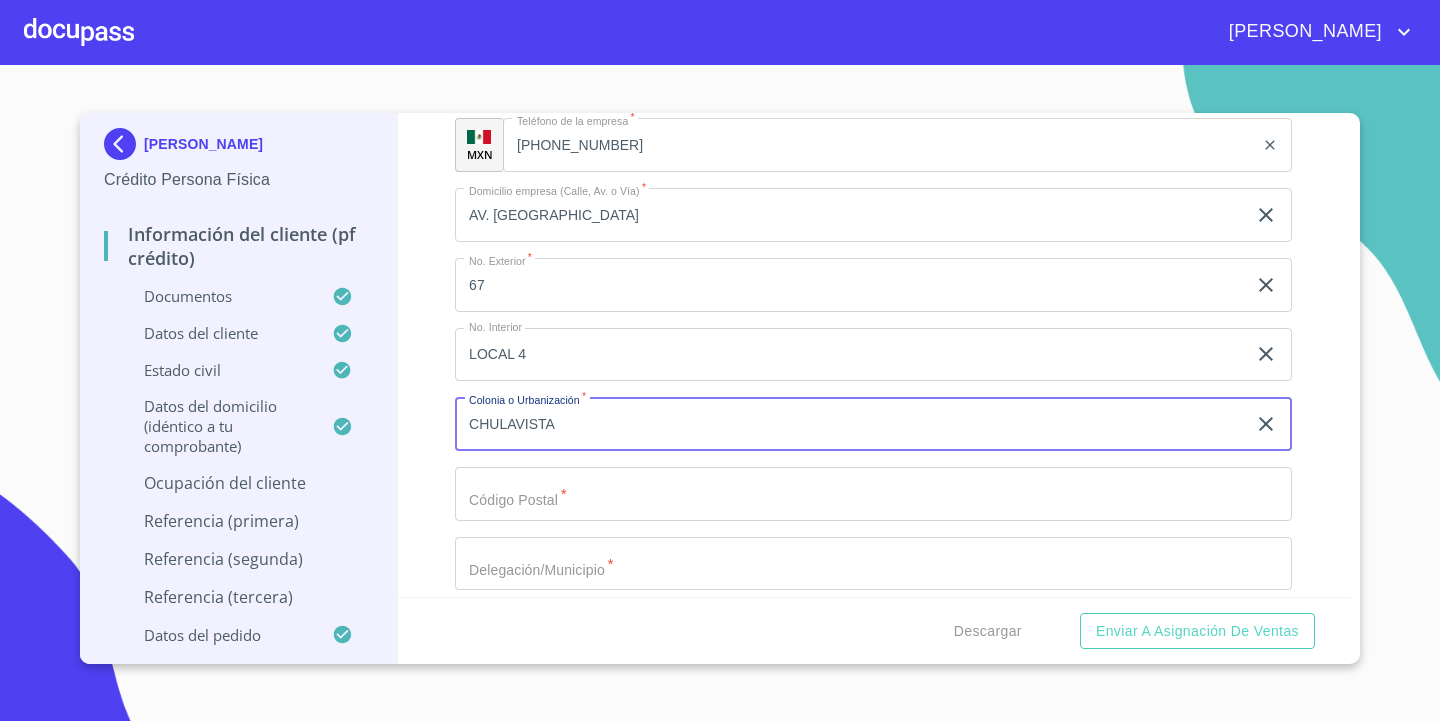 type on "CHULAVISTA" 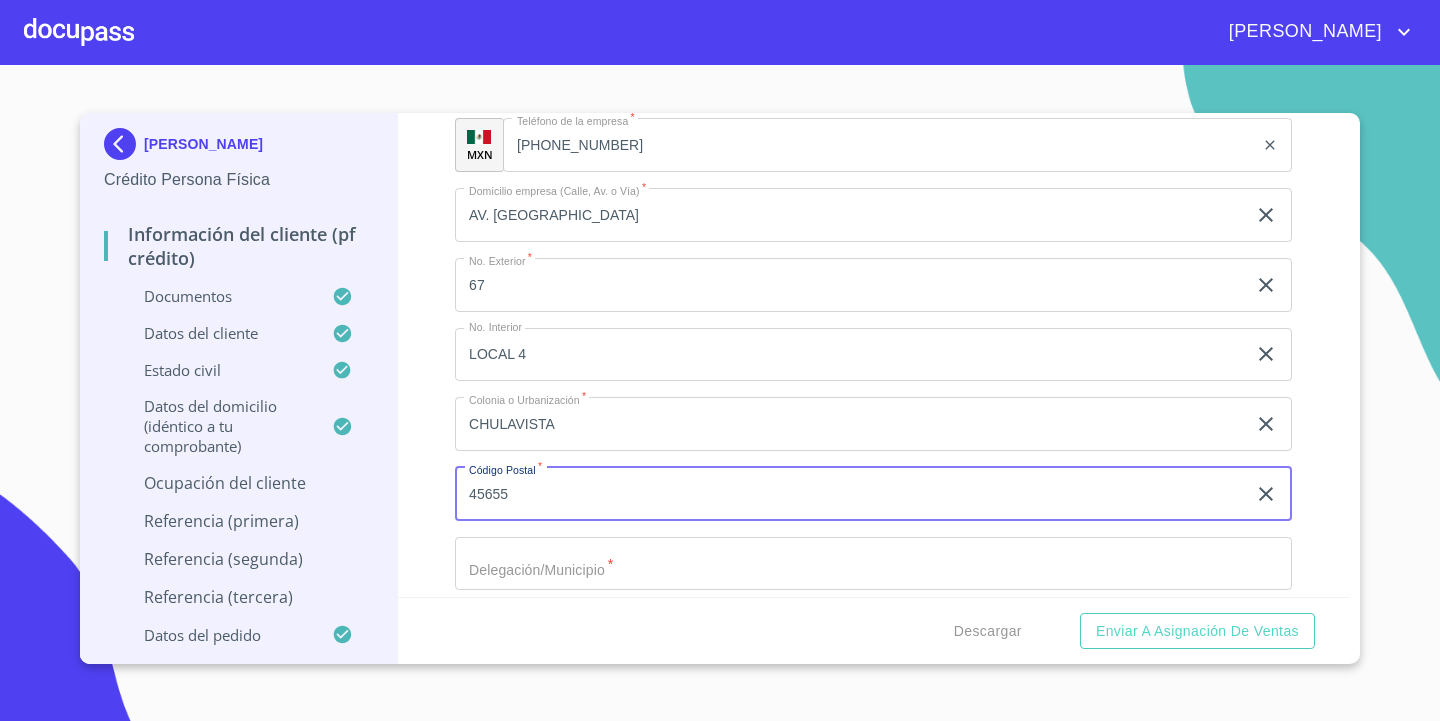 type on "45655" 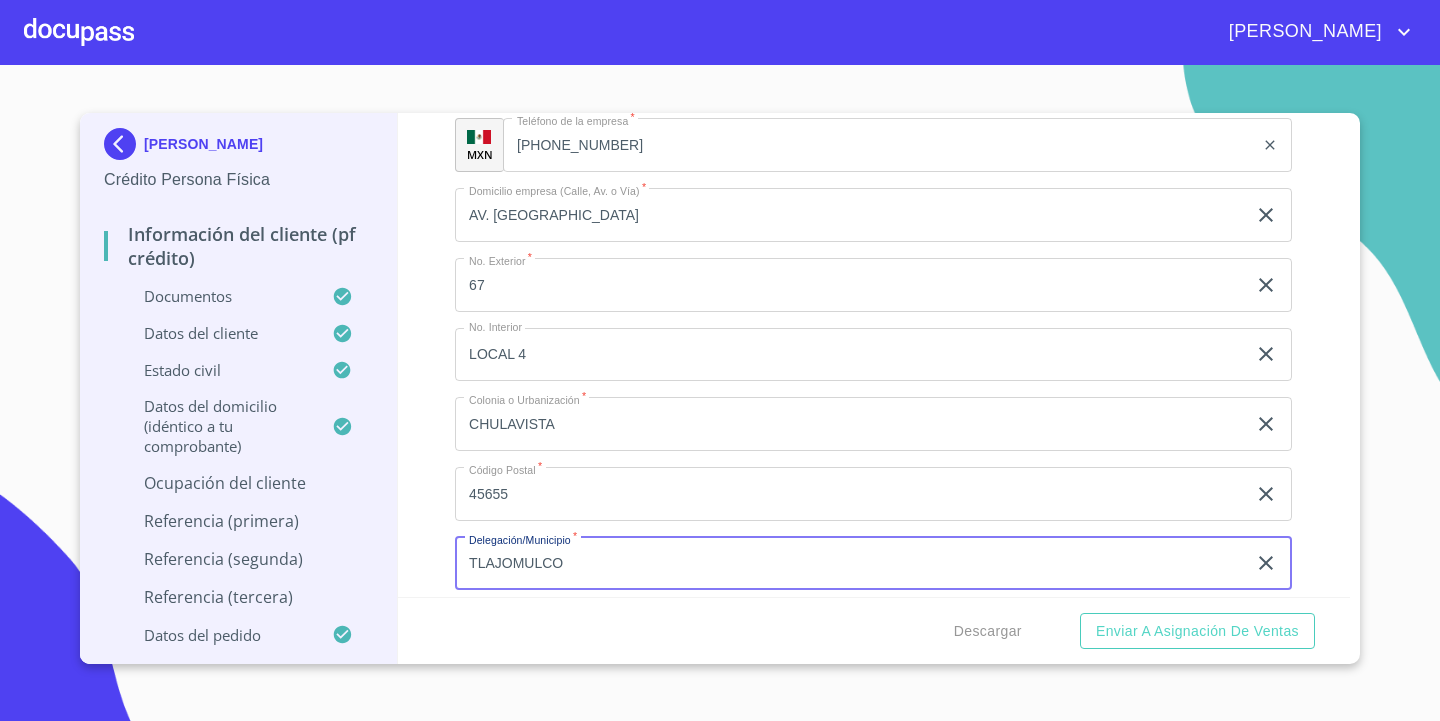 type on "TLAJOMULCO" 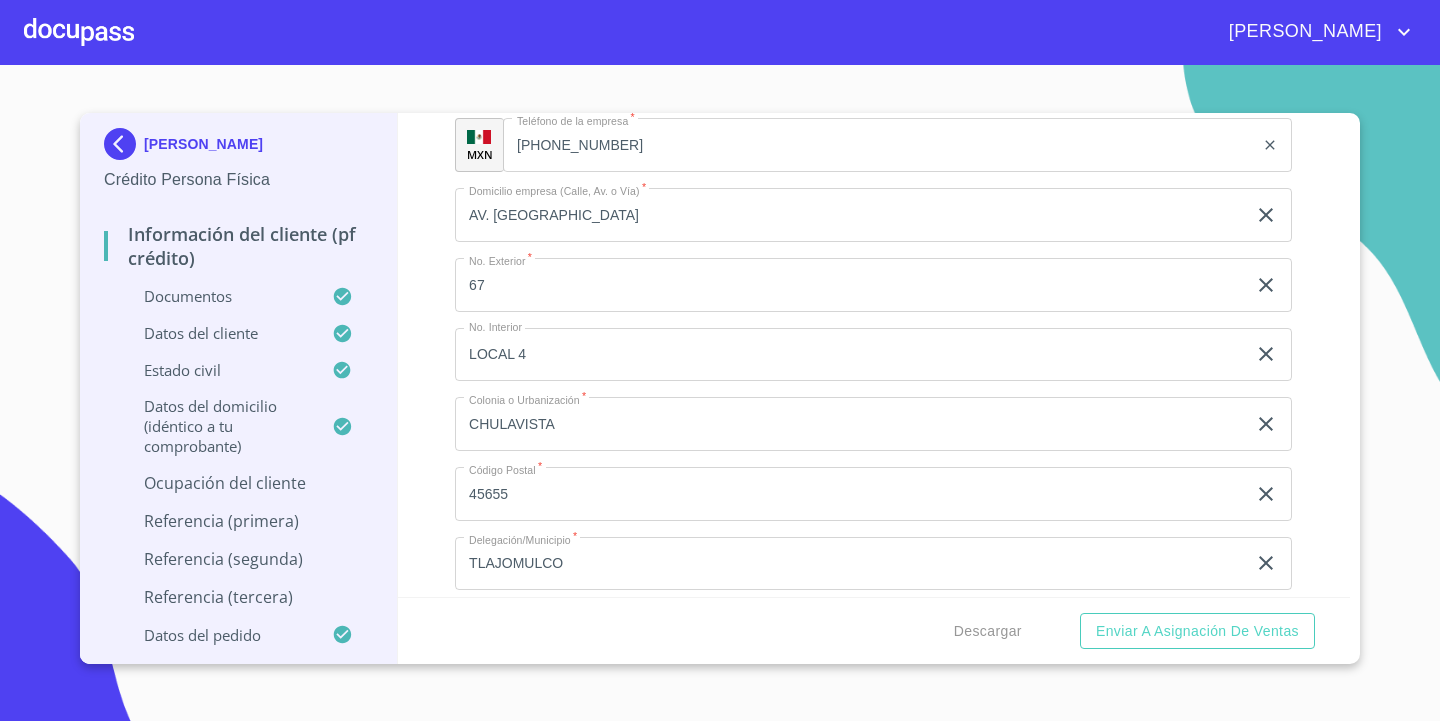 scroll, scrollTop: 9285, scrollLeft: 0, axis: vertical 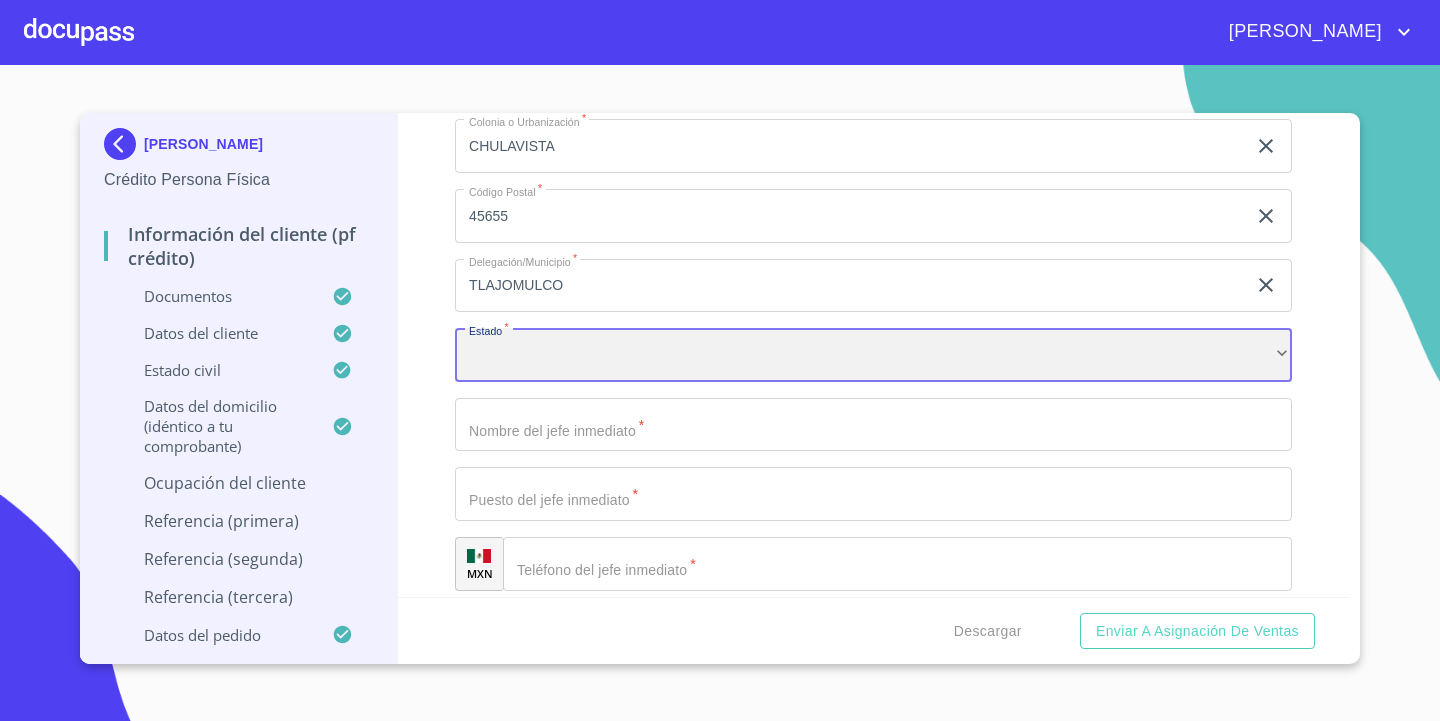 click on "​" at bounding box center (873, 355) 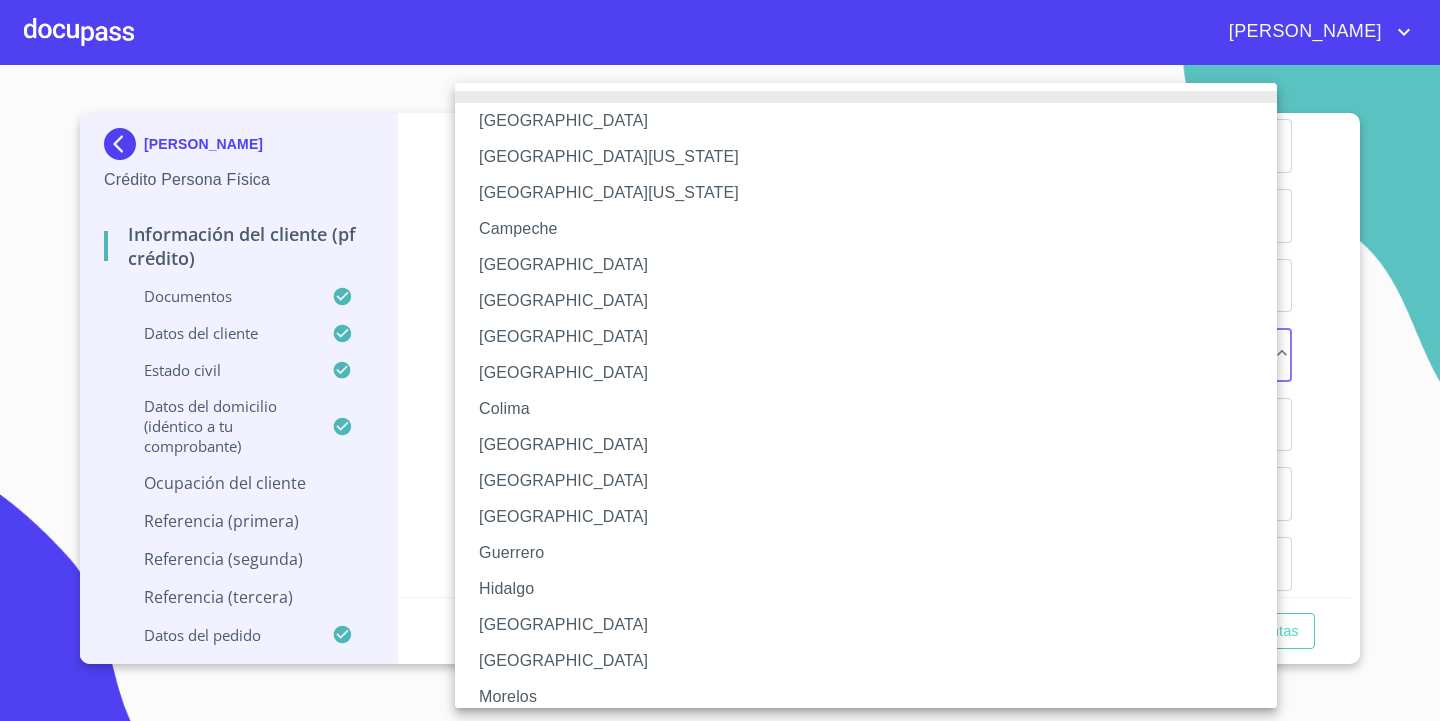 click on "[GEOGRAPHIC_DATA]" at bounding box center (873, 625) 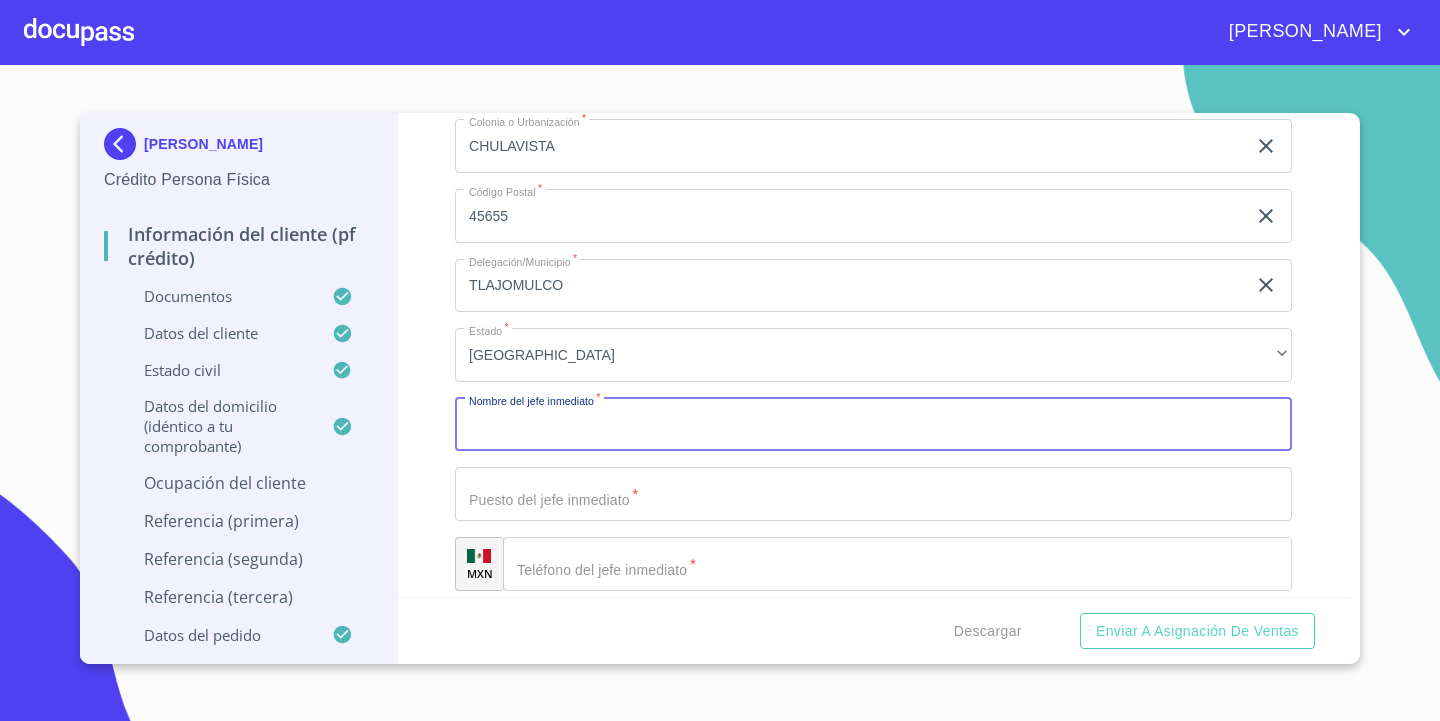 click on "Documento de identificación.   *" at bounding box center (873, 425) 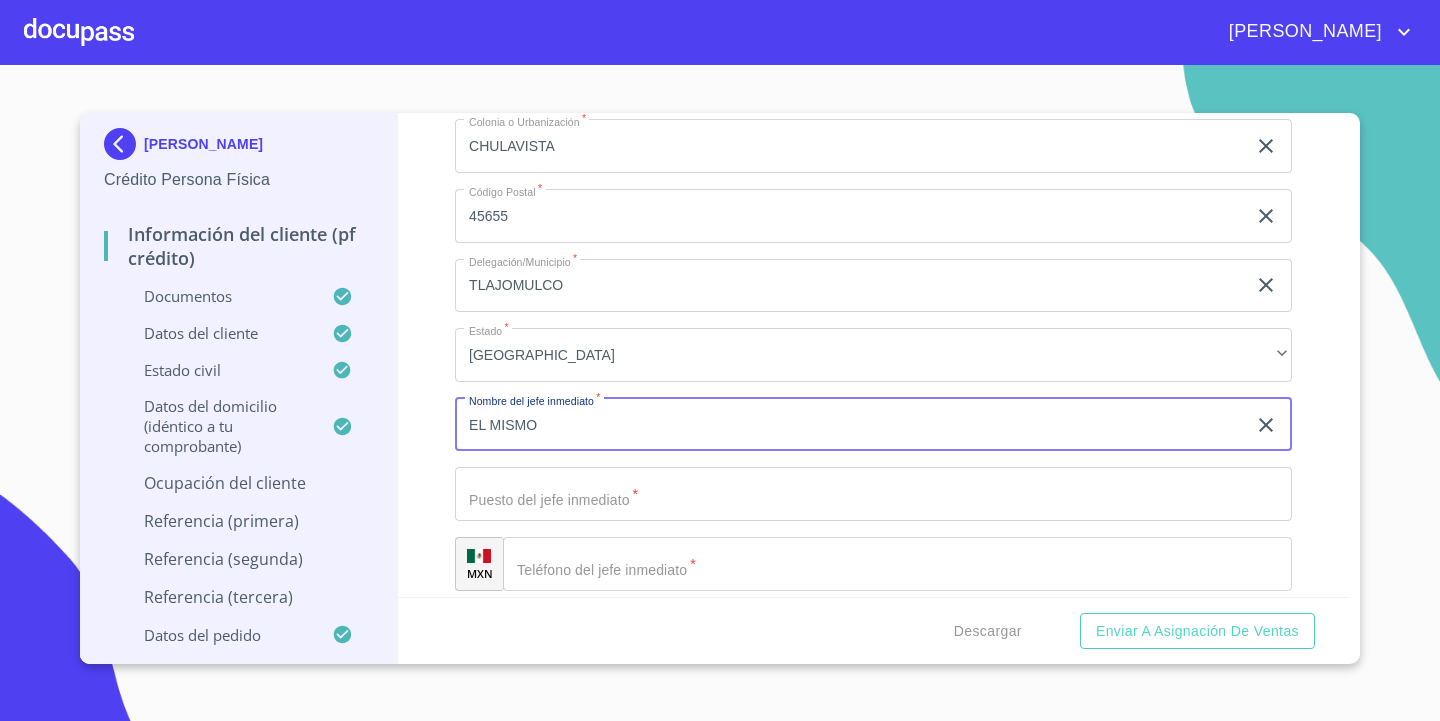 type on "EL MISMO" 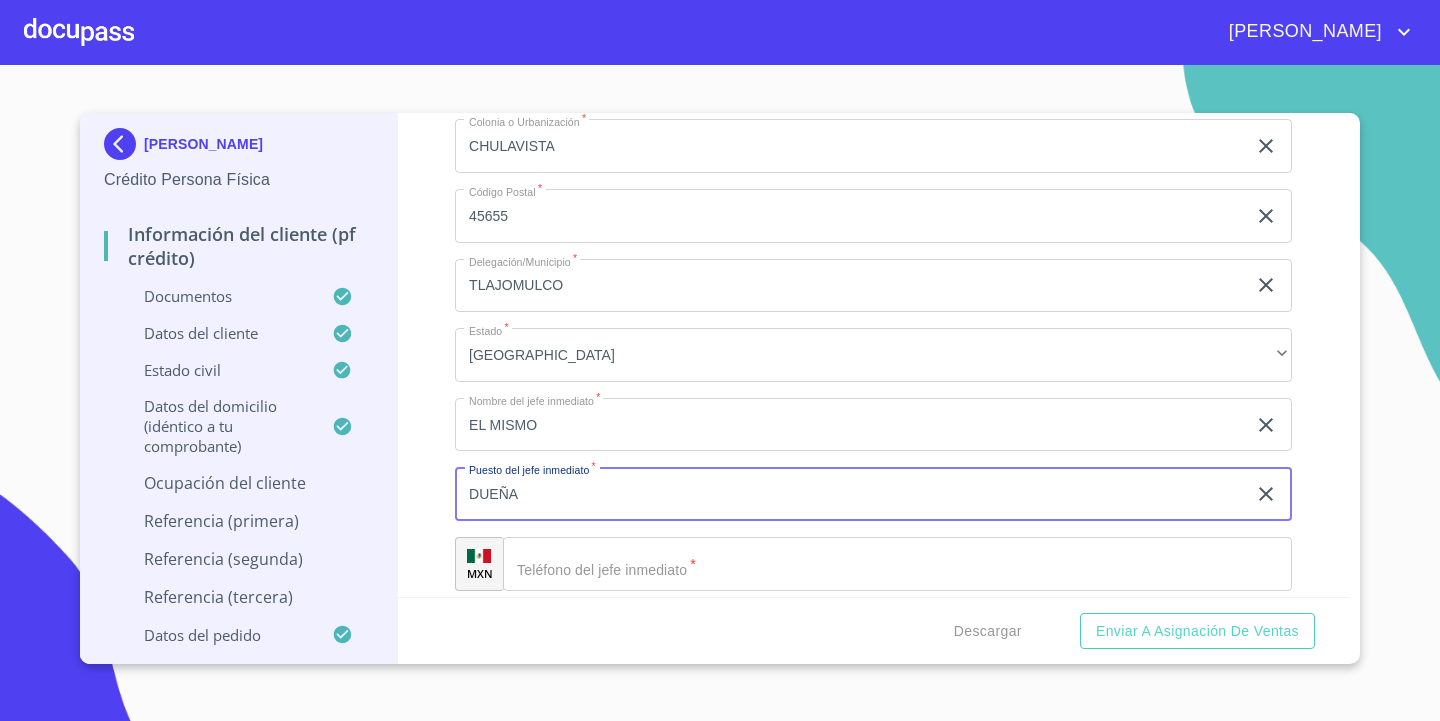 type on "DUEÑA" 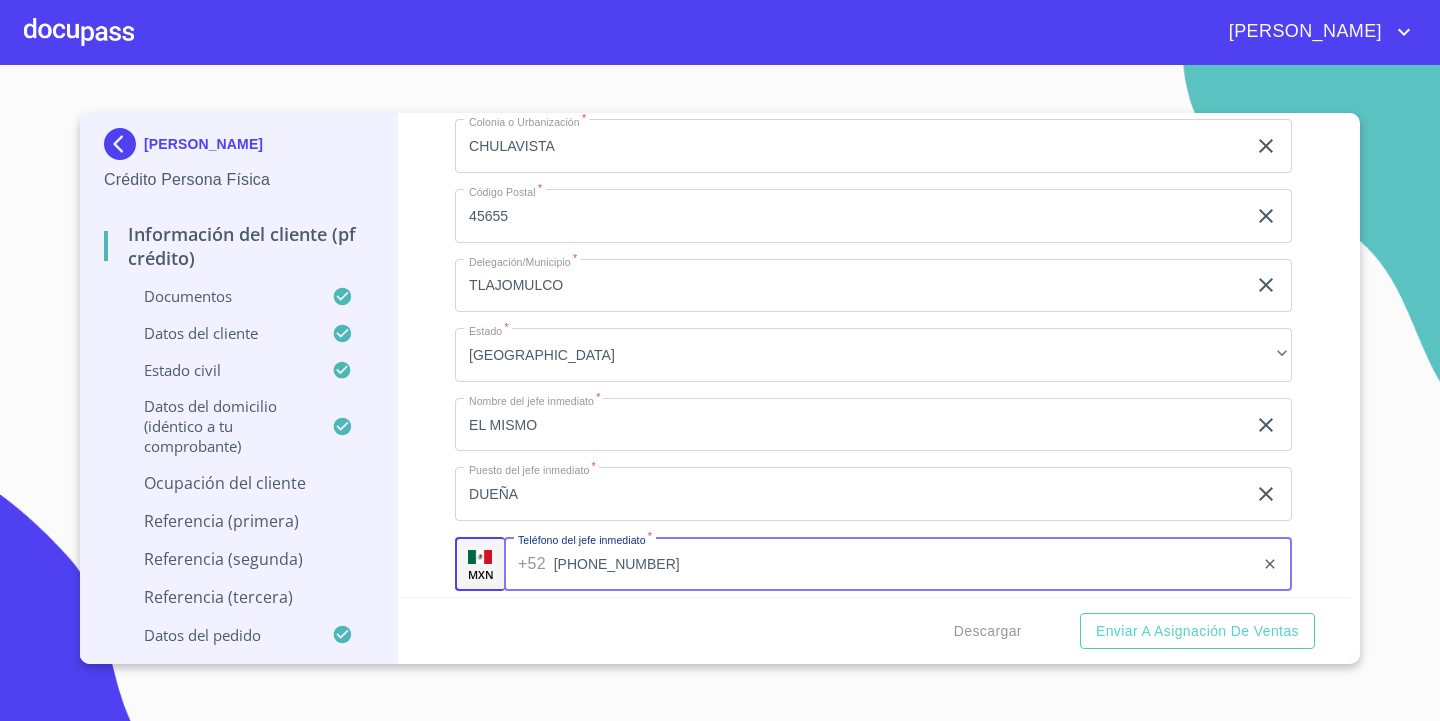 type on "[PHONE_NUMBER]" 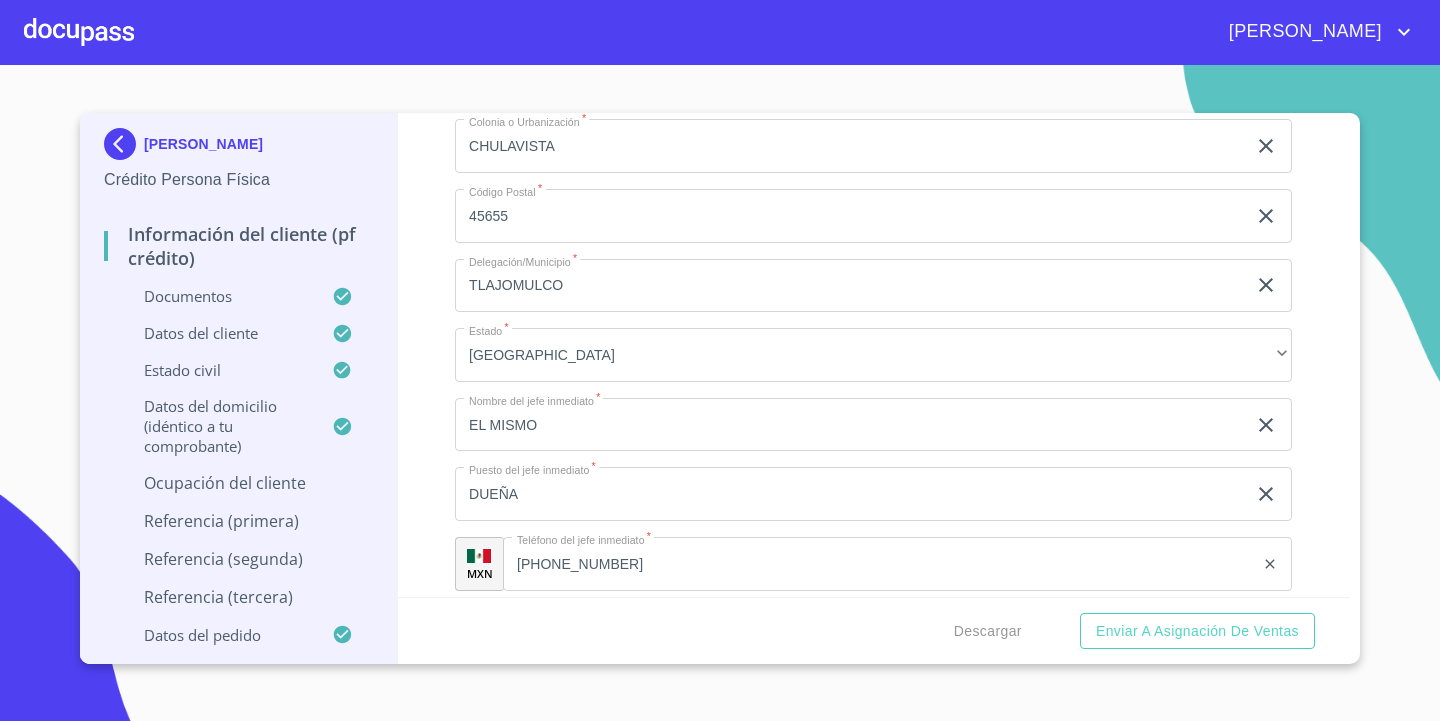 scroll, scrollTop: 9564, scrollLeft: 0, axis: vertical 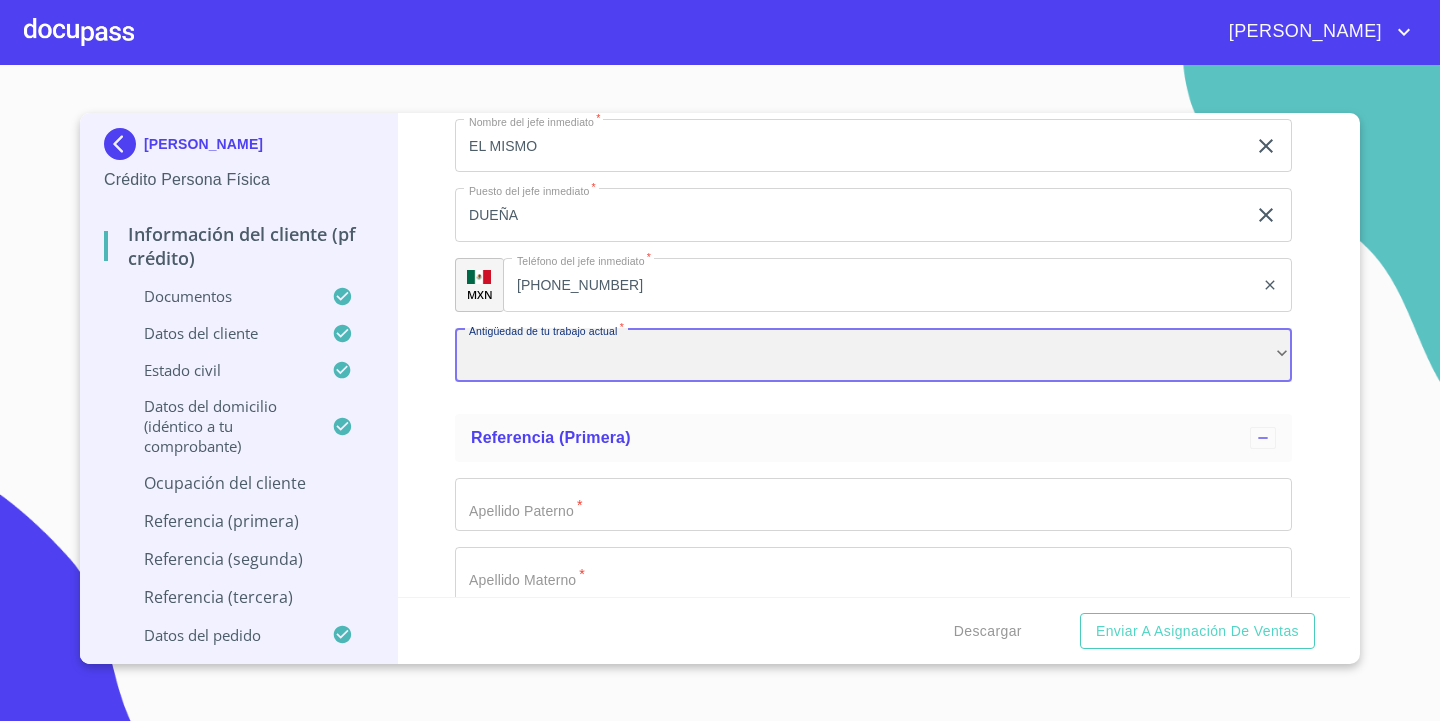 click on "​" at bounding box center [873, 355] 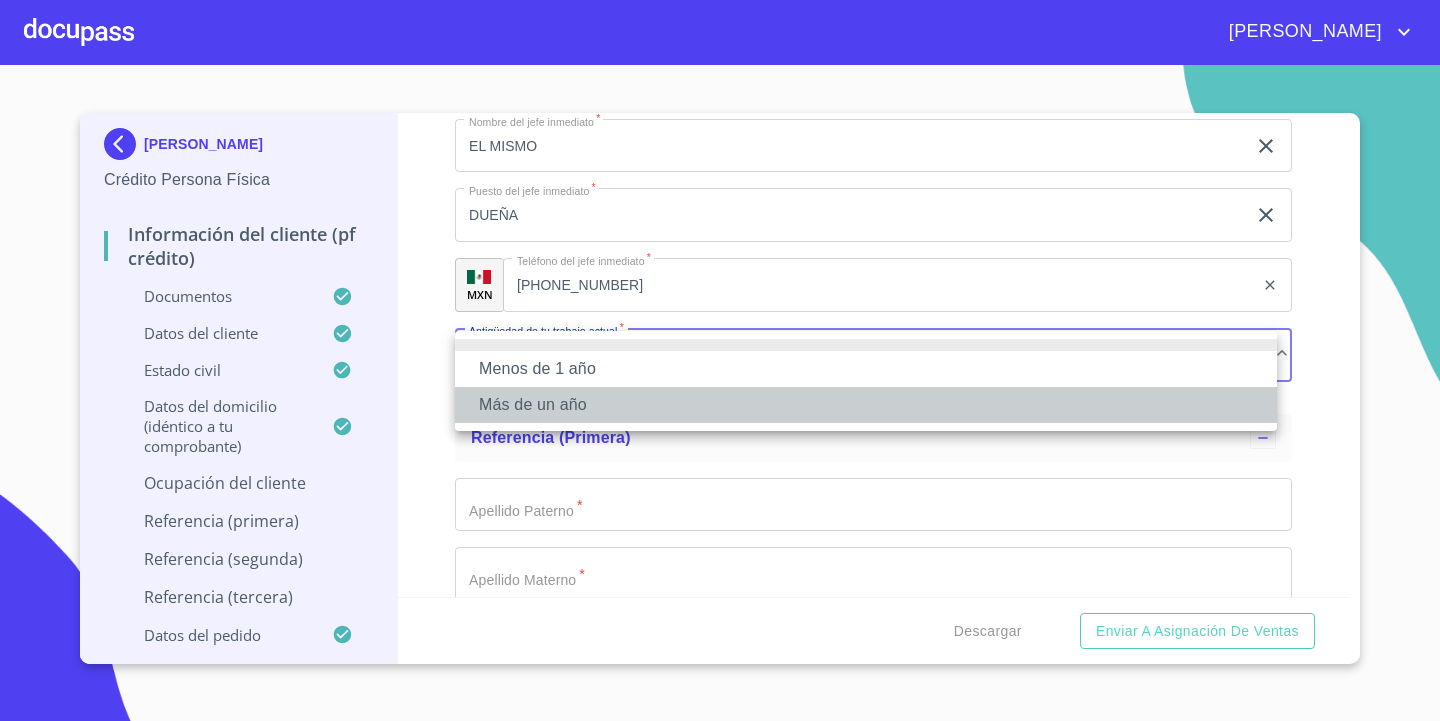 click on "Más de un año" at bounding box center (866, 405) 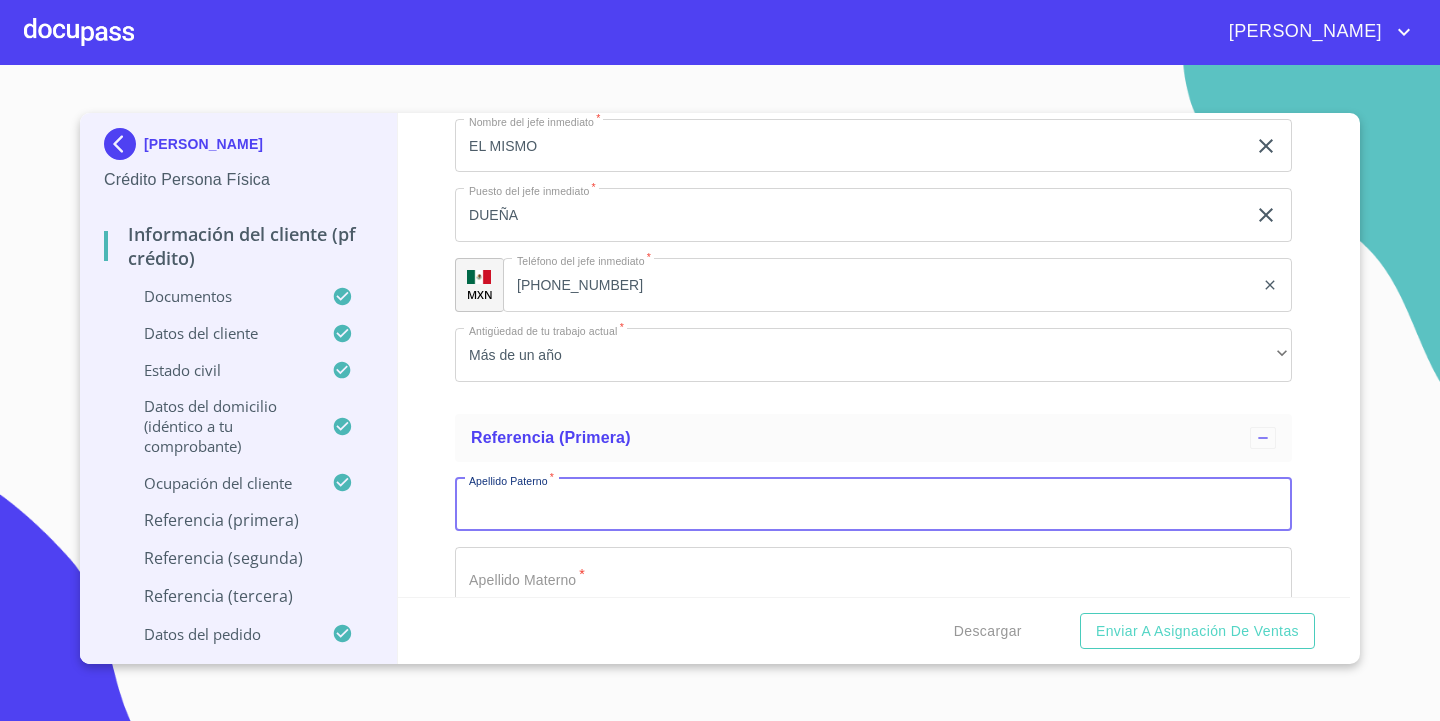 click on "Documento de identificación.   *" at bounding box center (873, 505) 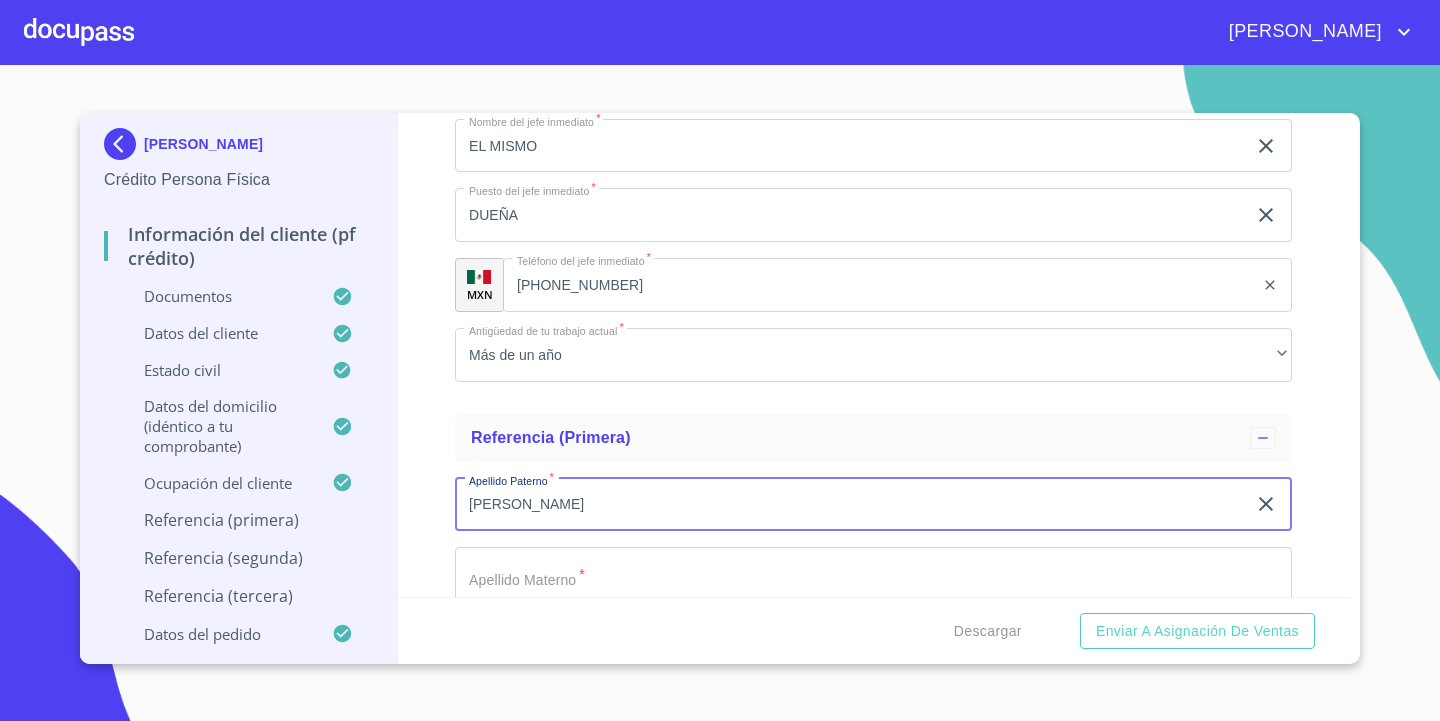 type on "[PERSON_NAME]" 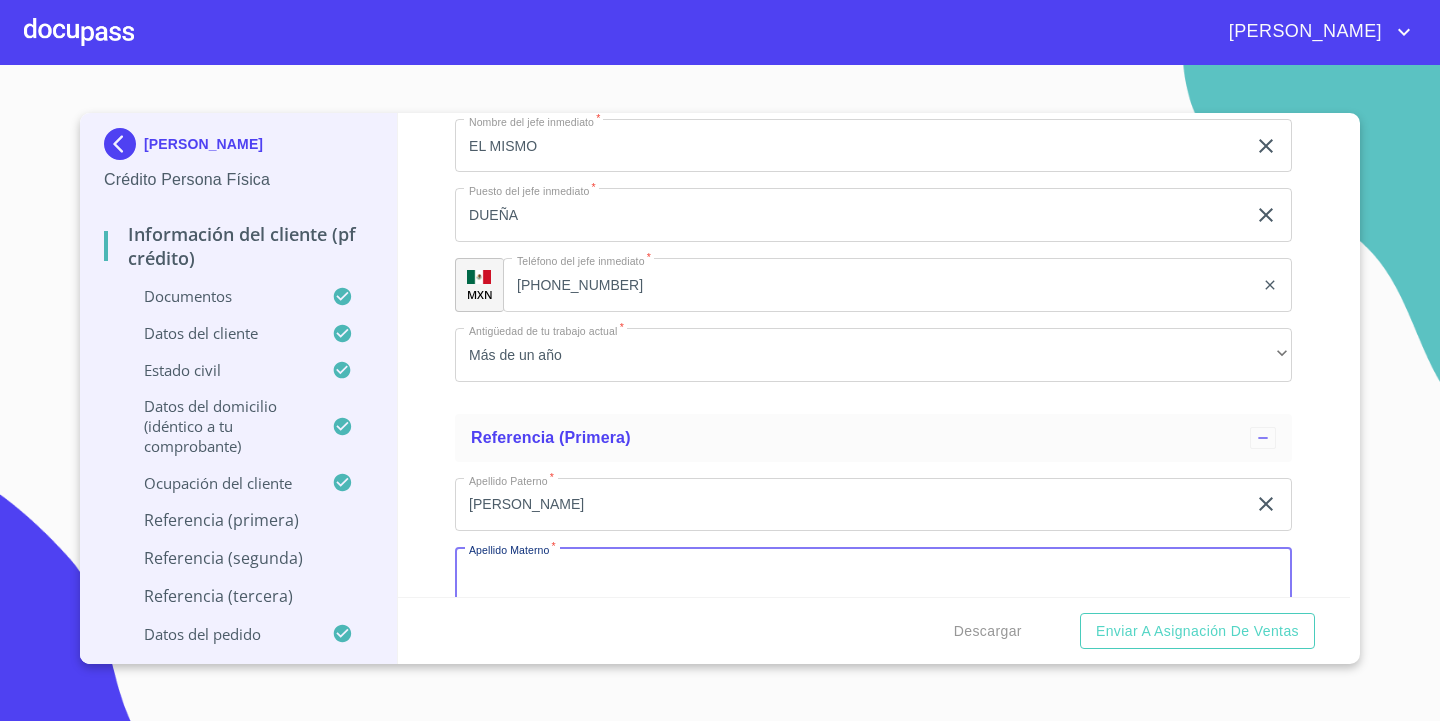 scroll, scrollTop: 9568, scrollLeft: 0, axis: vertical 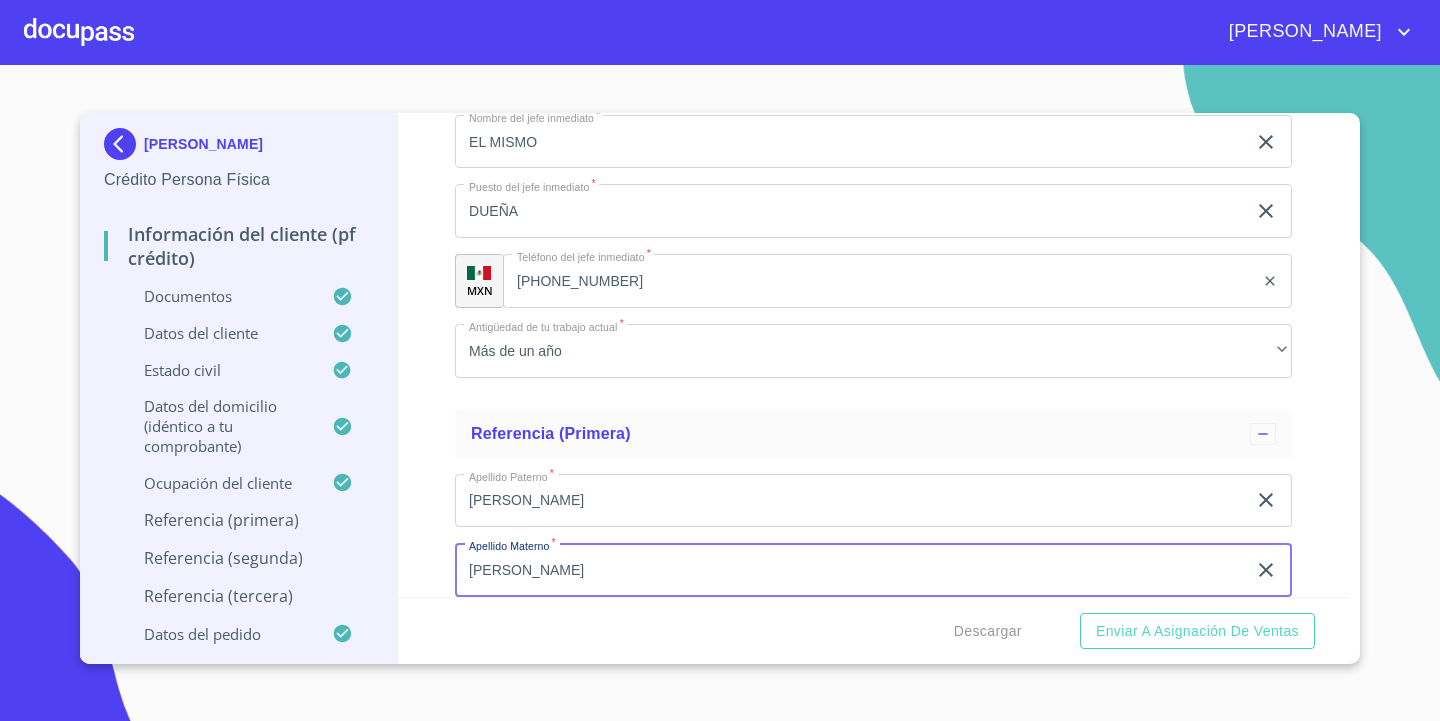 type on "[PERSON_NAME]" 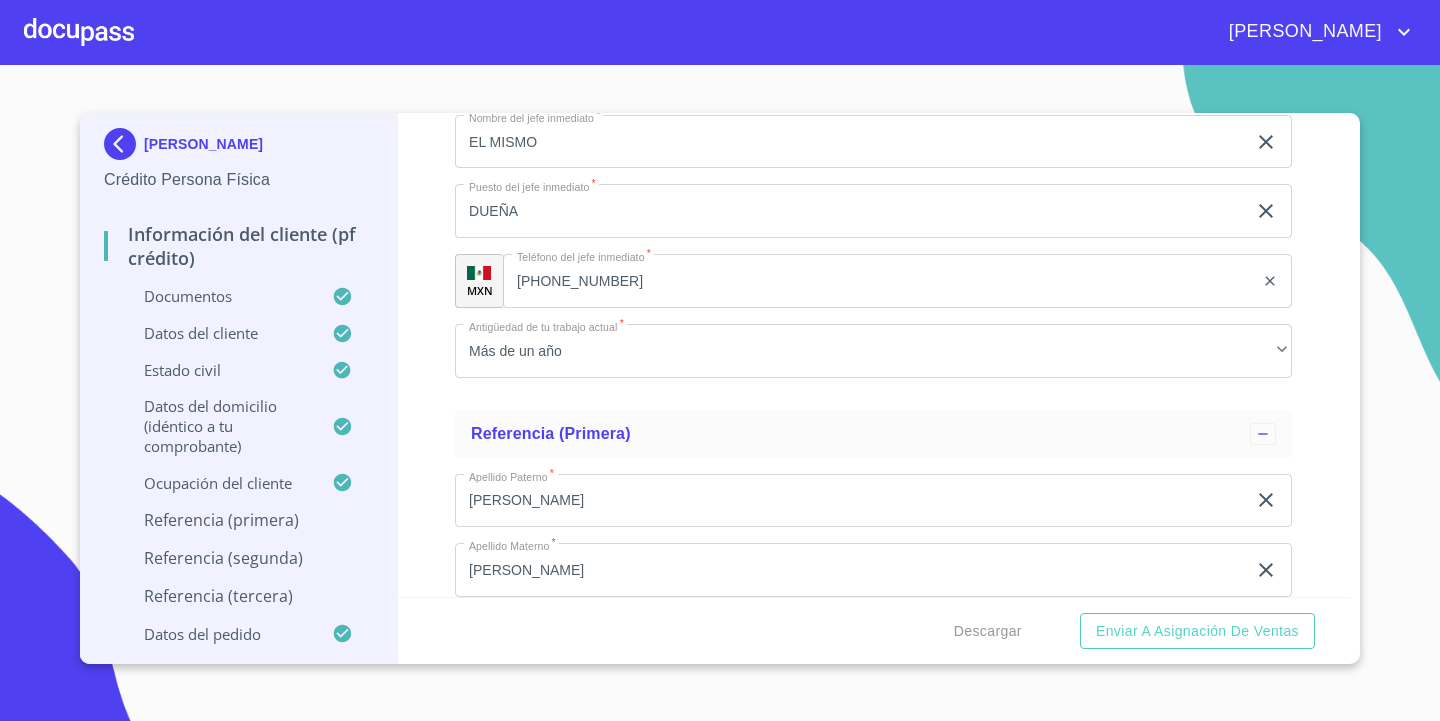 scroll, scrollTop: 9853, scrollLeft: 0, axis: vertical 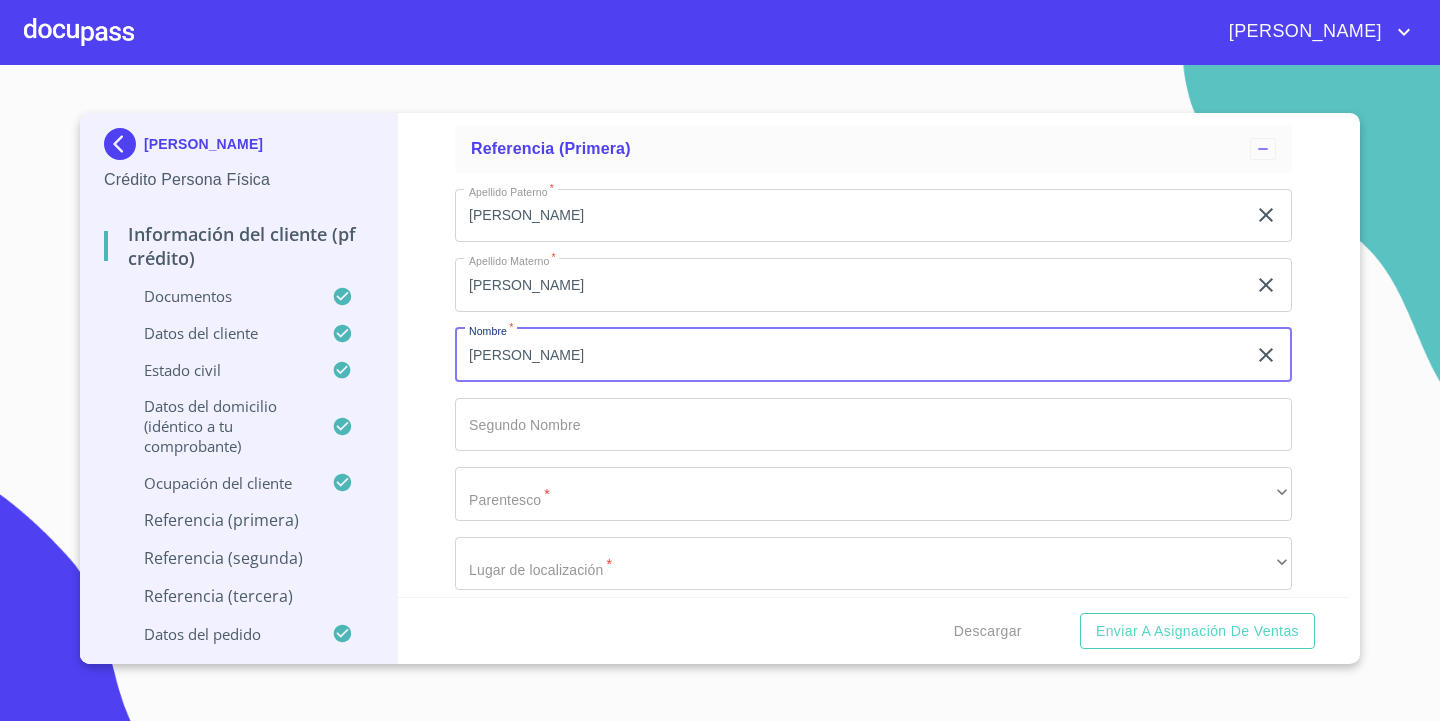 type on "[PERSON_NAME]" 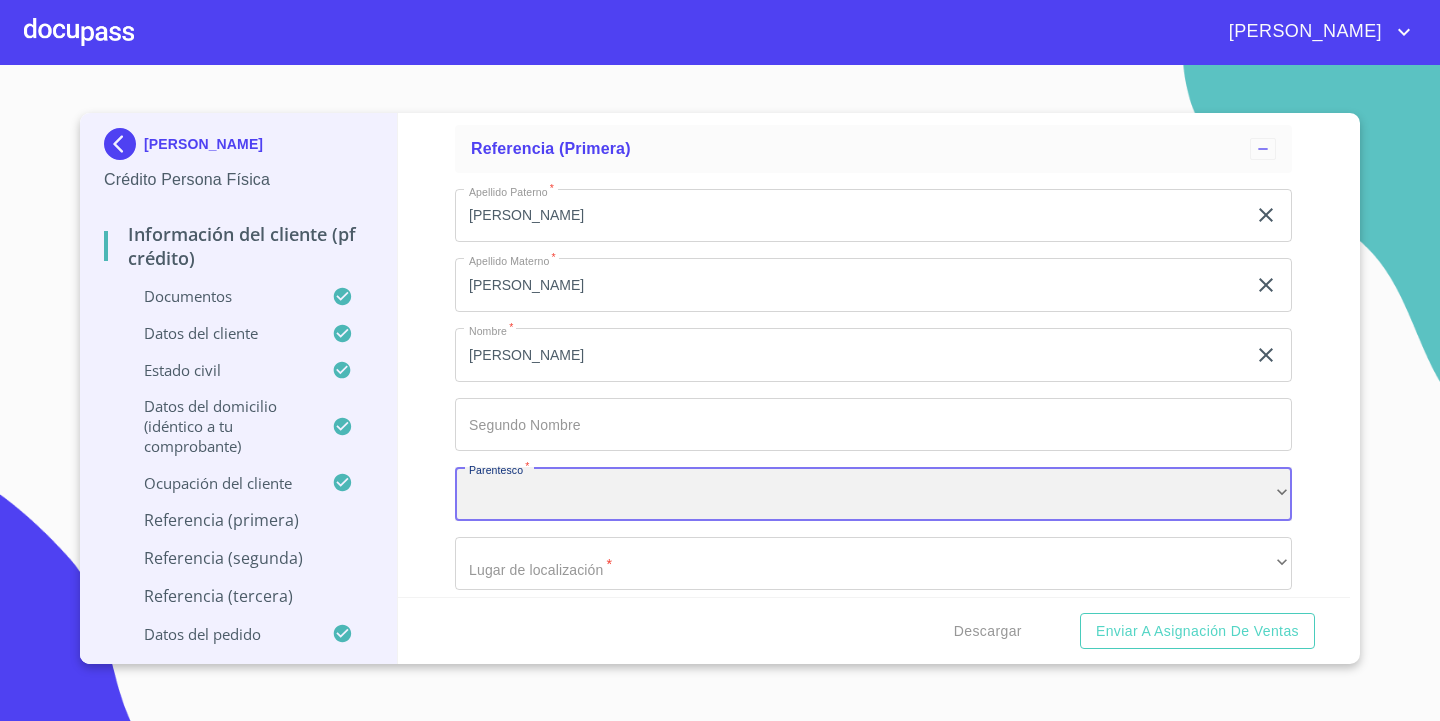 click on "​" at bounding box center [873, 494] 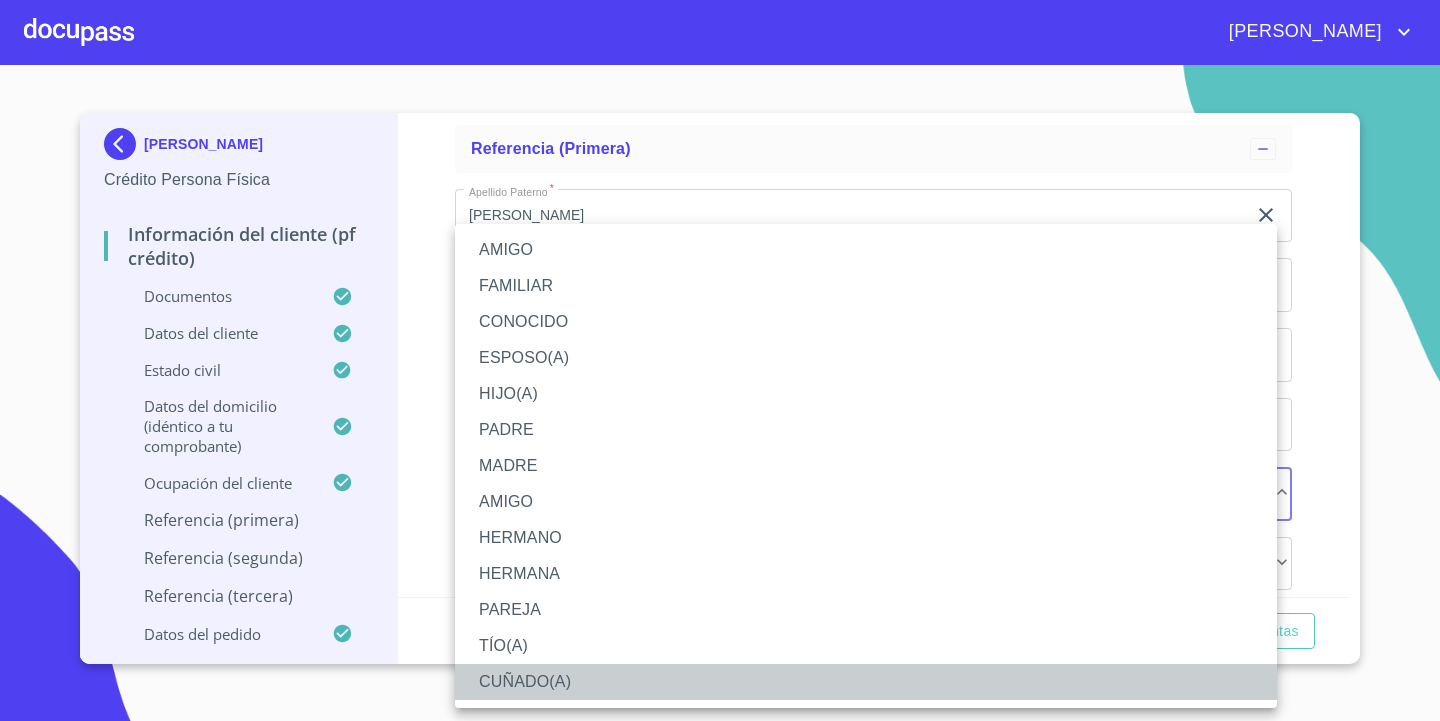 click on "CUÑADO(A)" at bounding box center (866, 682) 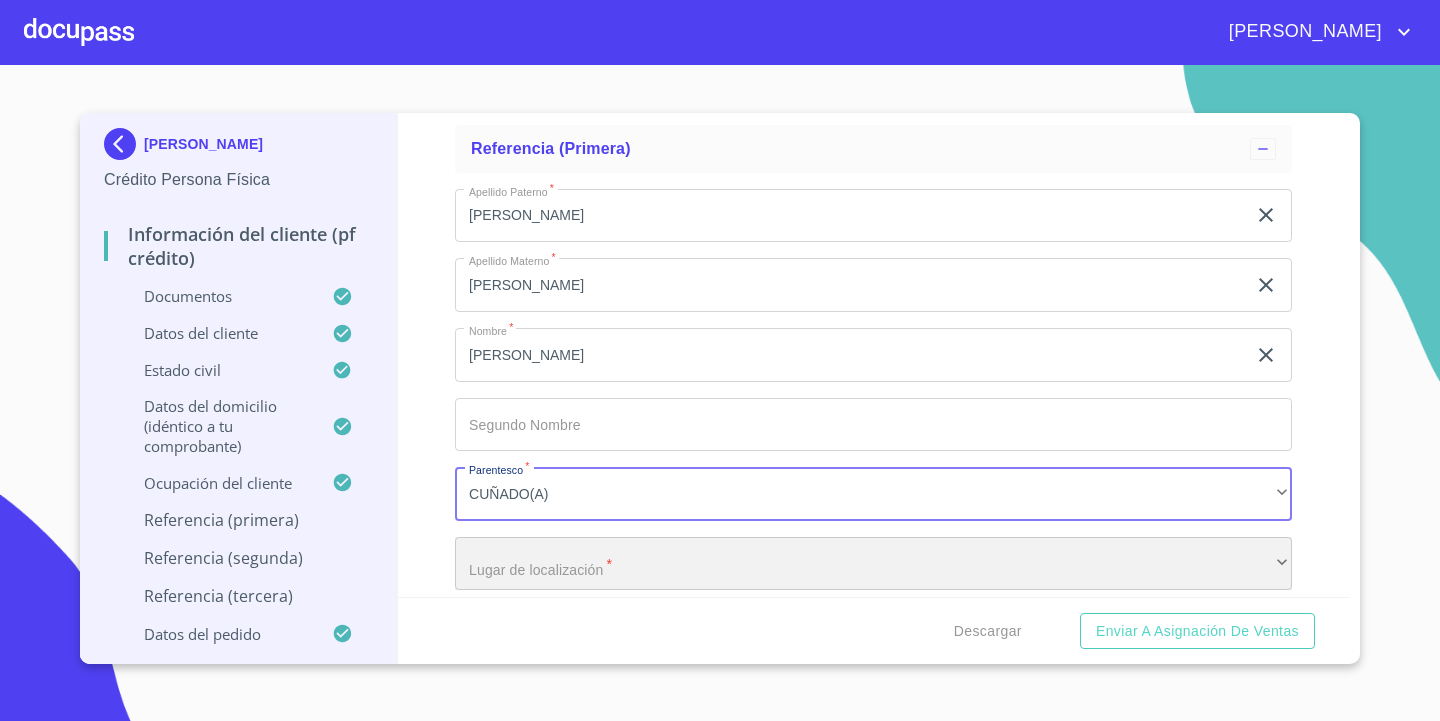click on "​" at bounding box center [873, 564] 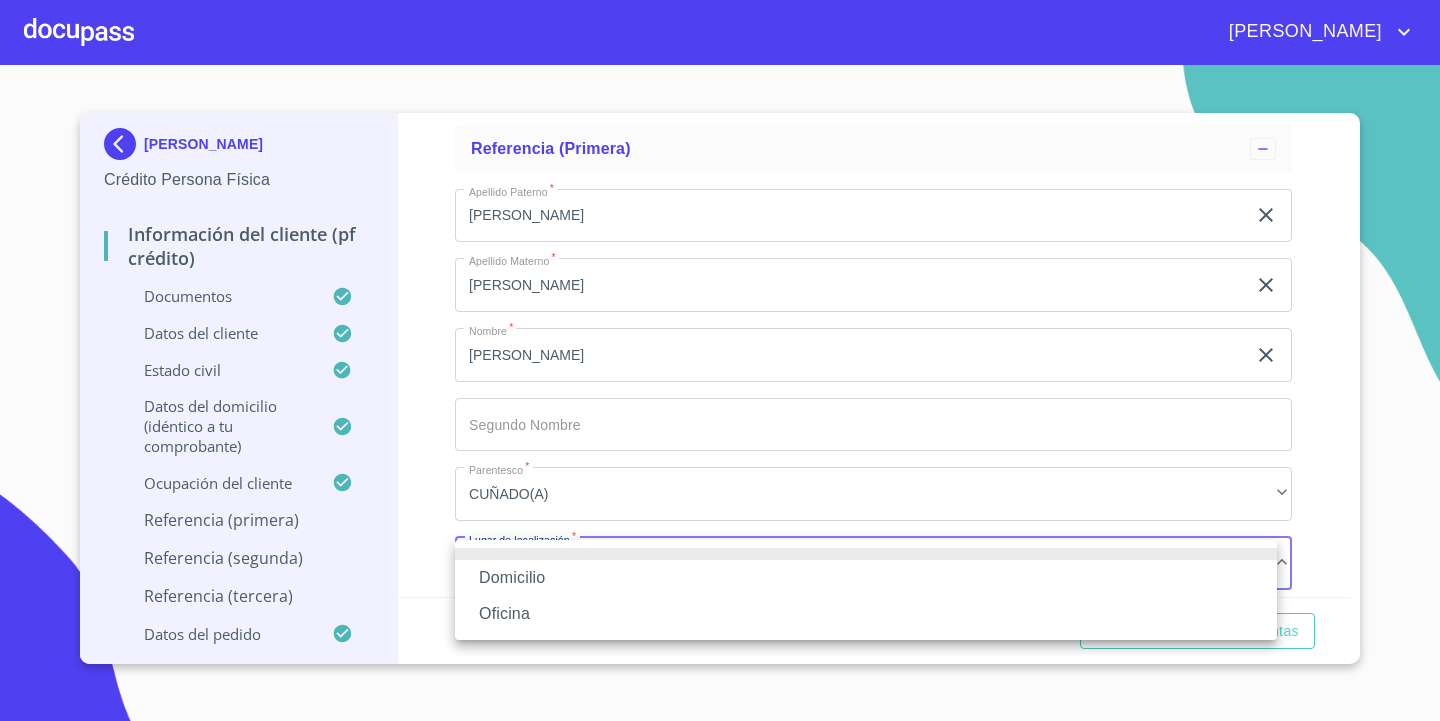 click on "Oficina" at bounding box center [866, 614] 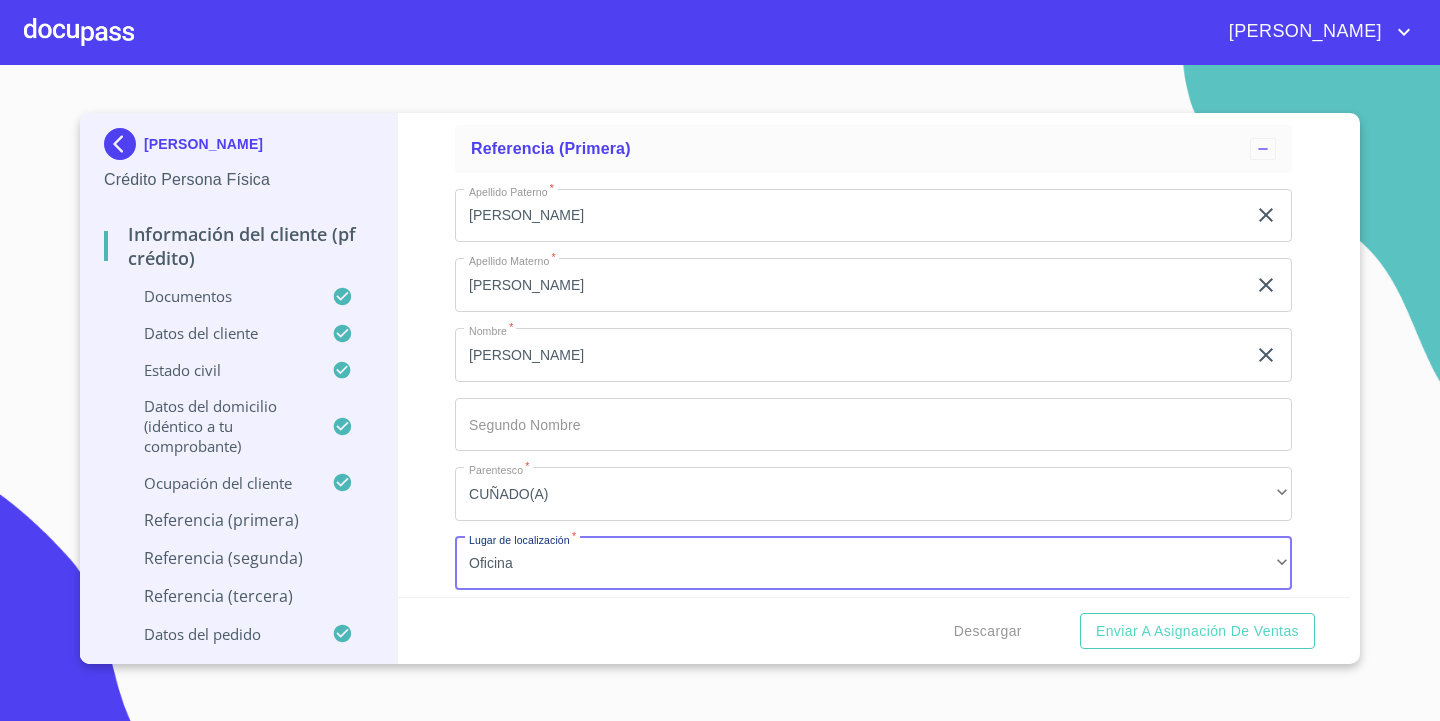 scroll, scrollTop: 10131, scrollLeft: 0, axis: vertical 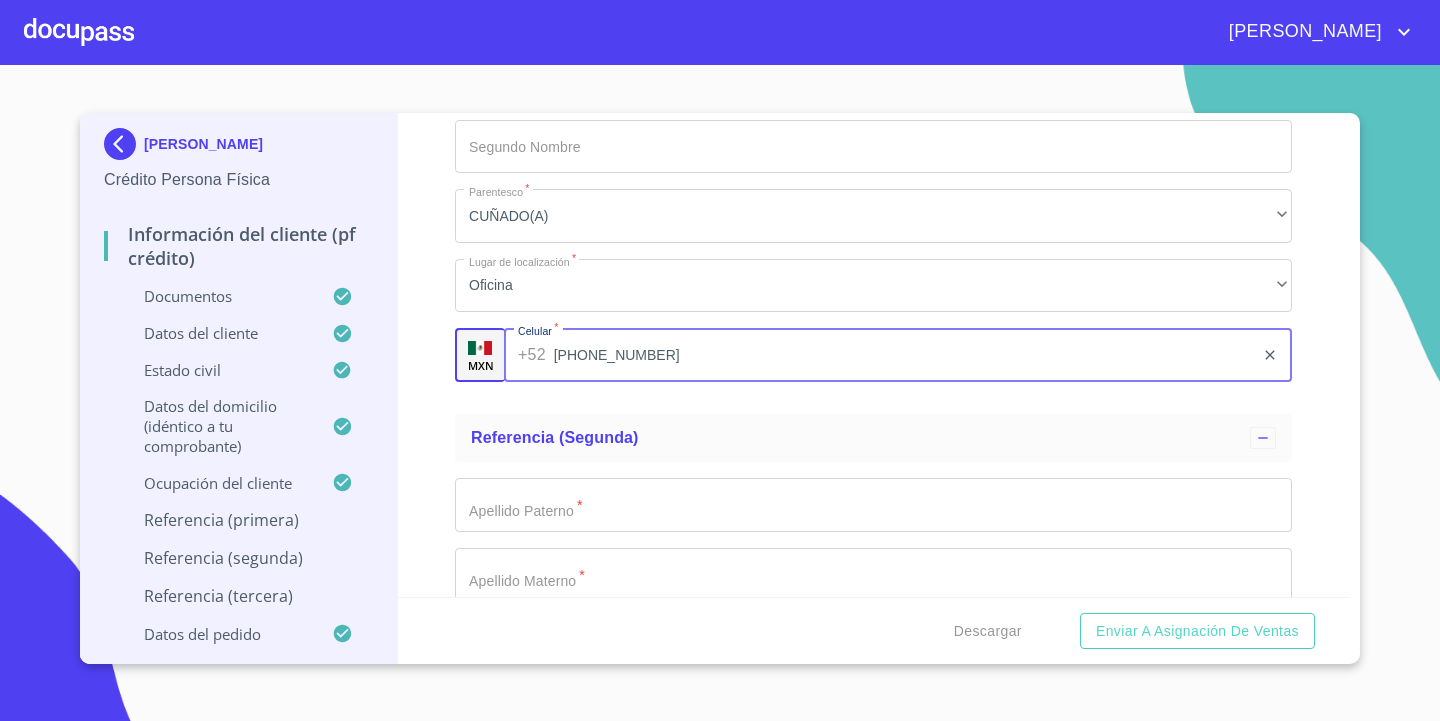 type on "[PHONE_NUMBER]" 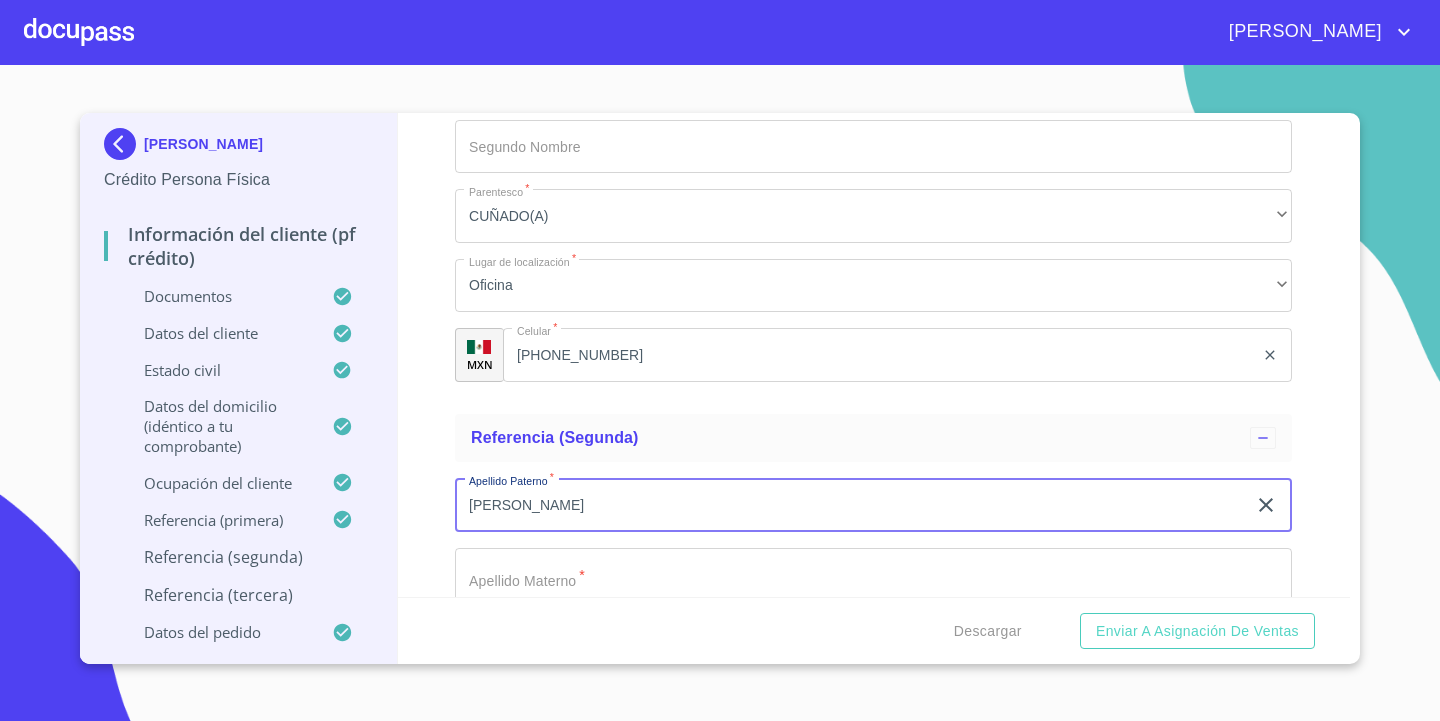type on "[PERSON_NAME]" 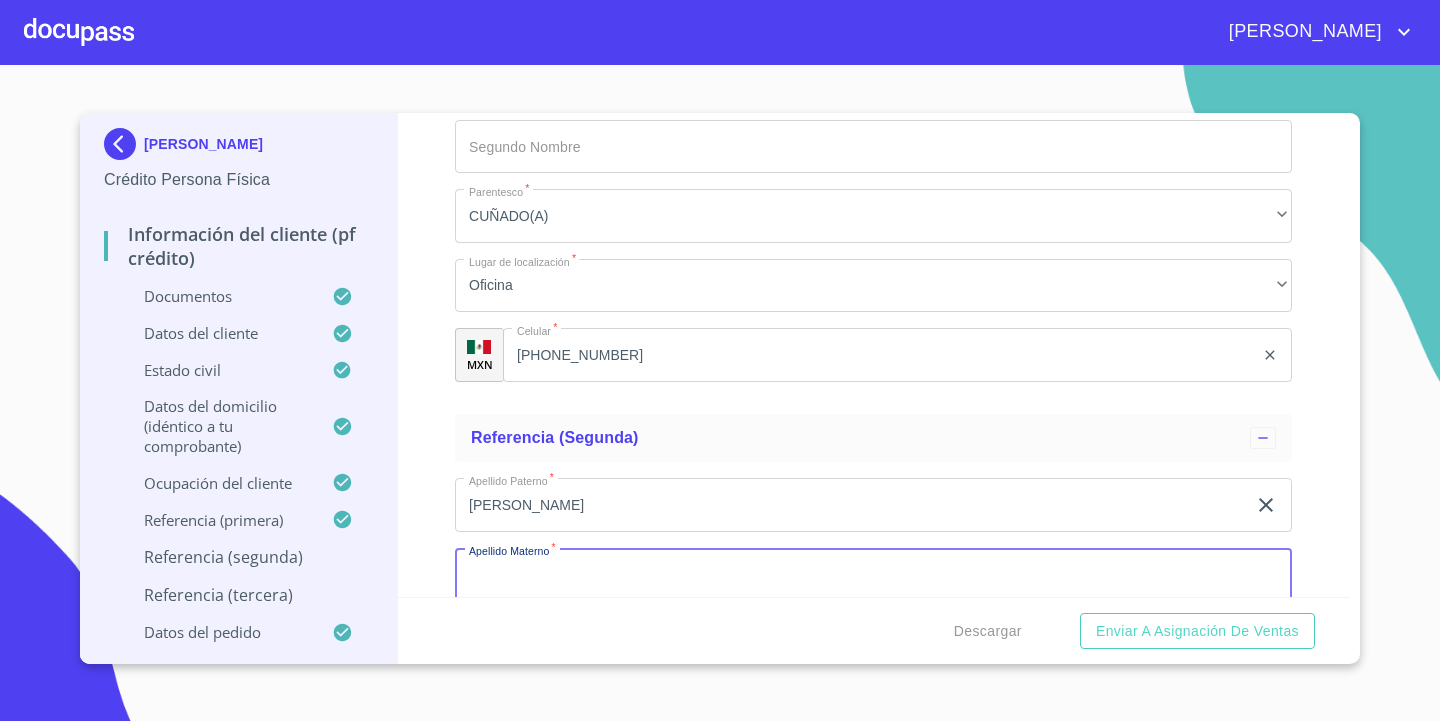 scroll, scrollTop: 10136, scrollLeft: 0, axis: vertical 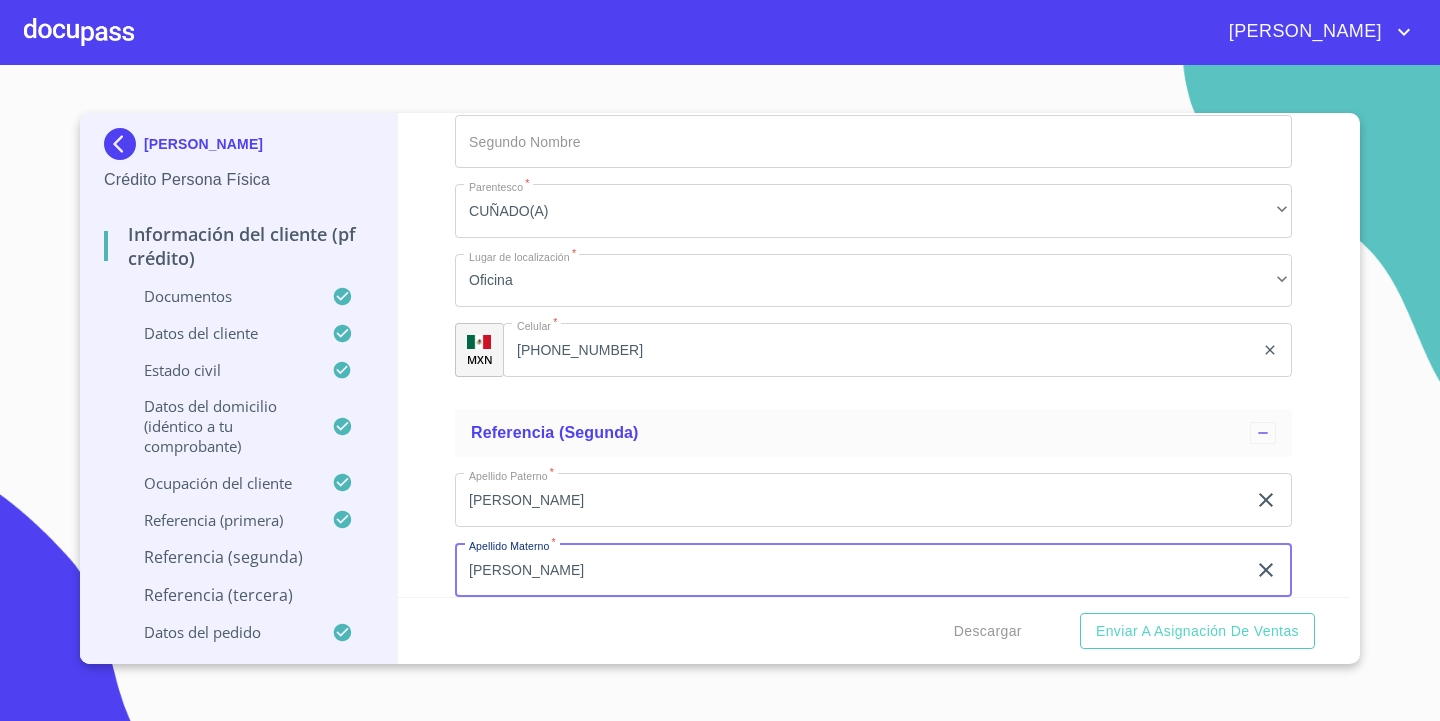 type on "[PERSON_NAME]" 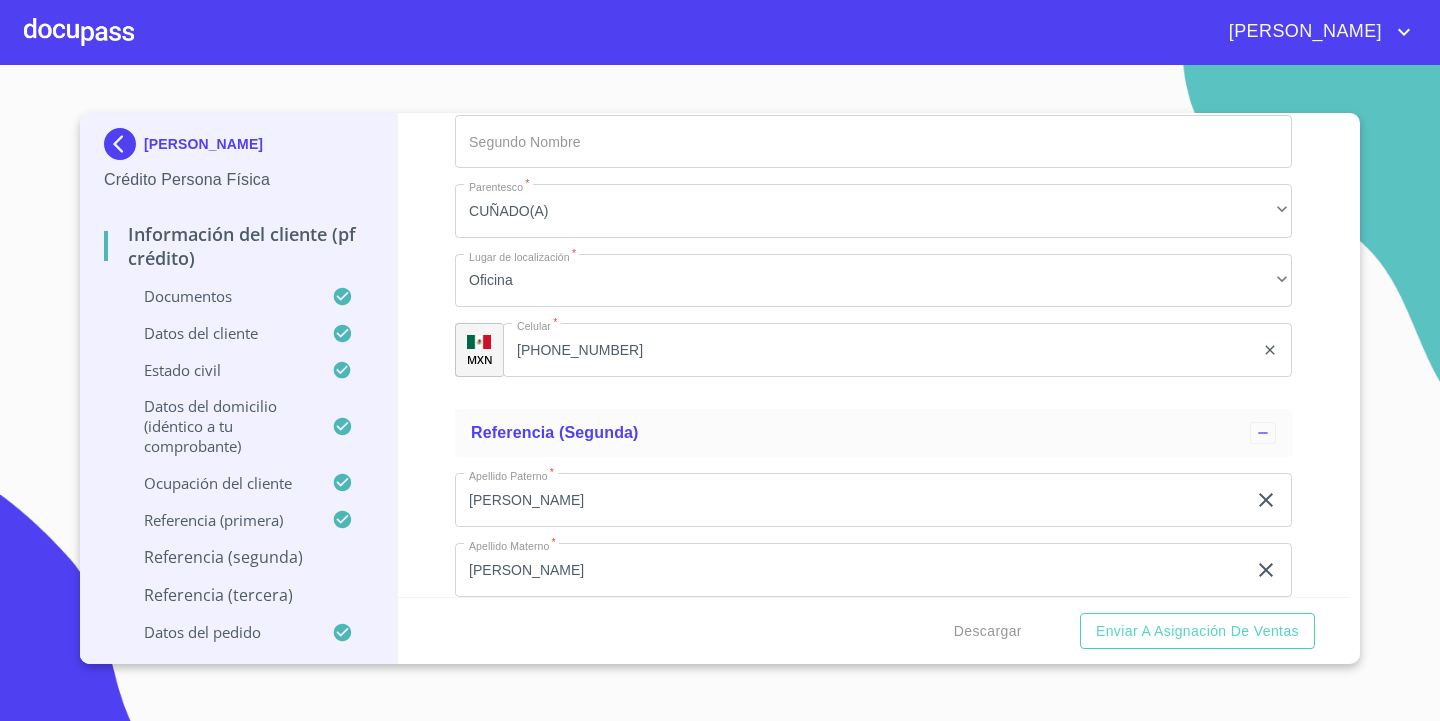 scroll, scrollTop: 10421, scrollLeft: 0, axis: vertical 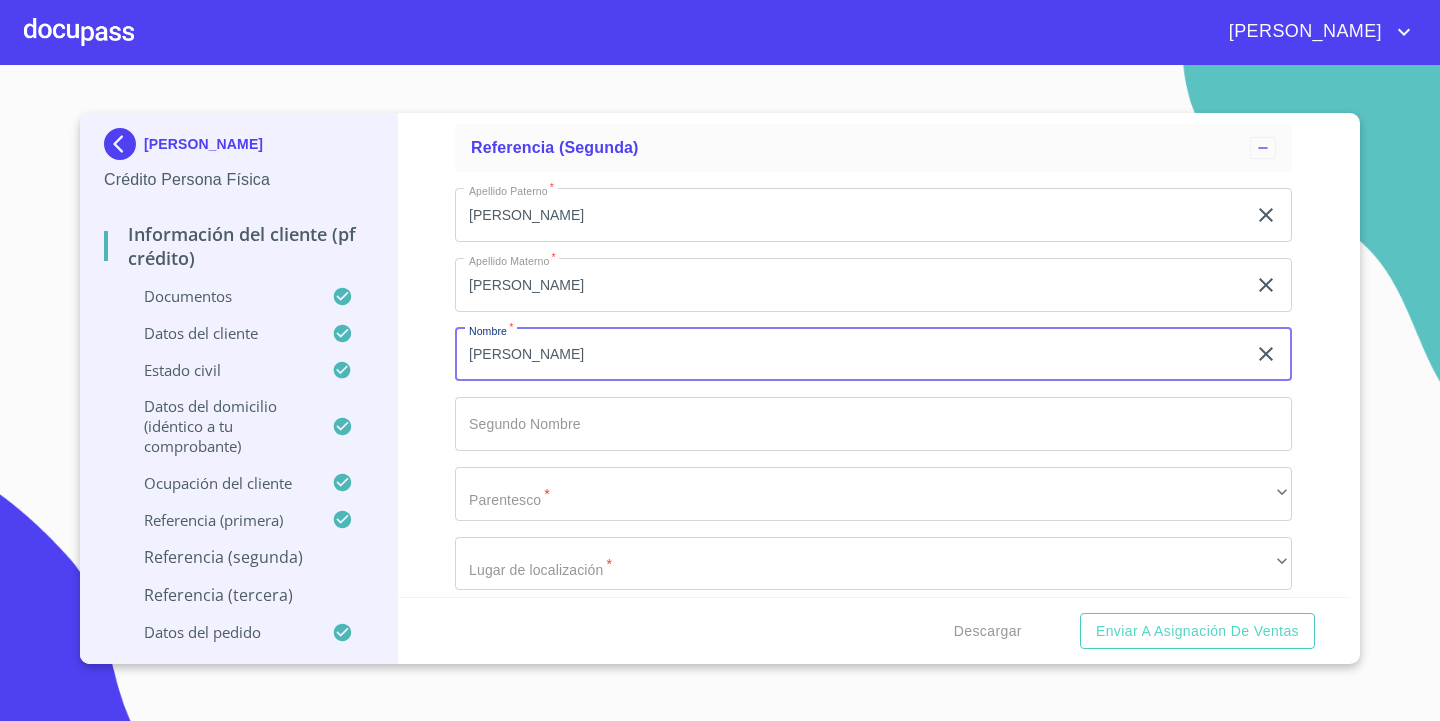 type on "[PERSON_NAME]" 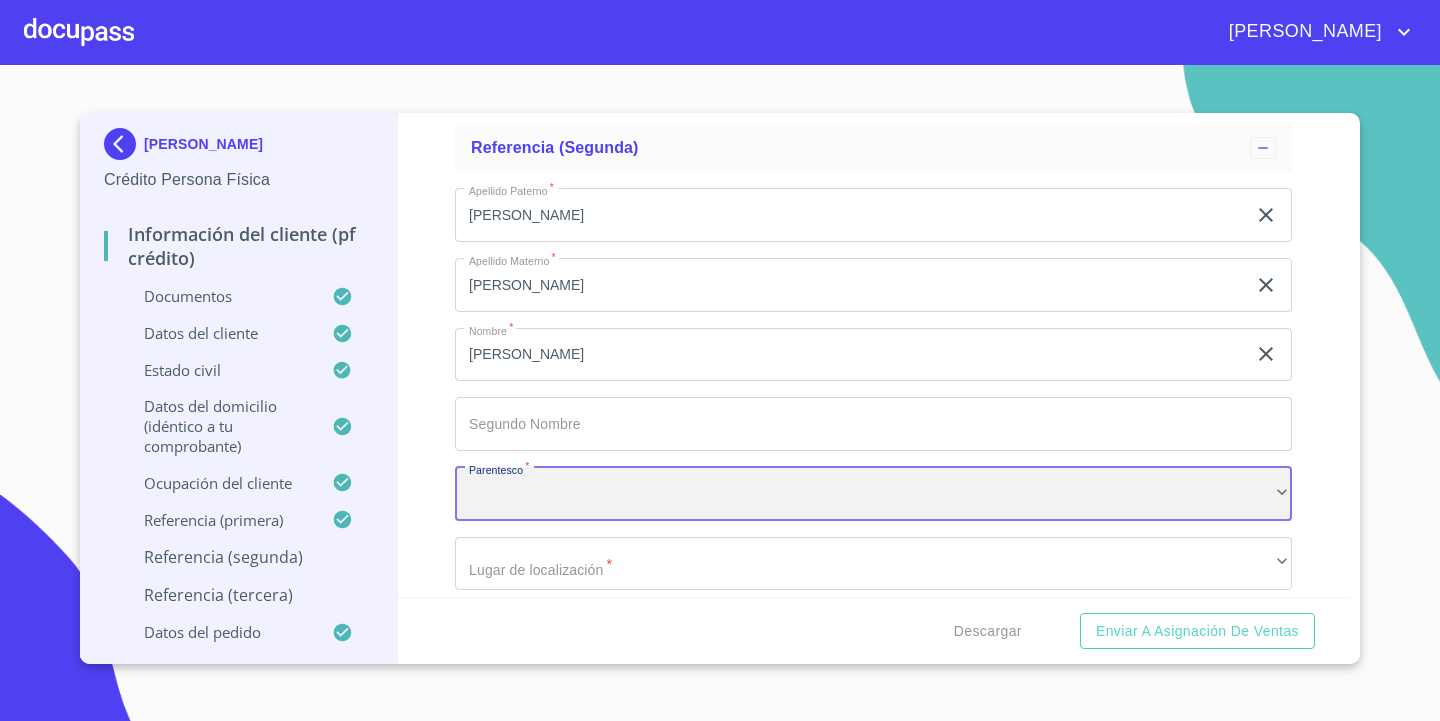 click on "​" at bounding box center (873, 494) 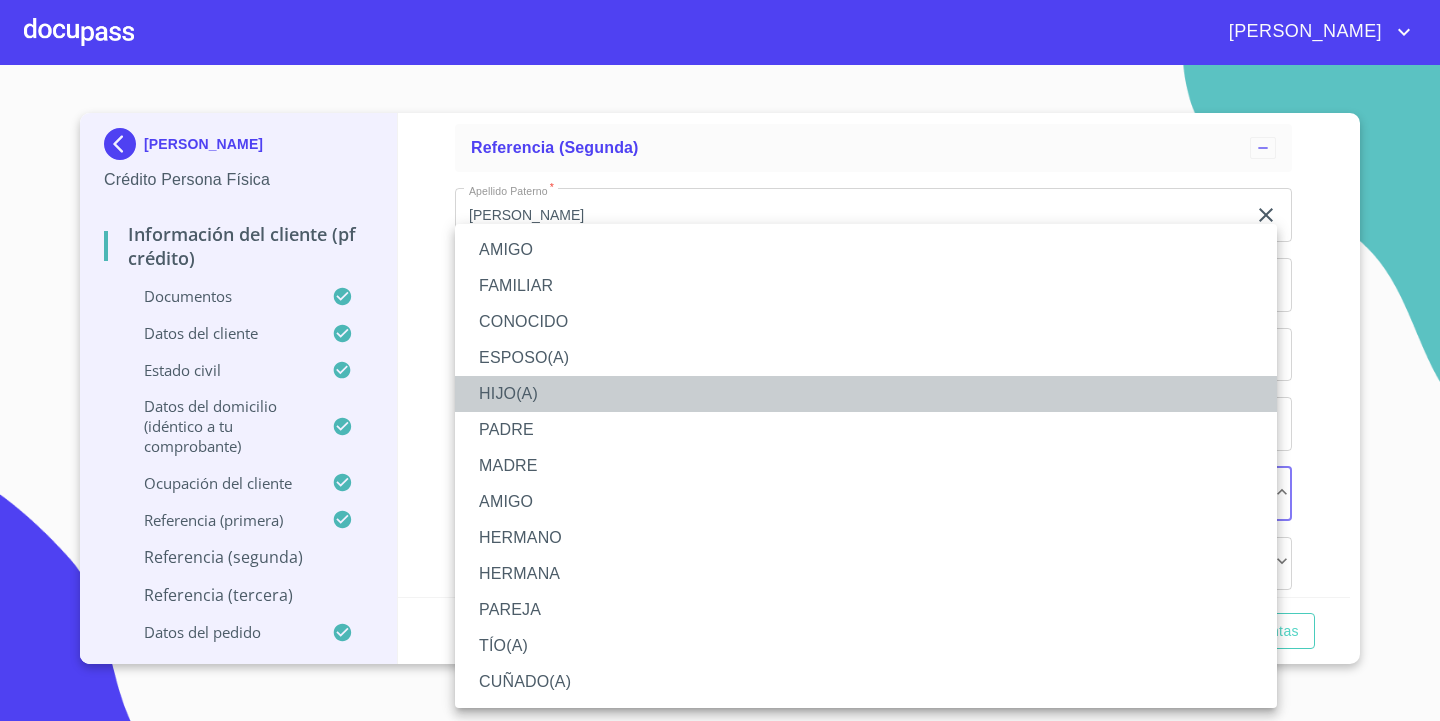 click on "HIJO(A)" at bounding box center [866, 394] 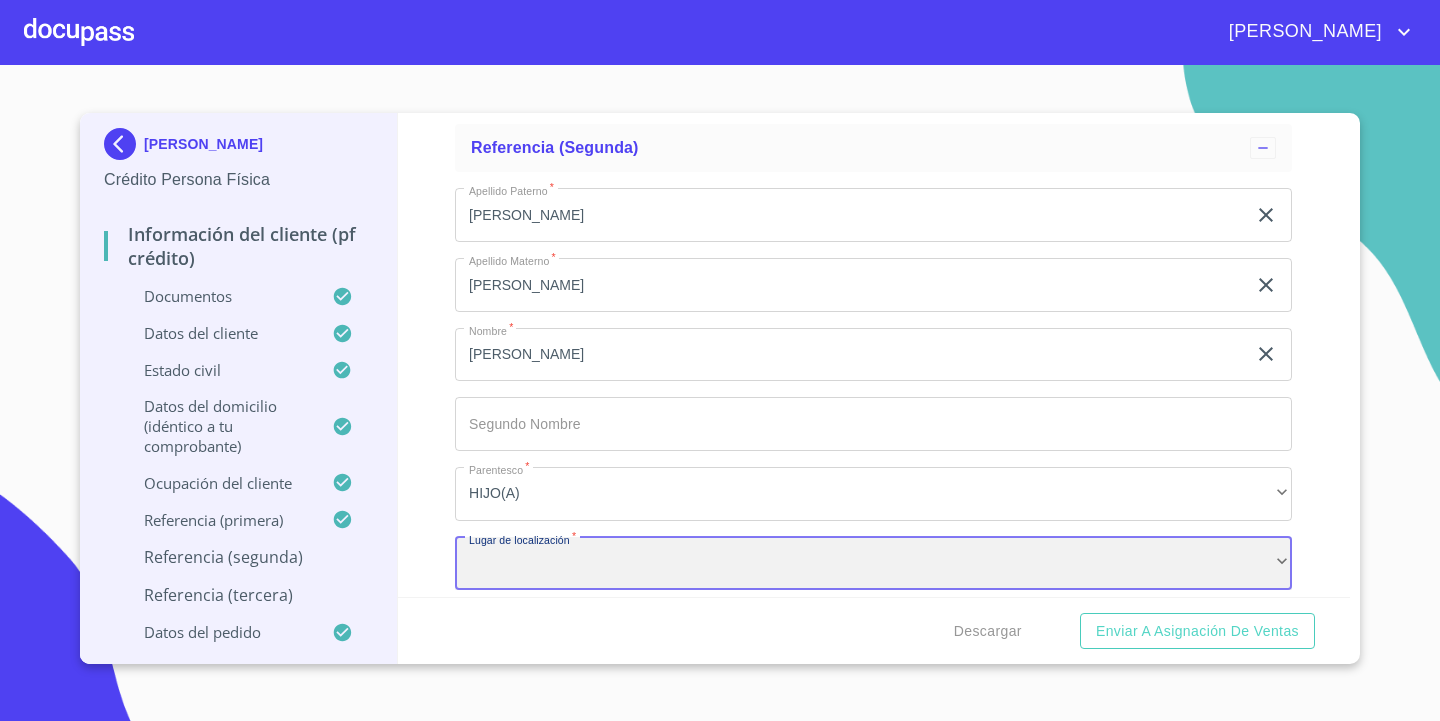 click on "​" at bounding box center (873, 564) 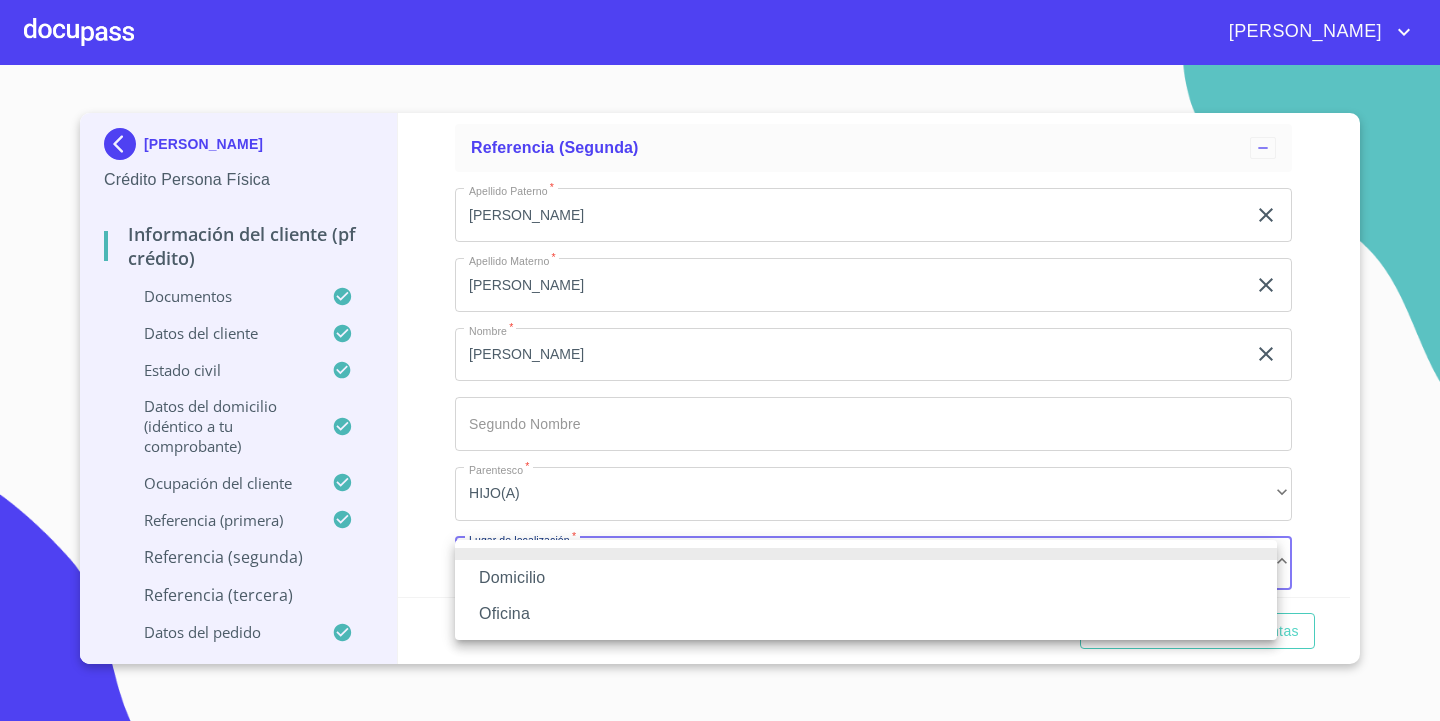 click on "Oficina" at bounding box center (866, 614) 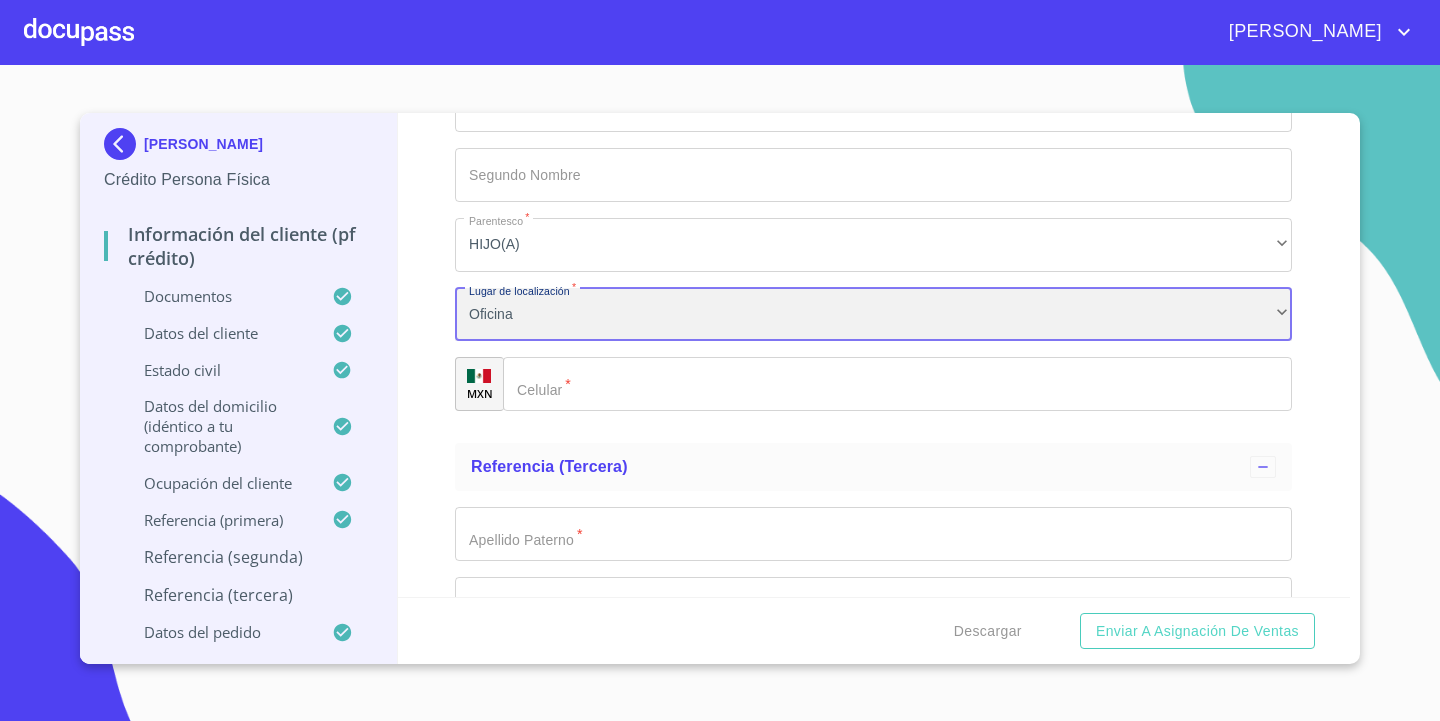 scroll, scrollTop: 10721, scrollLeft: 0, axis: vertical 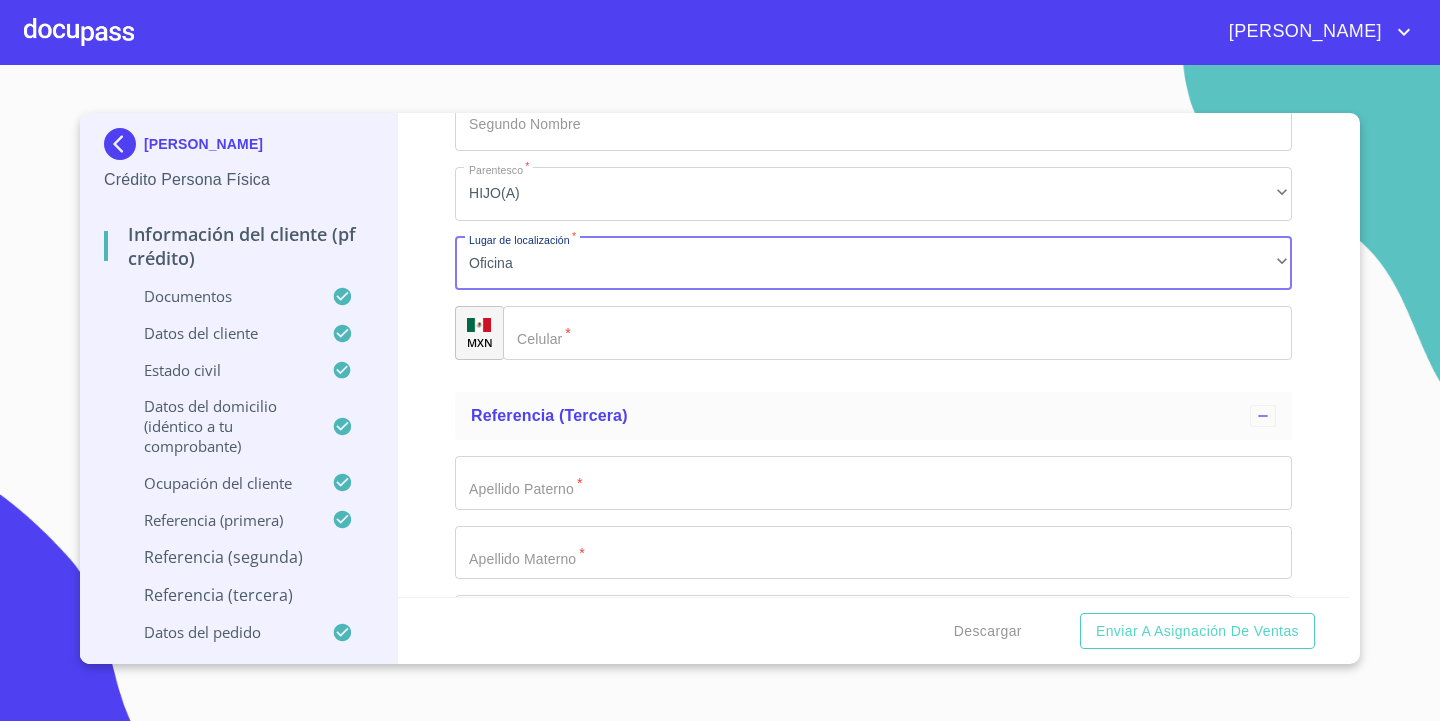 click on "Documento de identificación.   *" 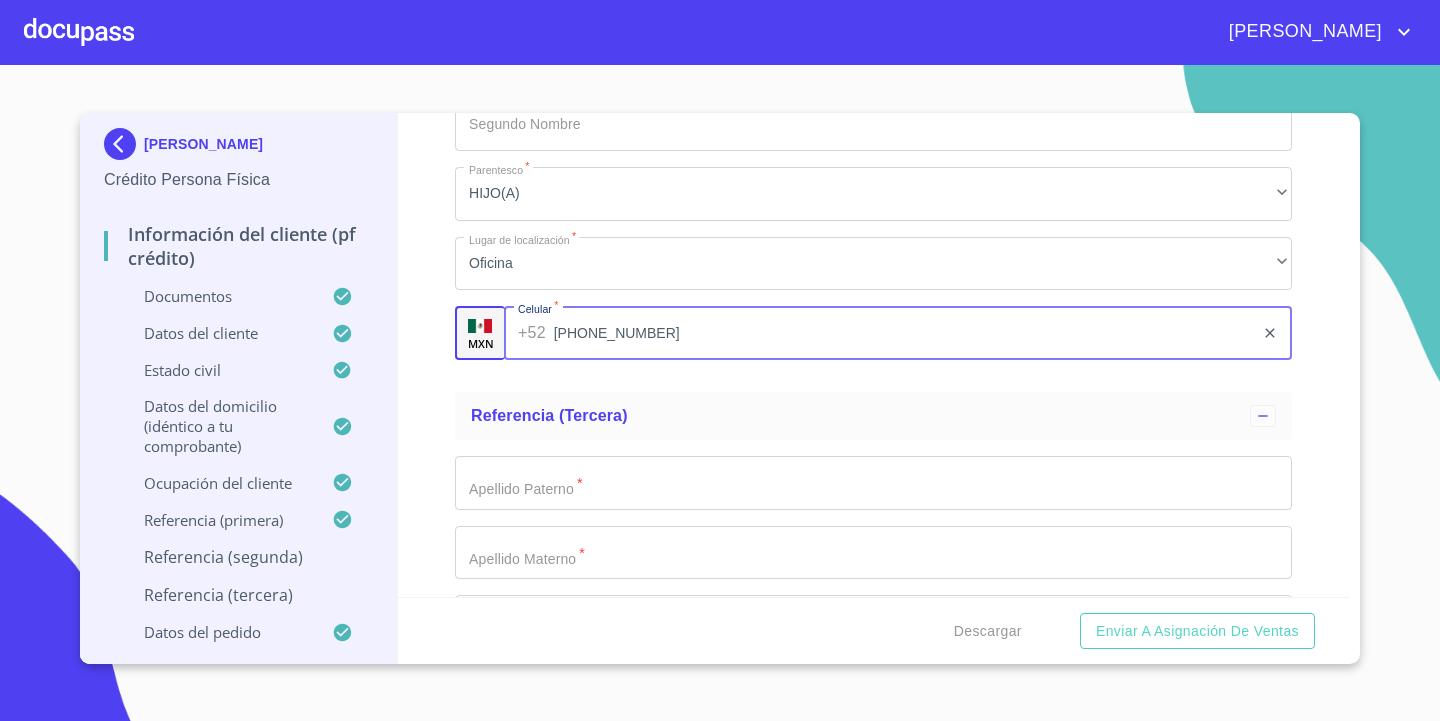 type on "[PHONE_NUMBER]" 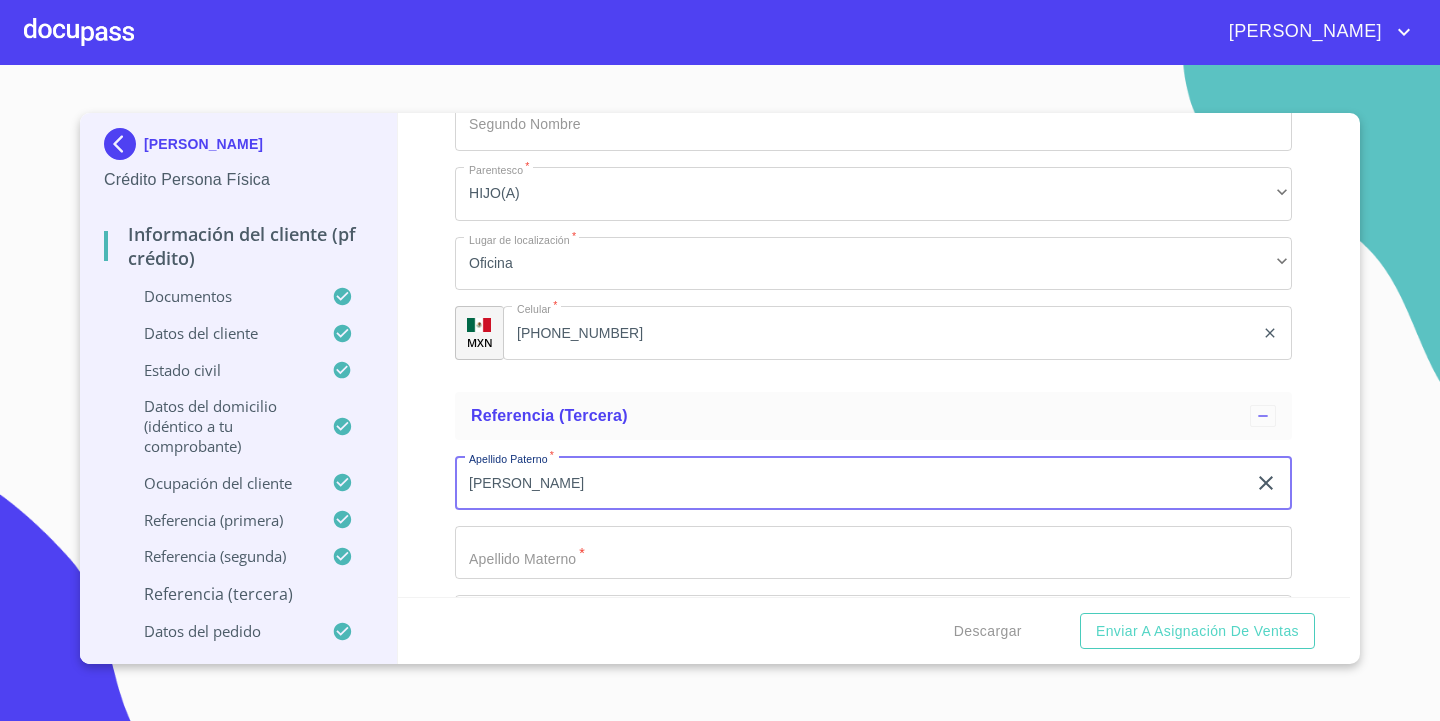 type on "[PERSON_NAME]" 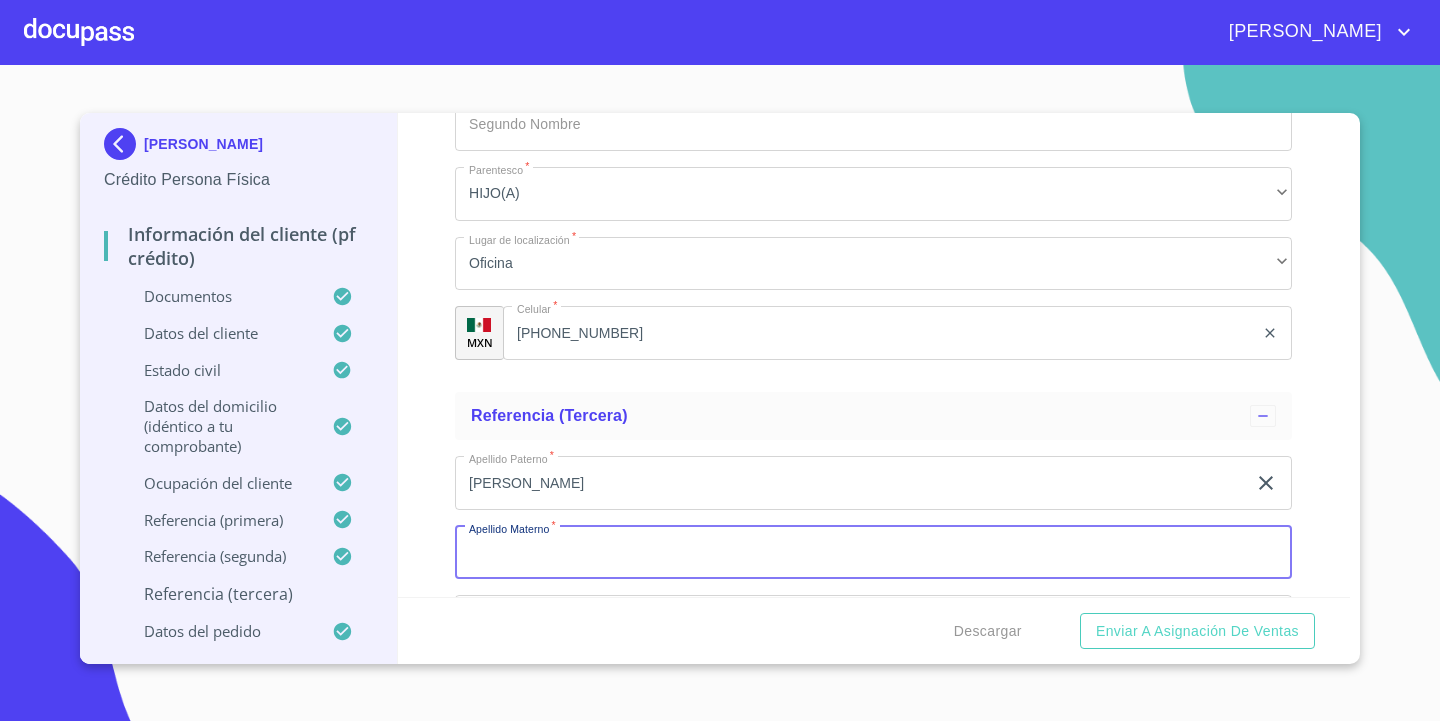 type on "P" 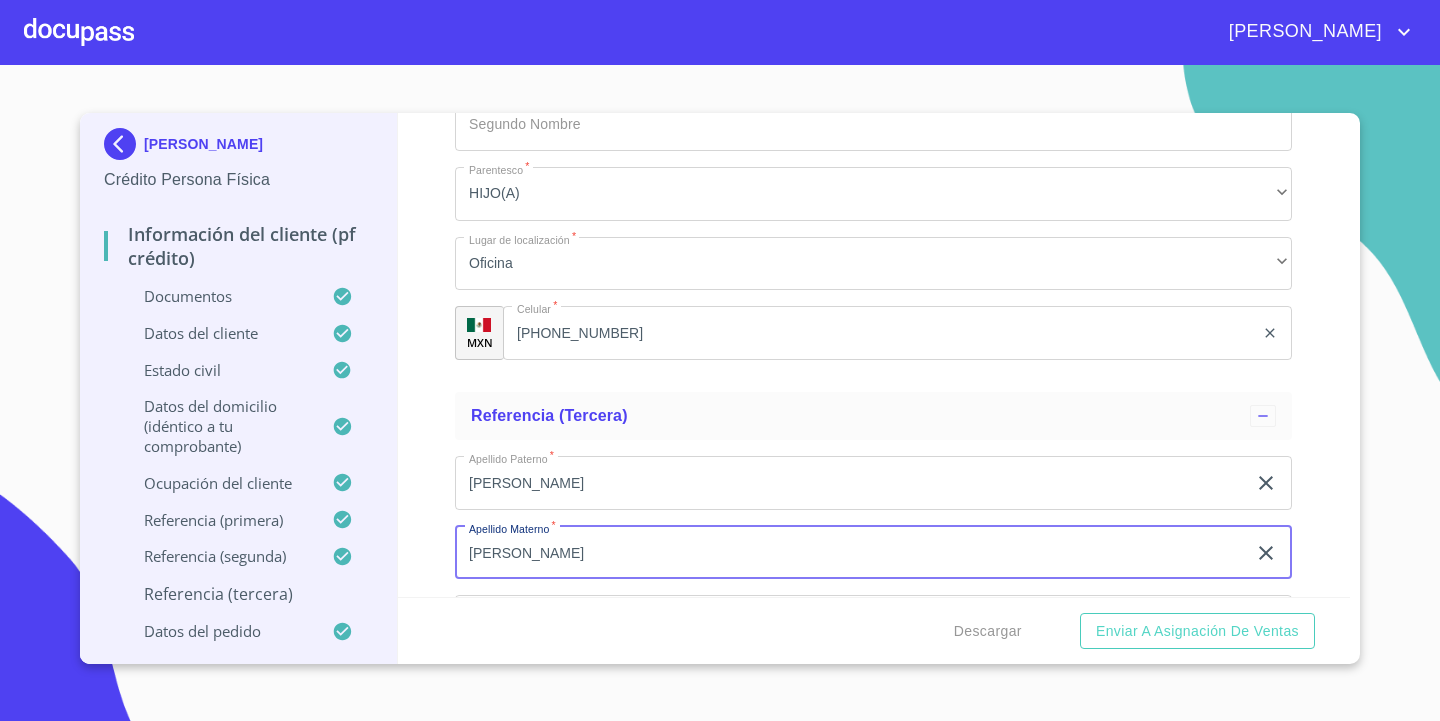 type on "[PERSON_NAME]" 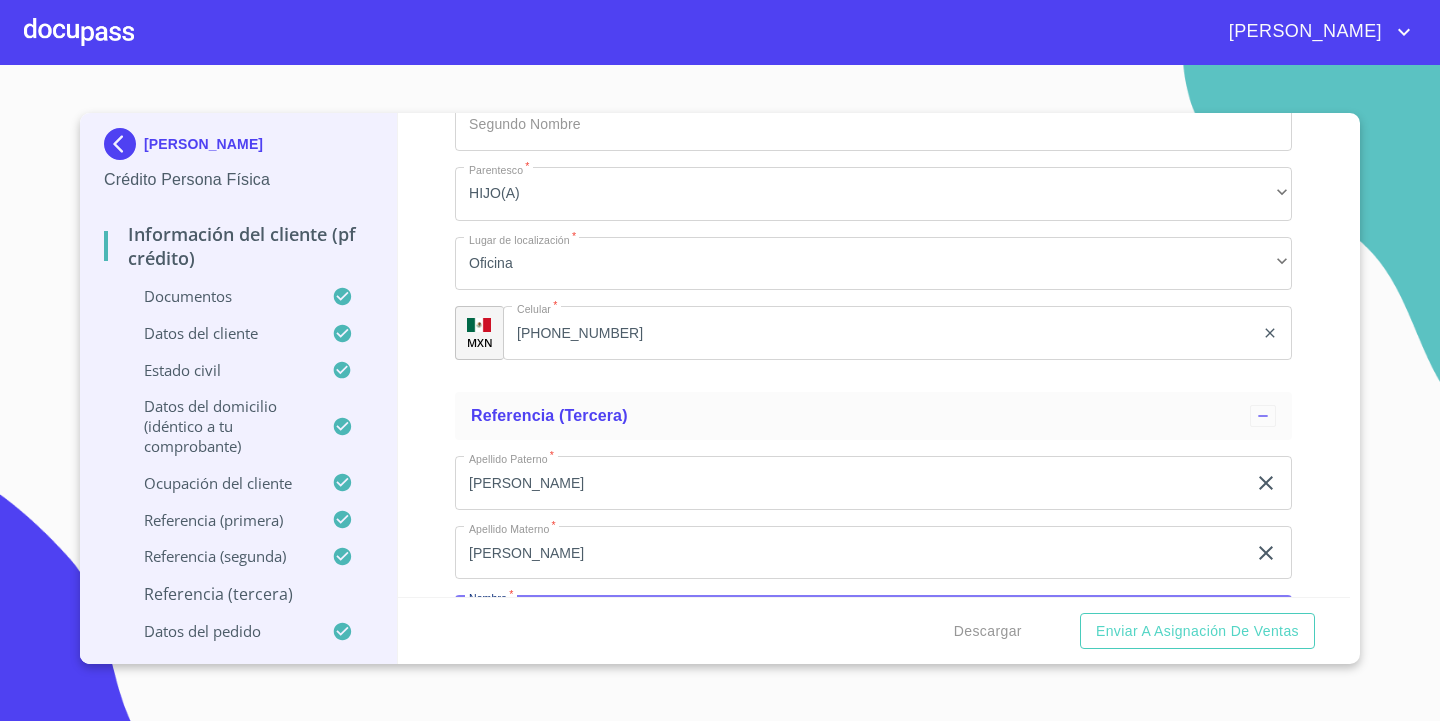 scroll, scrollTop: 10774, scrollLeft: 0, axis: vertical 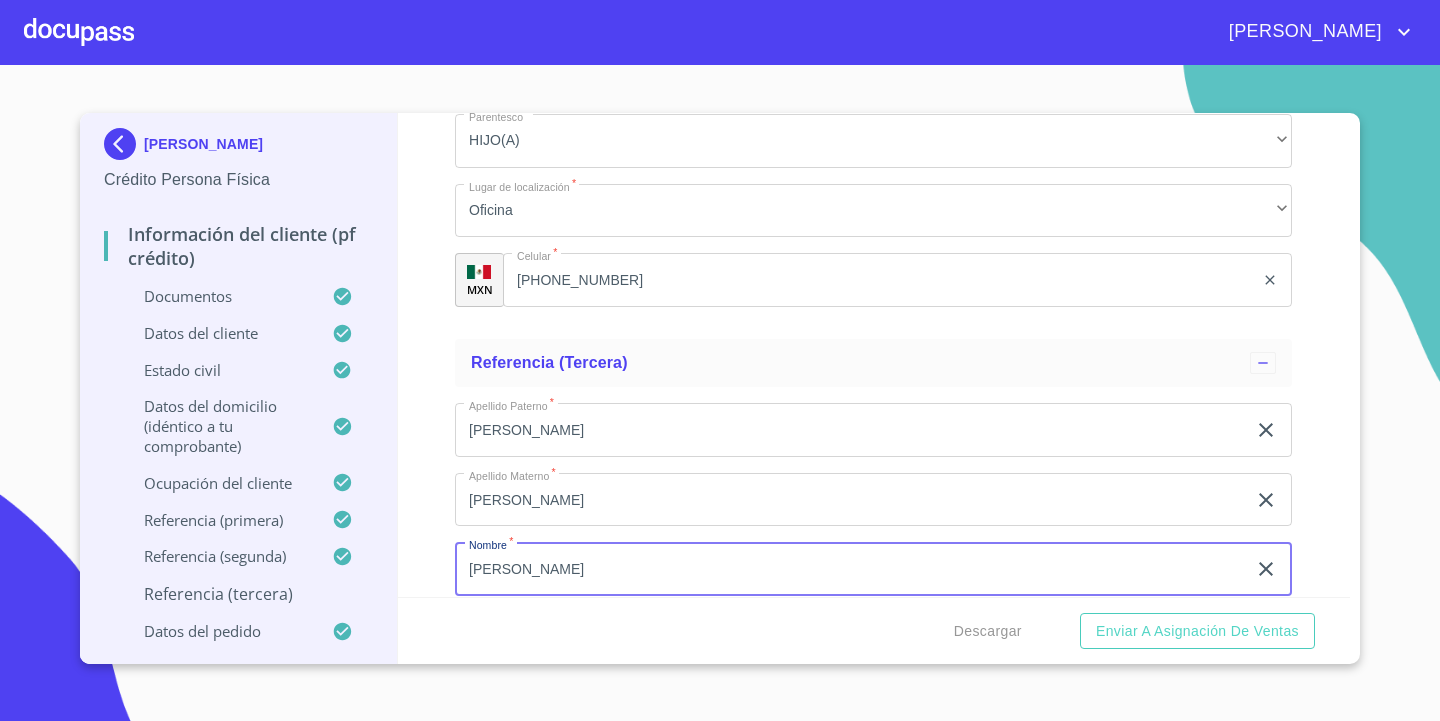 type on "[PERSON_NAME]" 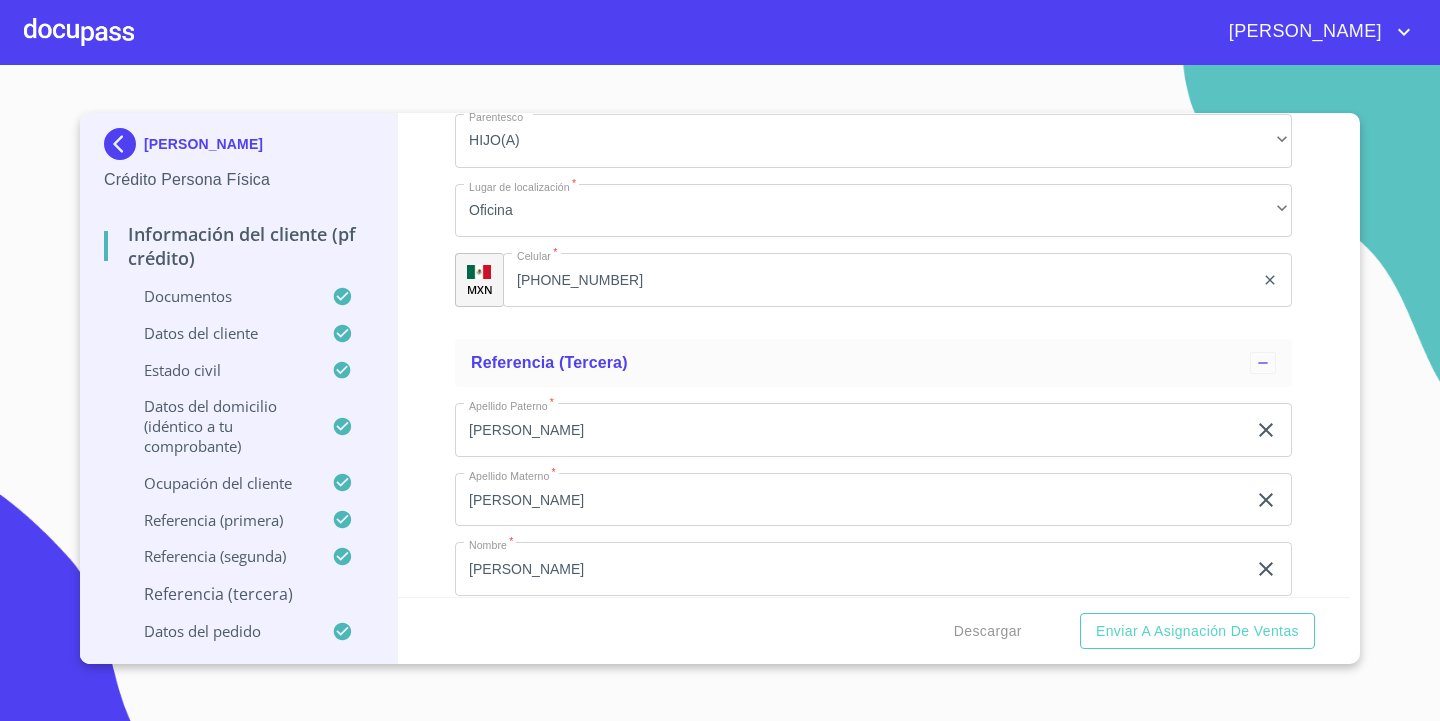 scroll, scrollTop: 11058, scrollLeft: 0, axis: vertical 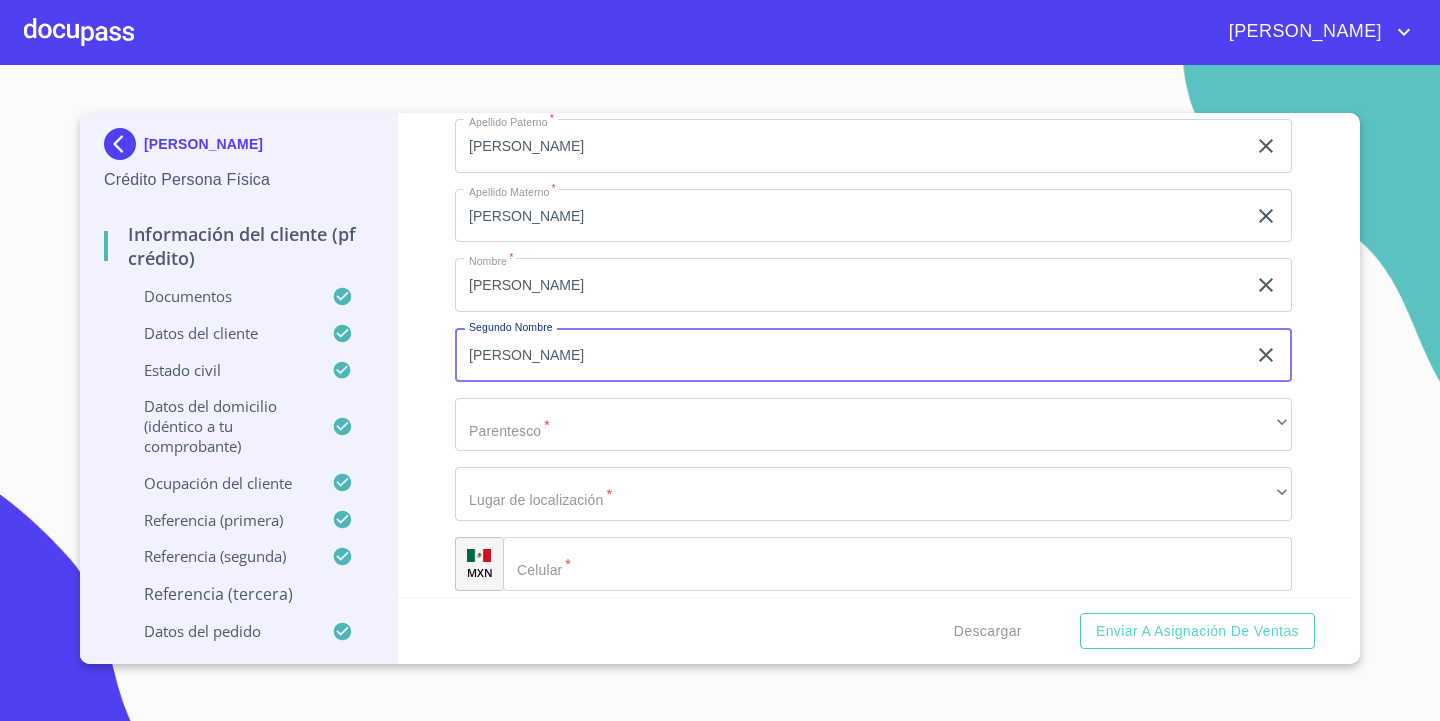 type on "[PERSON_NAME]" 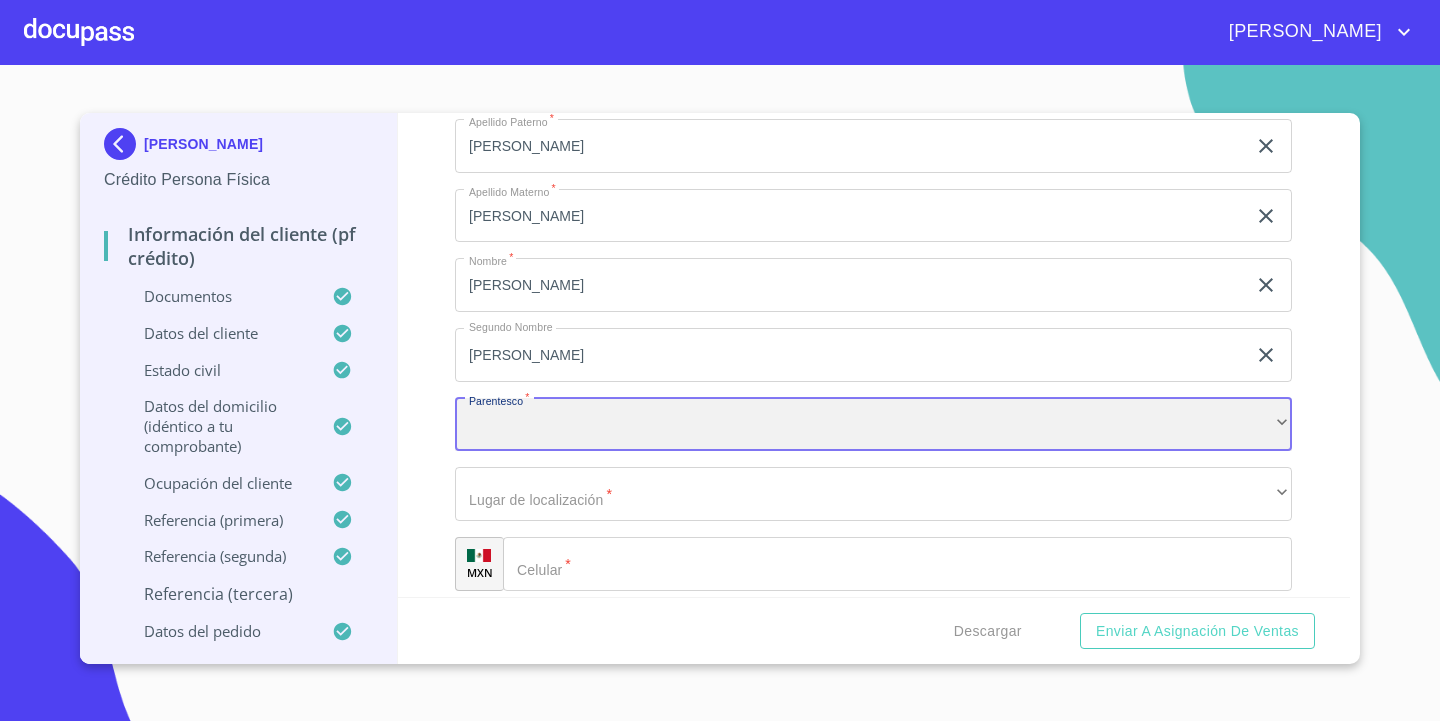 click on "​" at bounding box center (873, 425) 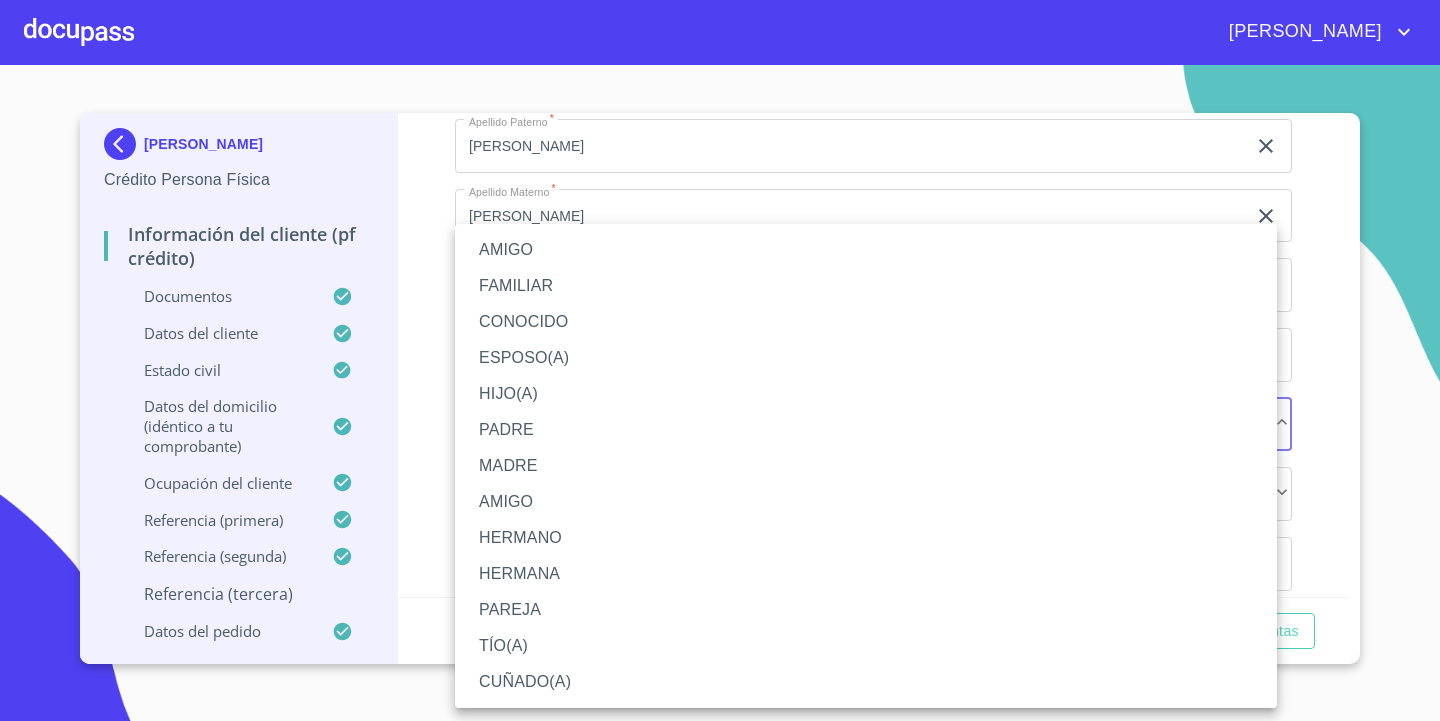 click on "MADRE" at bounding box center (866, 466) 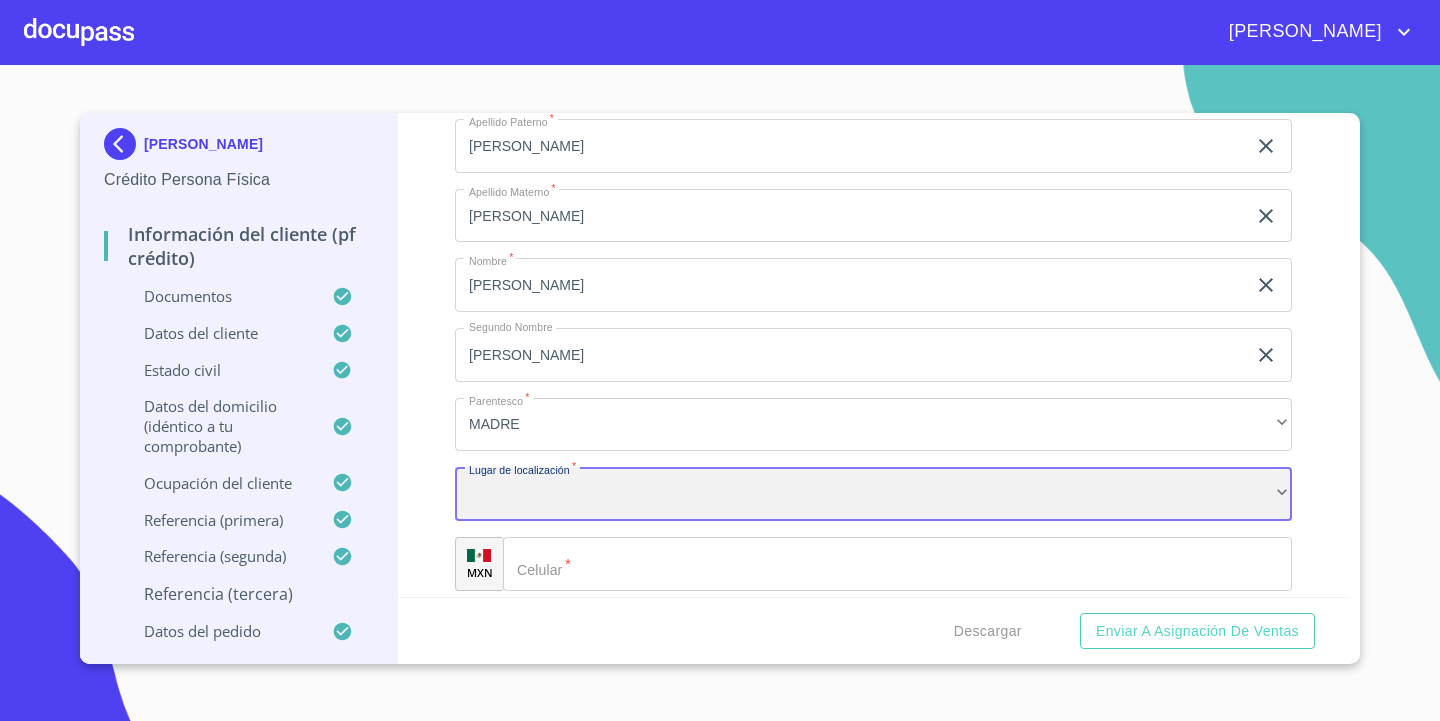 click on "​" at bounding box center [873, 494] 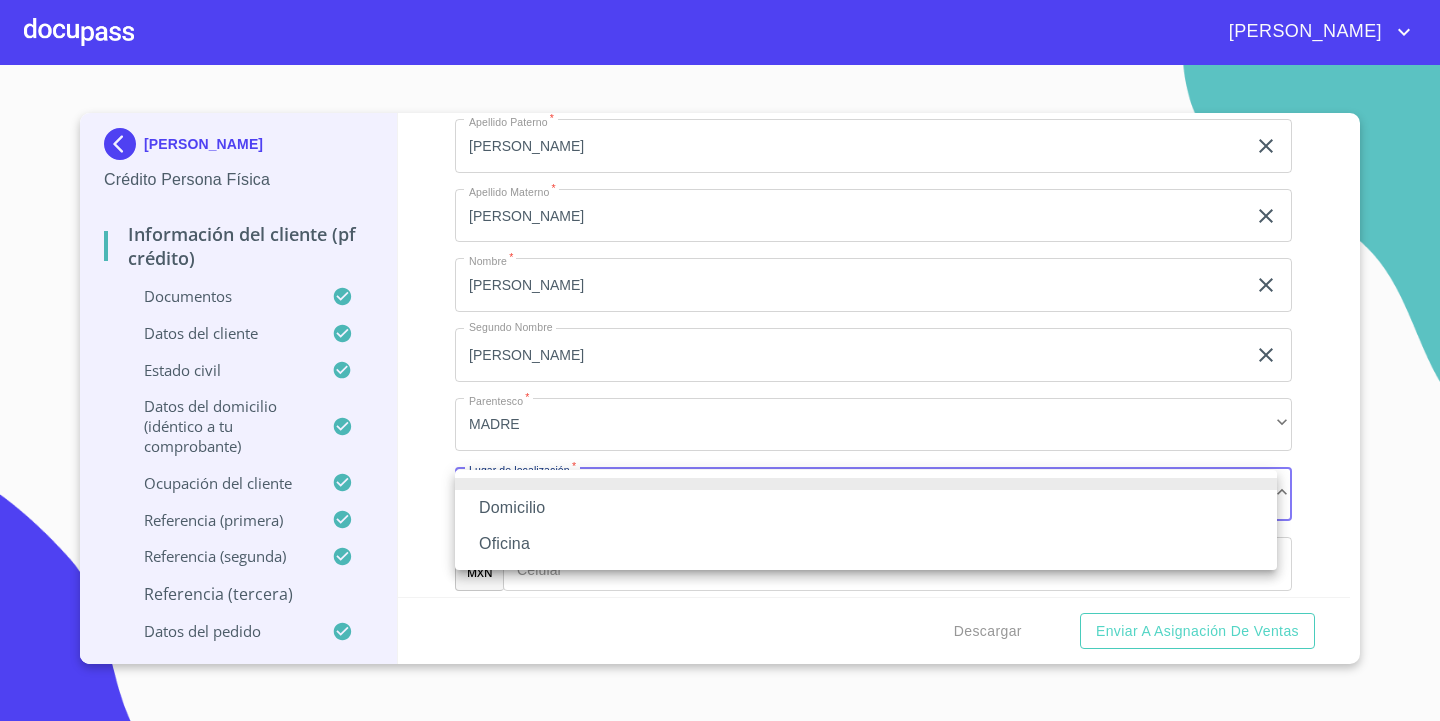 click on "Oficina" at bounding box center (866, 544) 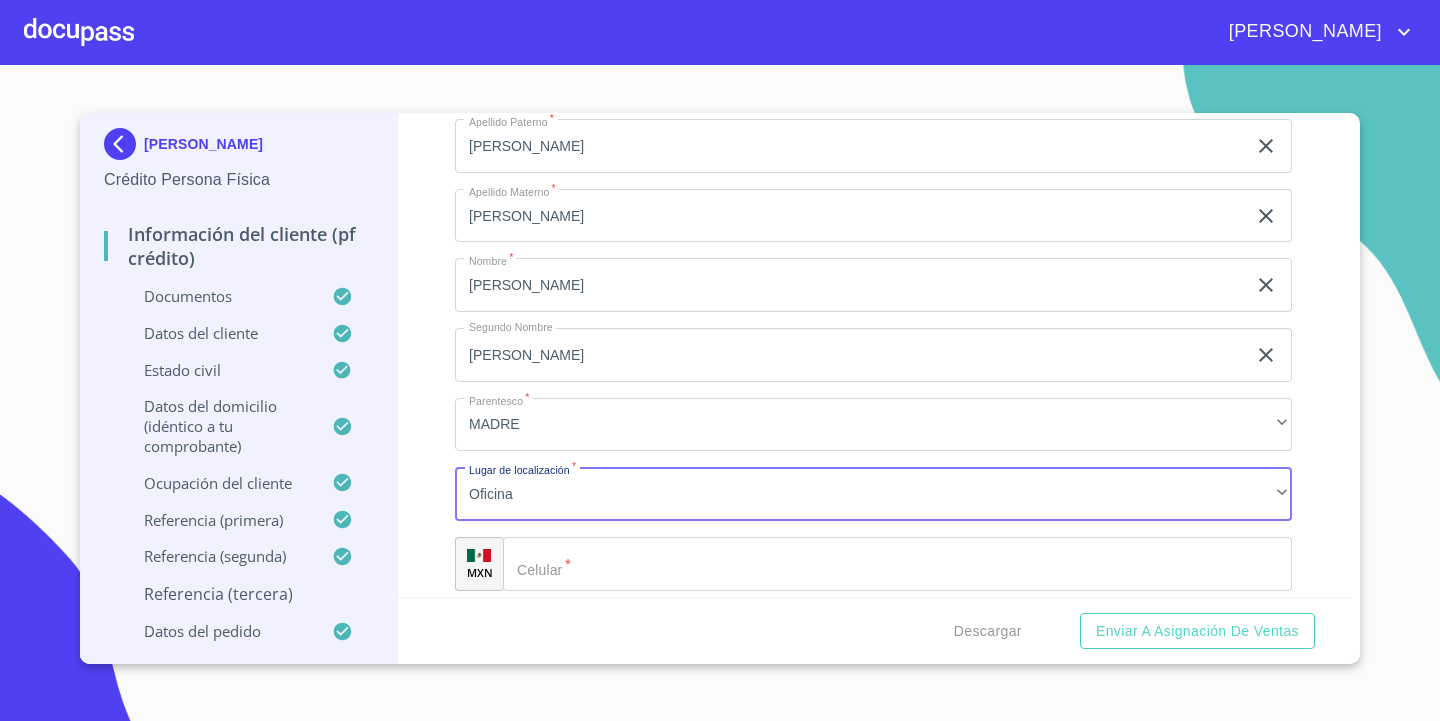 click on "Documento de identificación.   *" 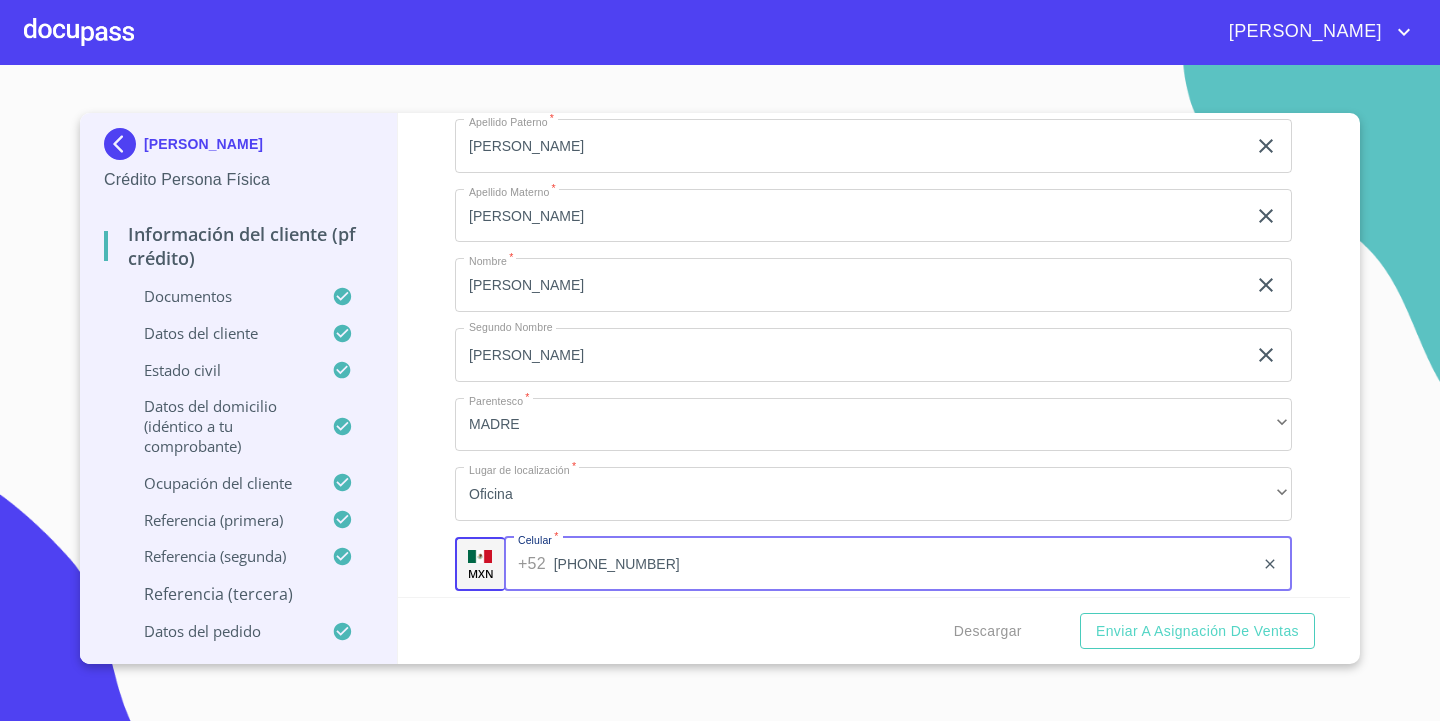 type on "[PHONE_NUMBER]" 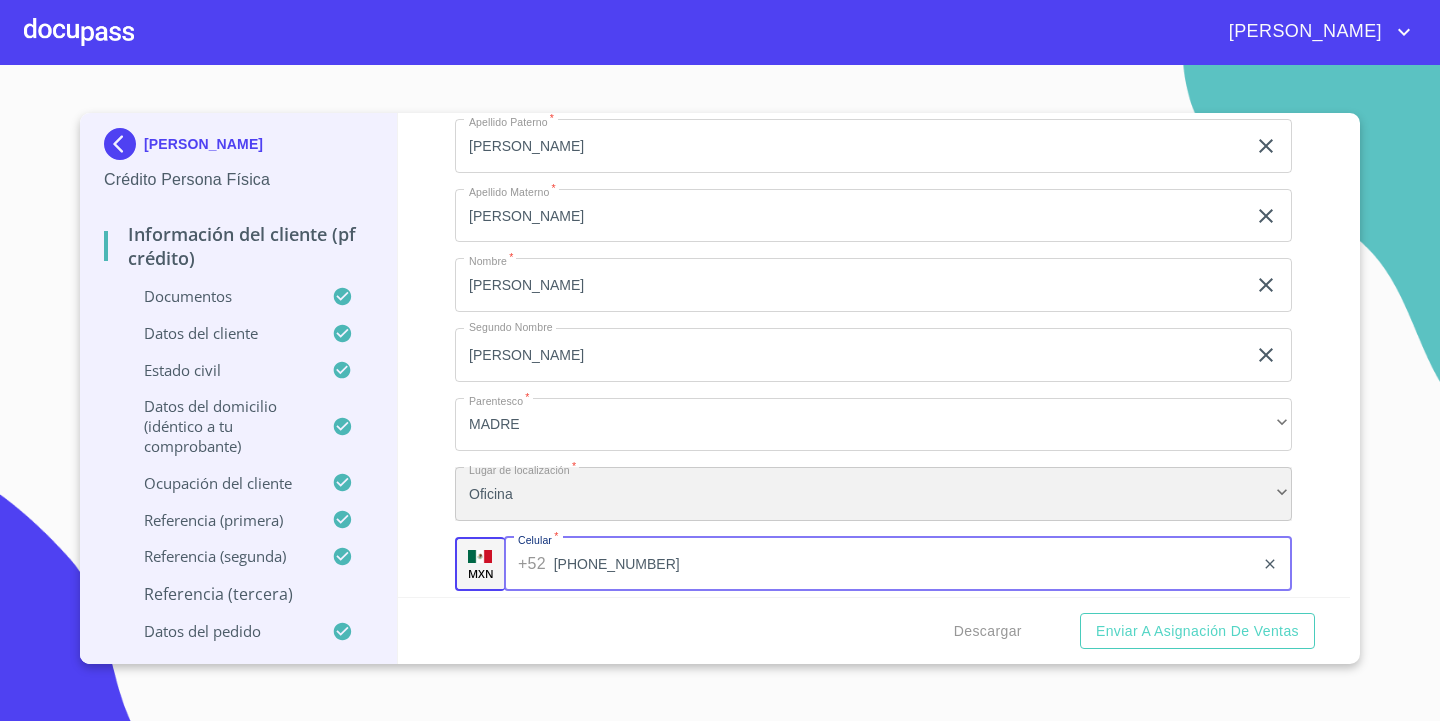 click on "Oficina" at bounding box center (873, 494) 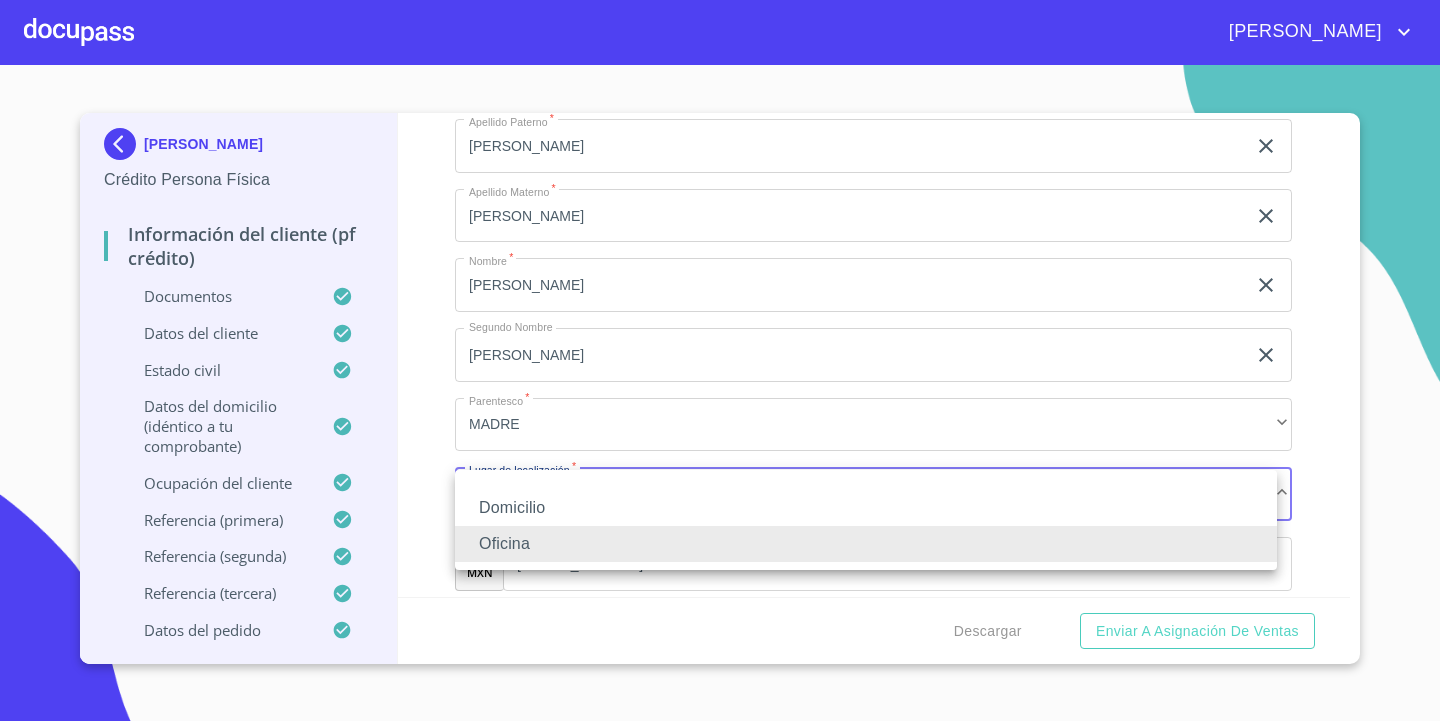 click on "Domicilio" at bounding box center [866, 508] 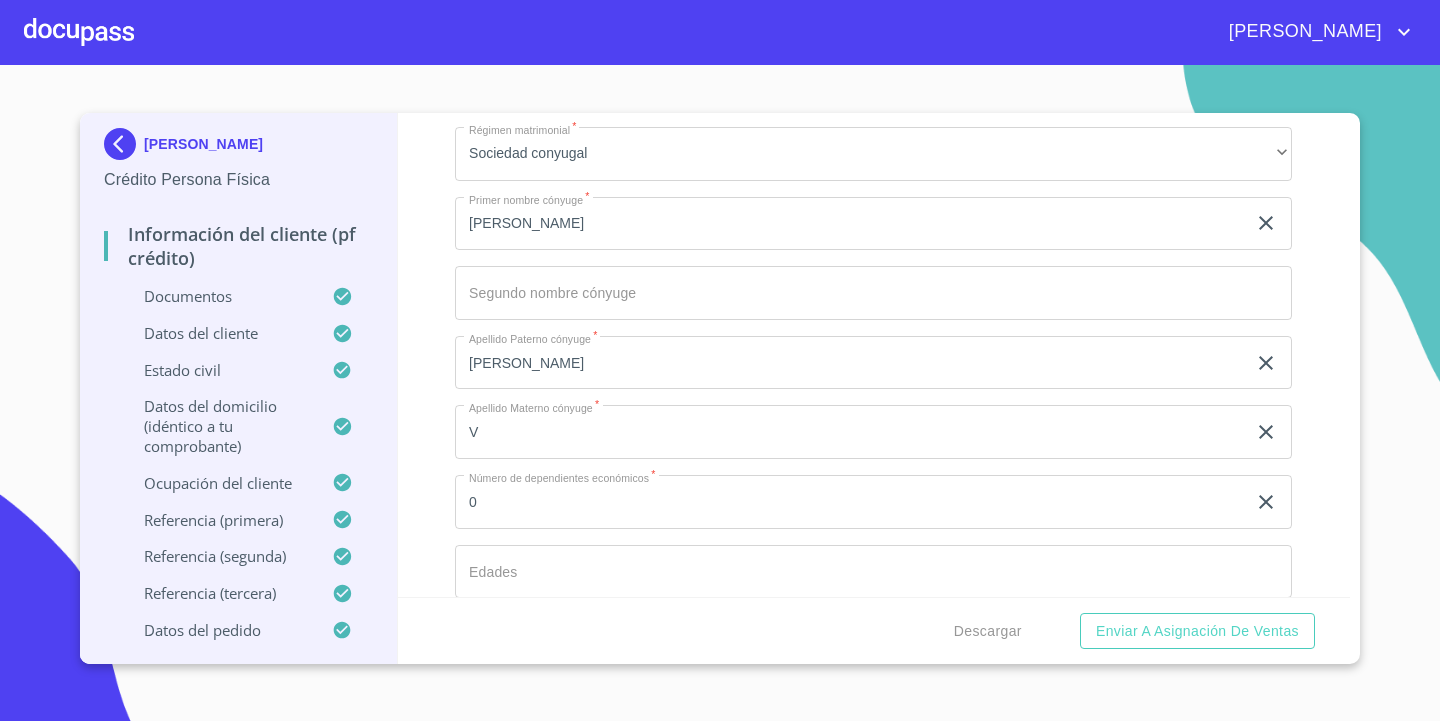 scroll, scrollTop: 6858, scrollLeft: 0, axis: vertical 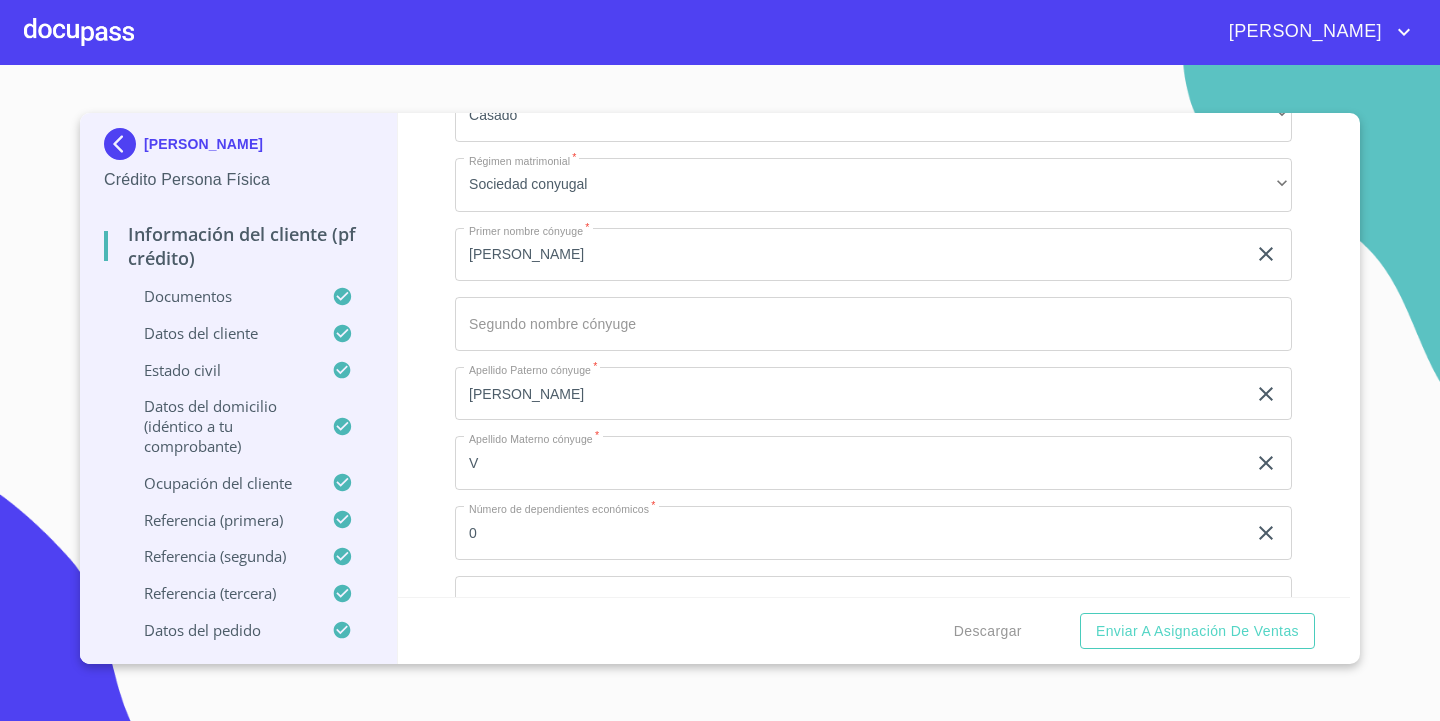 click on "V" at bounding box center (850, -870) 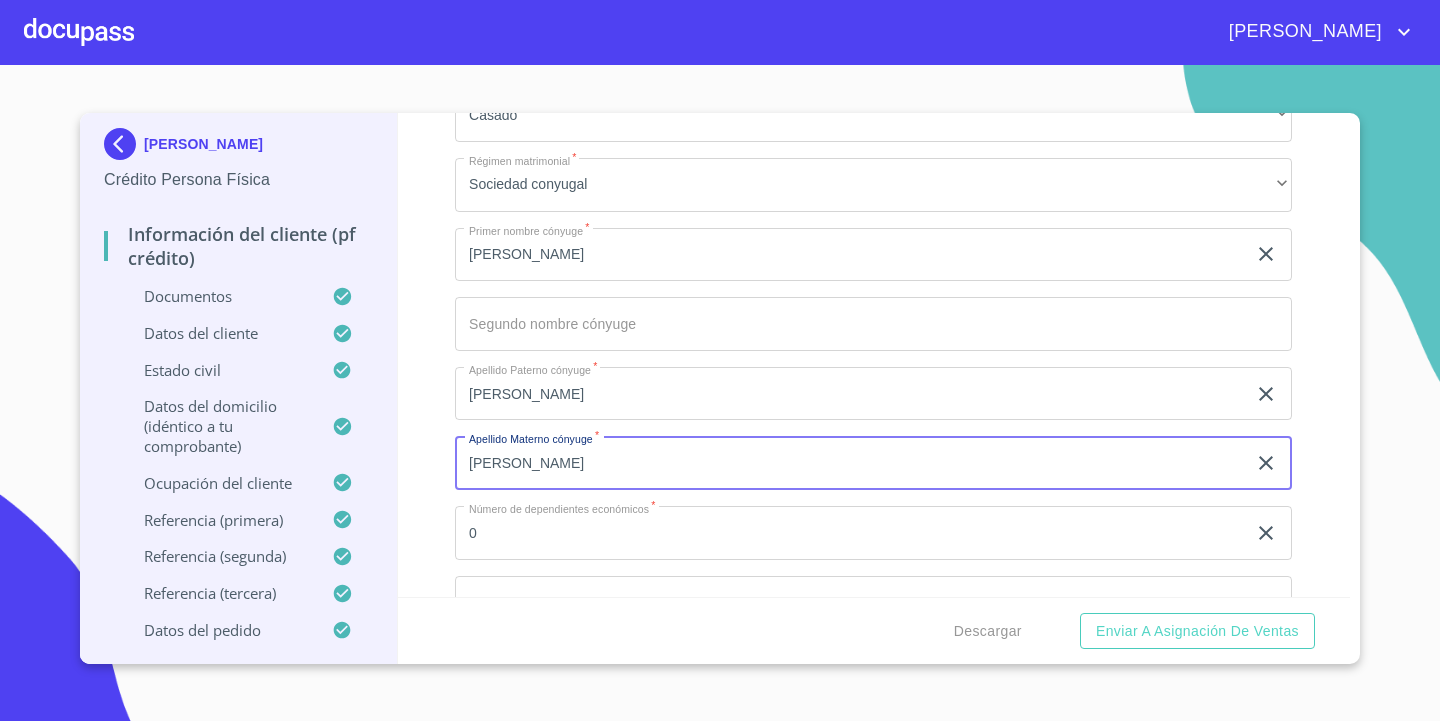 type on "[PERSON_NAME]" 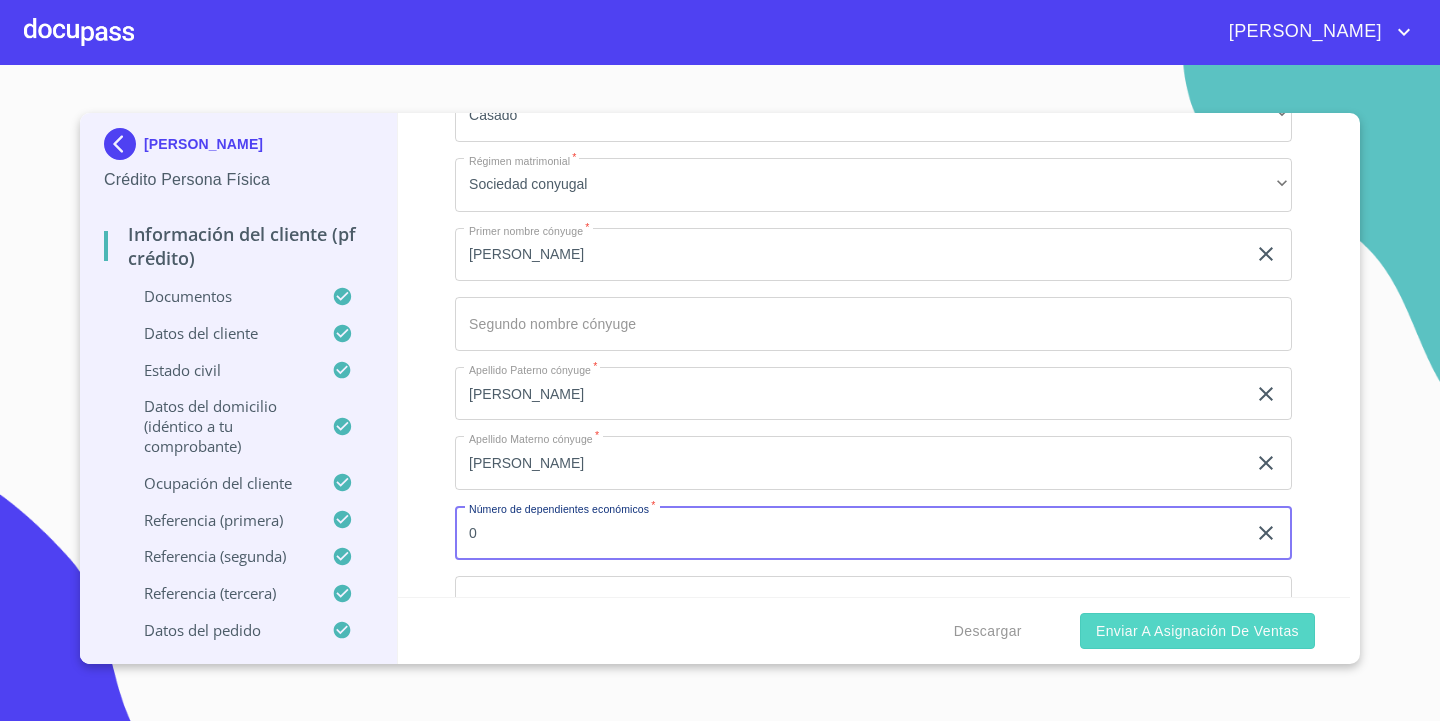 click on "Enviar a Asignación de Ventas" at bounding box center (1197, 631) 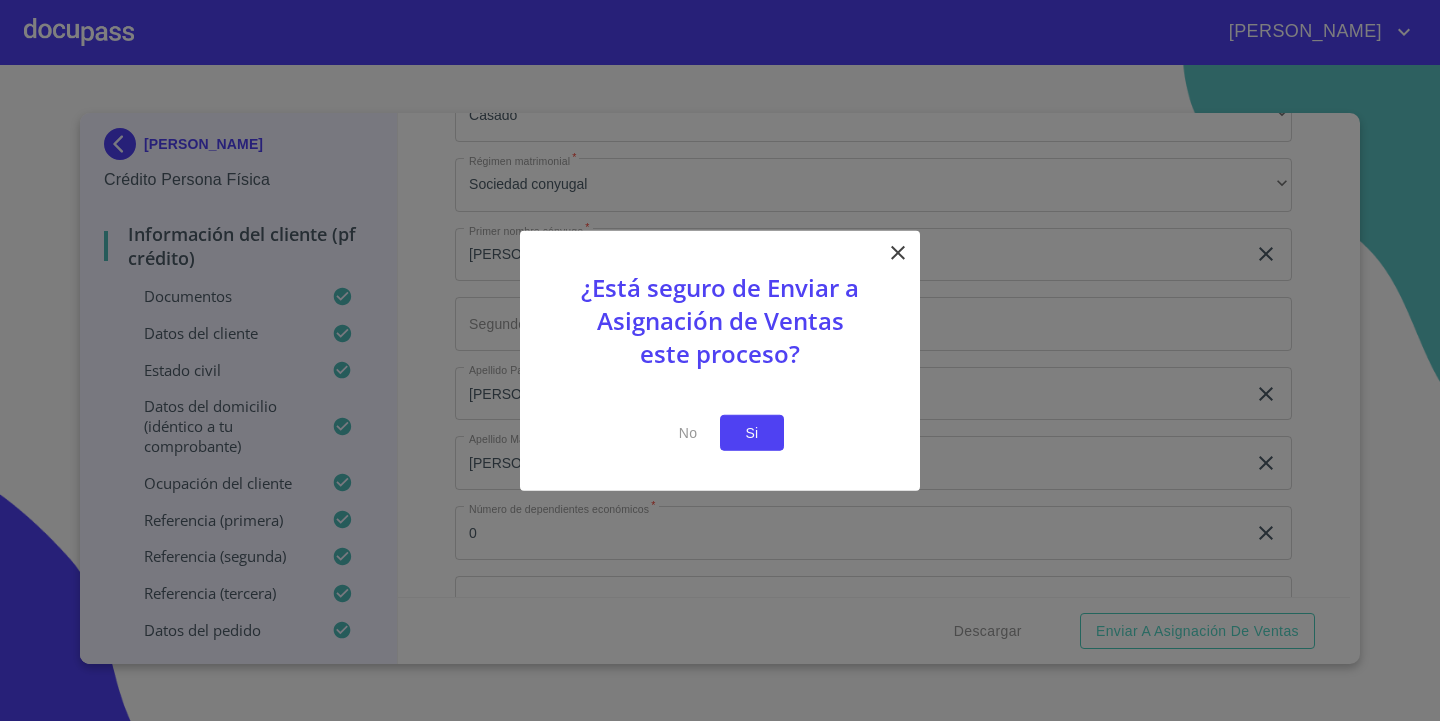 click on "Si" at bounding box center (752, 432) 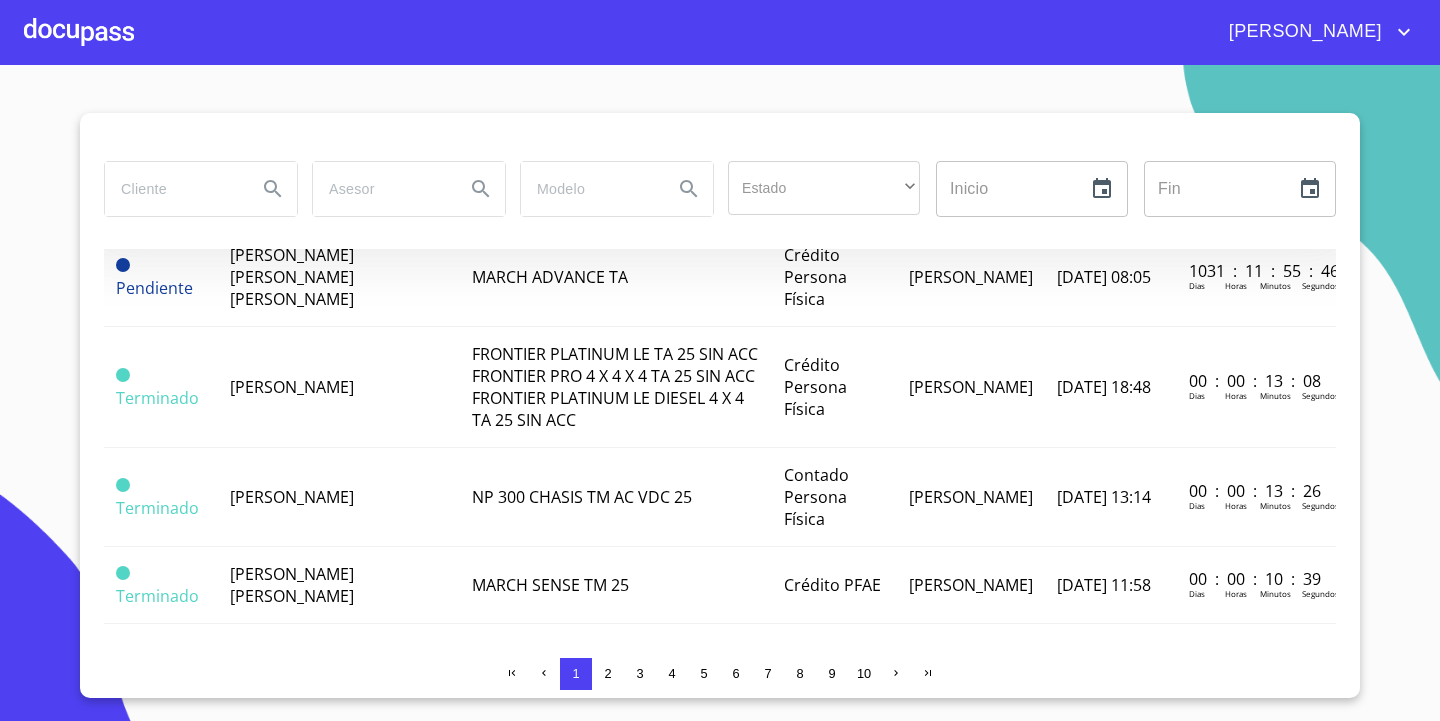 scroll, scrollTop: 1700, scrollLeft: 0, axis: vertical 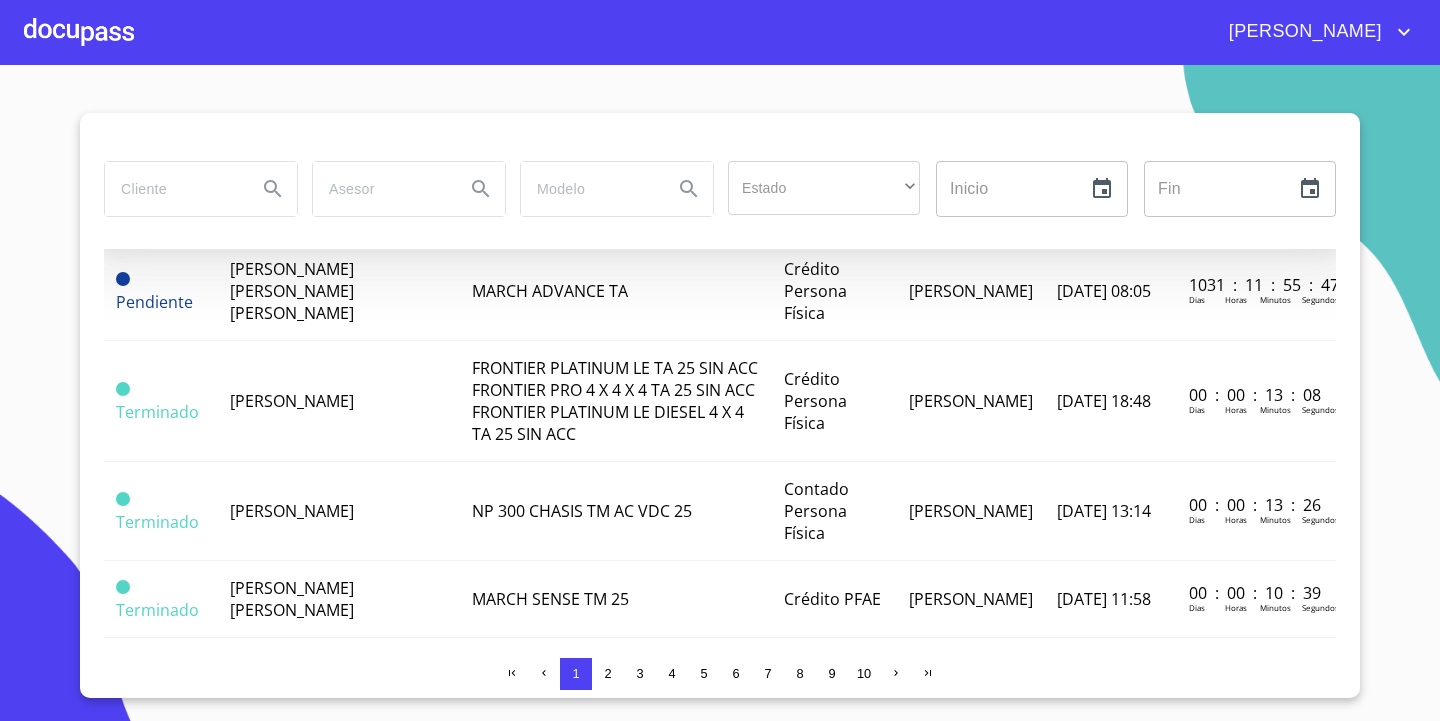 click on "[PERSON_NAME]" at bounding box center [339, 401] 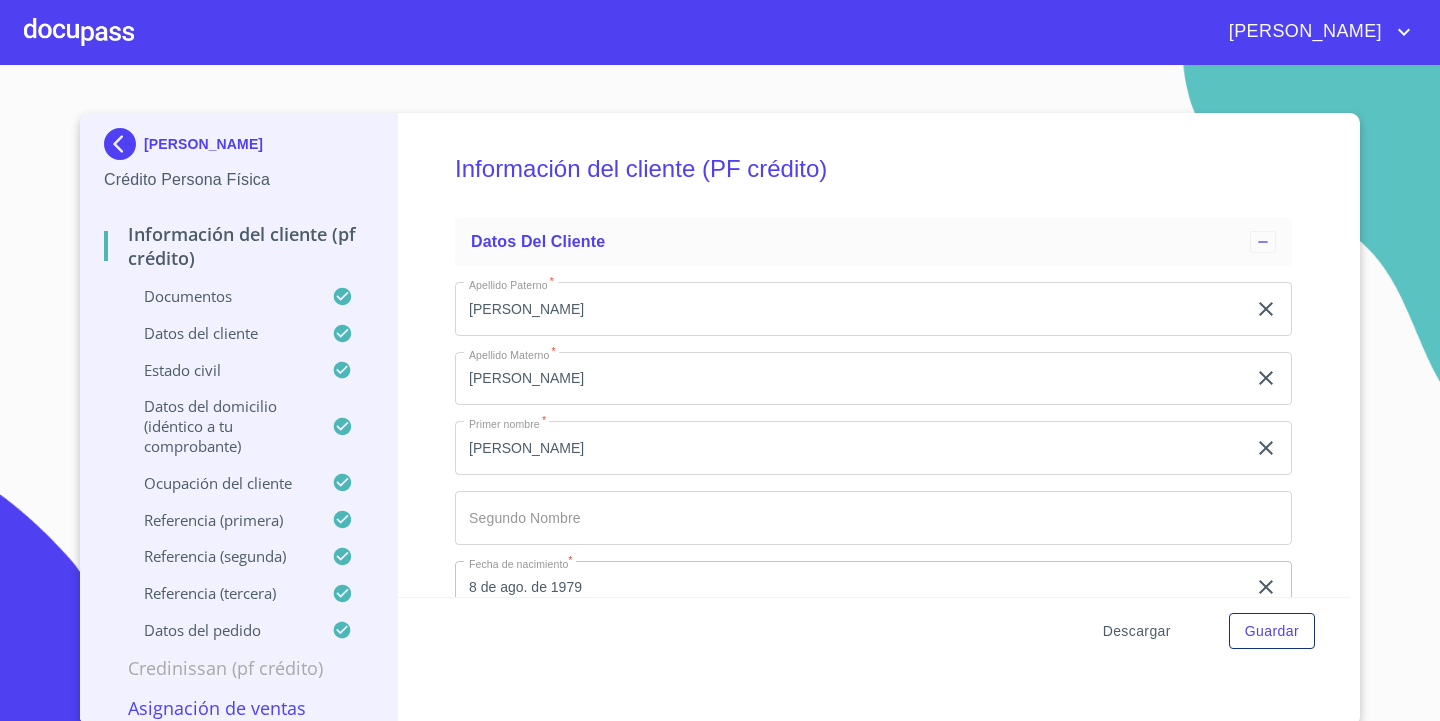 click on "Descargar" at bounding box center [1137, 631] 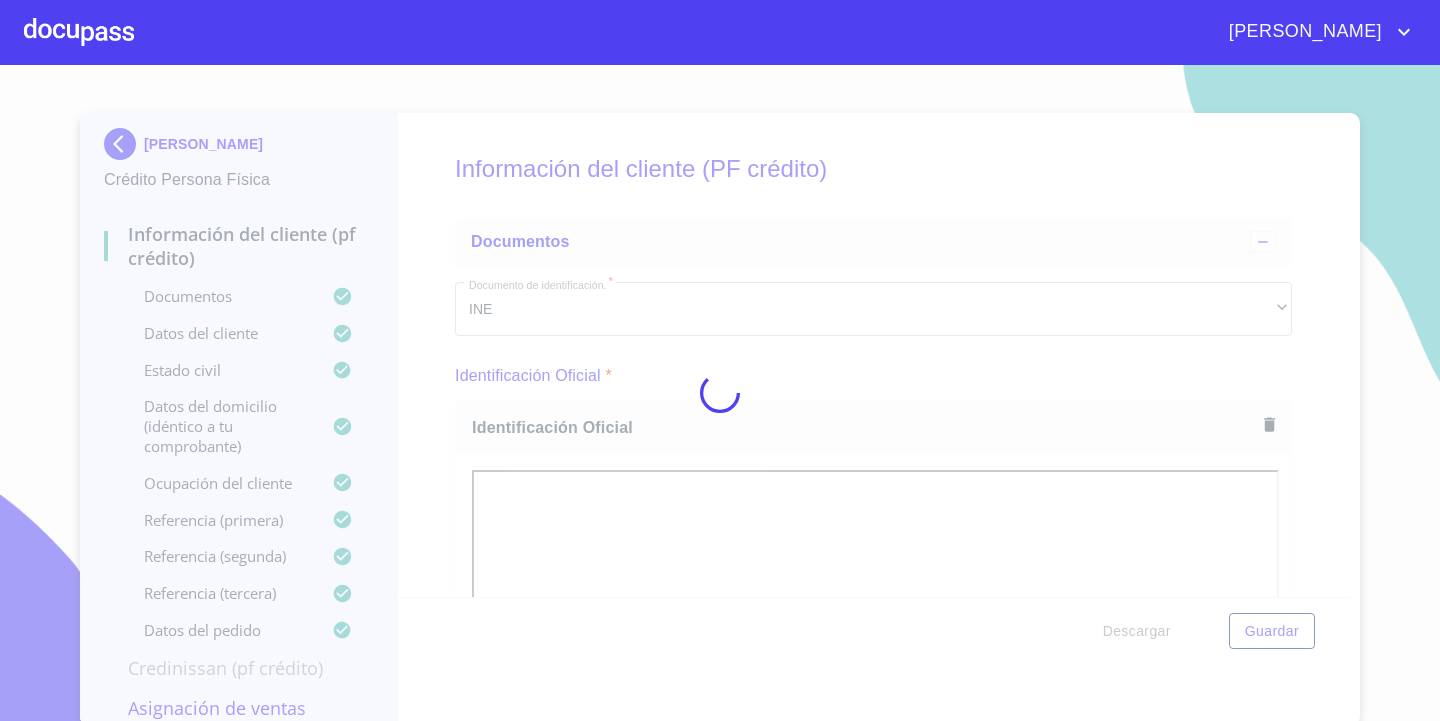 scroll, scrollTop: 4504, scrollLeft: 0, axis: vertical 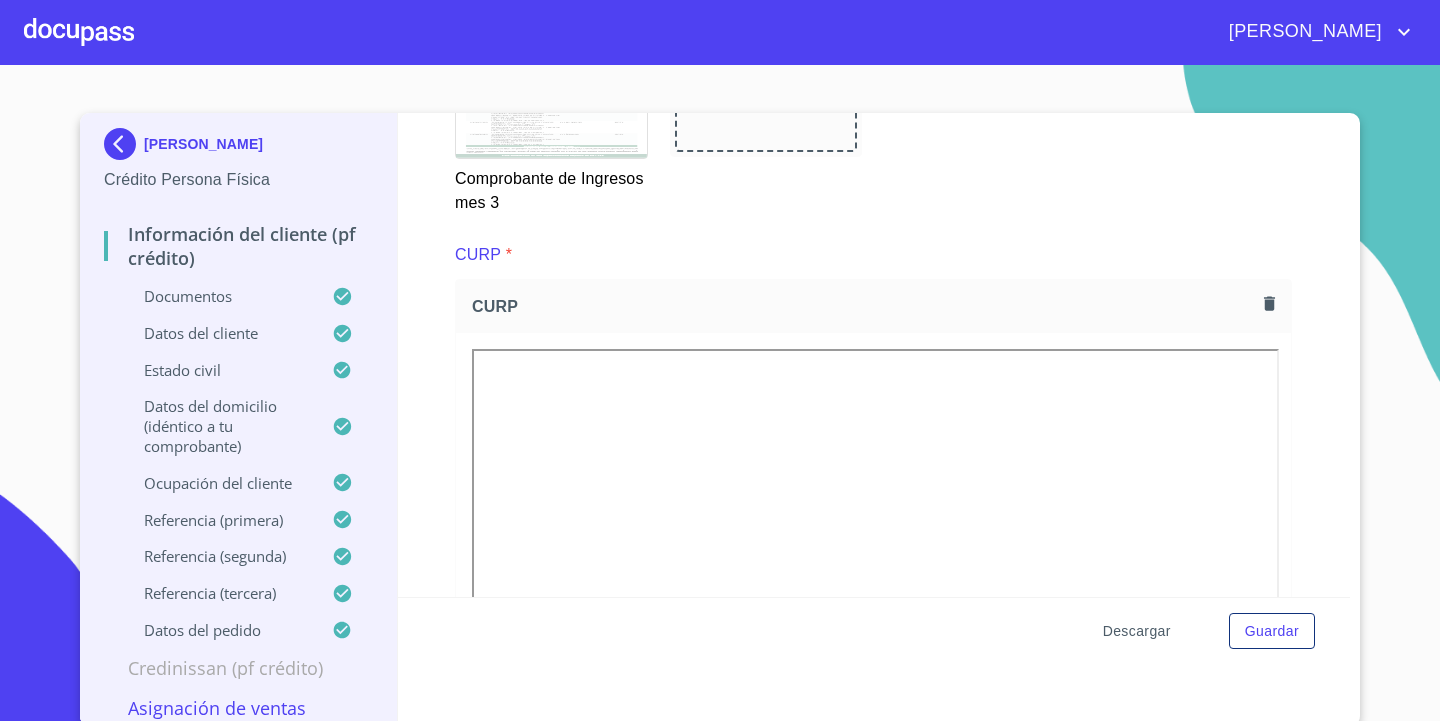 click on "Descargar" at bounding box center (1137, 631) 